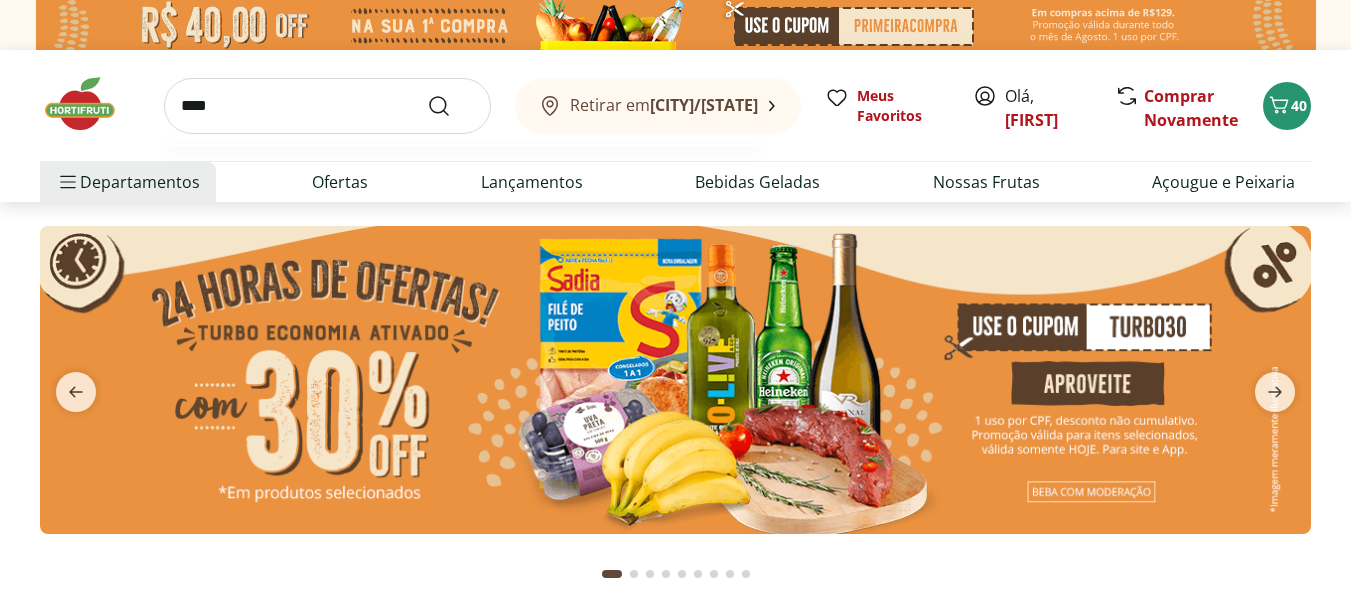 scroll, scrollTop: 0, scrollLeft: 0, axis: both 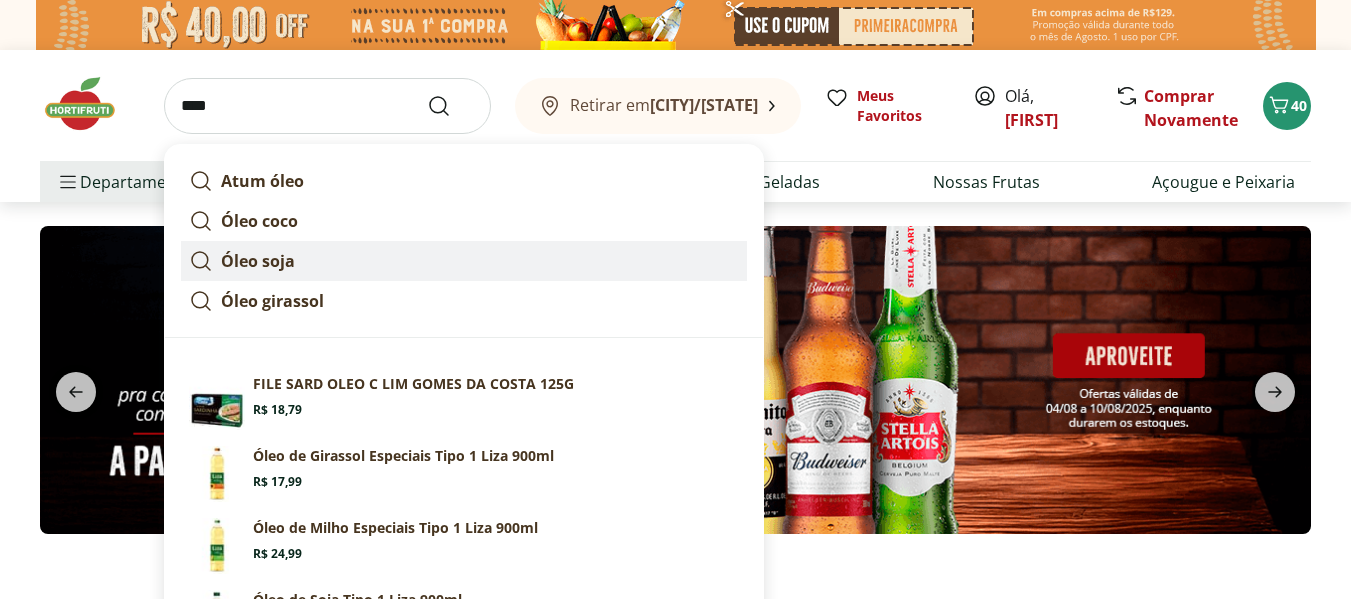 click on "Óleo soja" at bounding box center [258, 261] 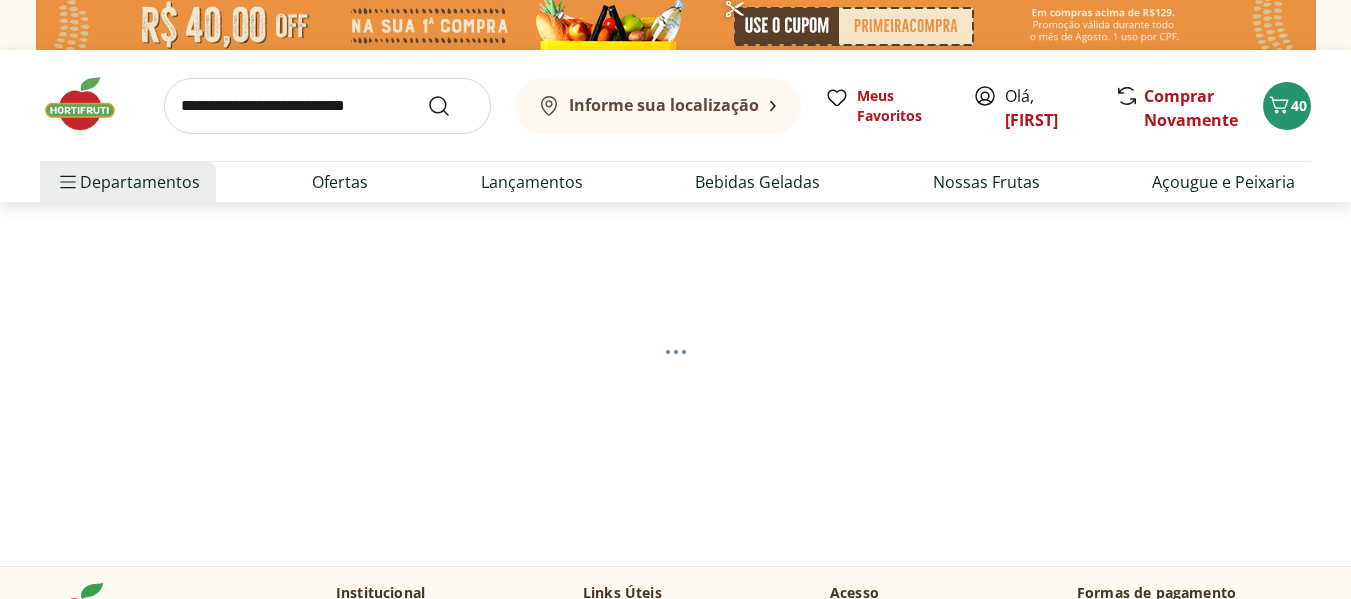 scroll, scrollTop: 0, scrollLeft: 0, axis: both 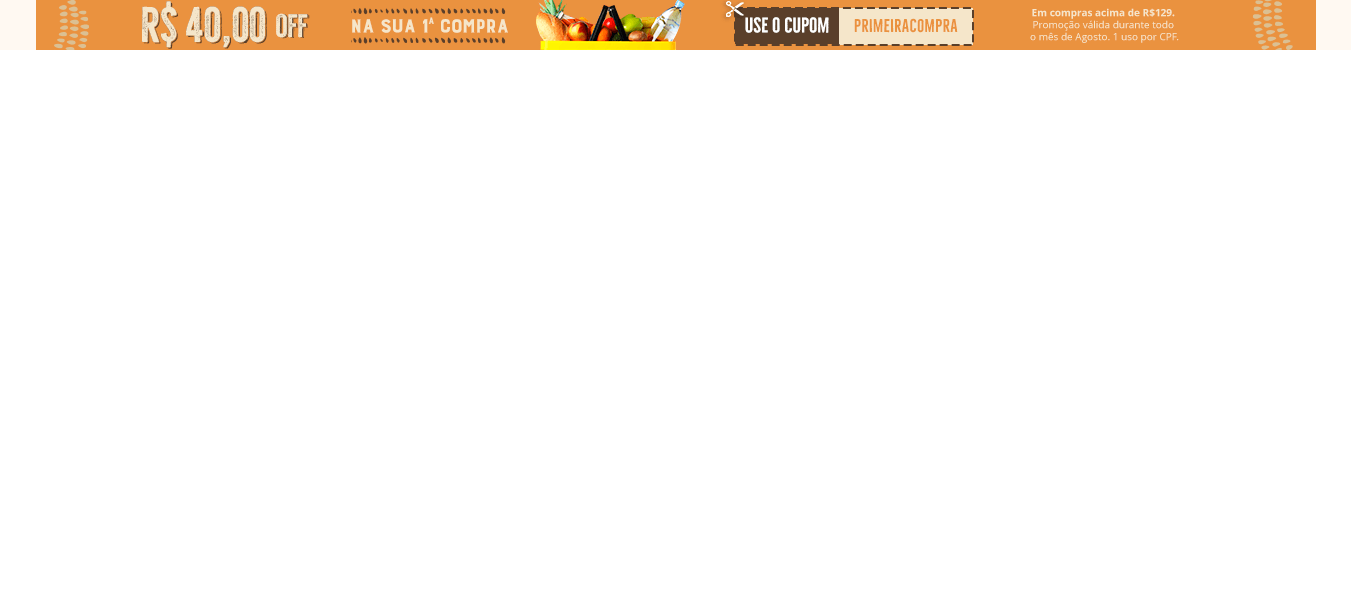 select on "**********" 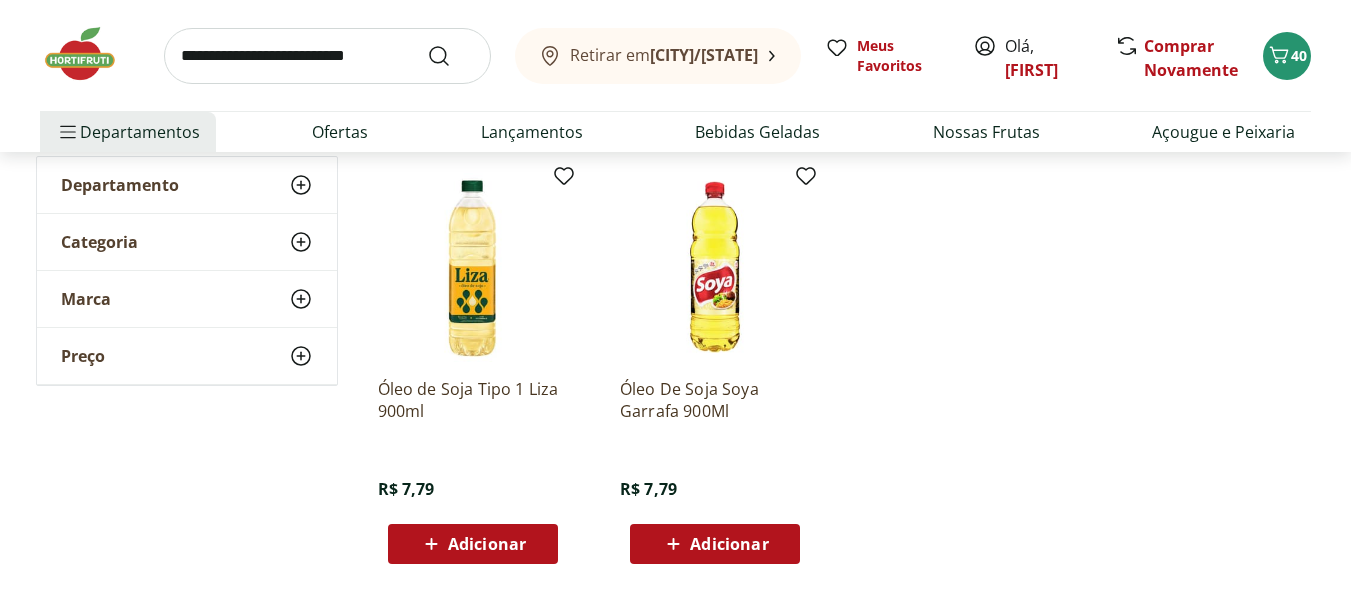 scroll, scrollTop: 300, scrollLeft: 0, axis: vertical 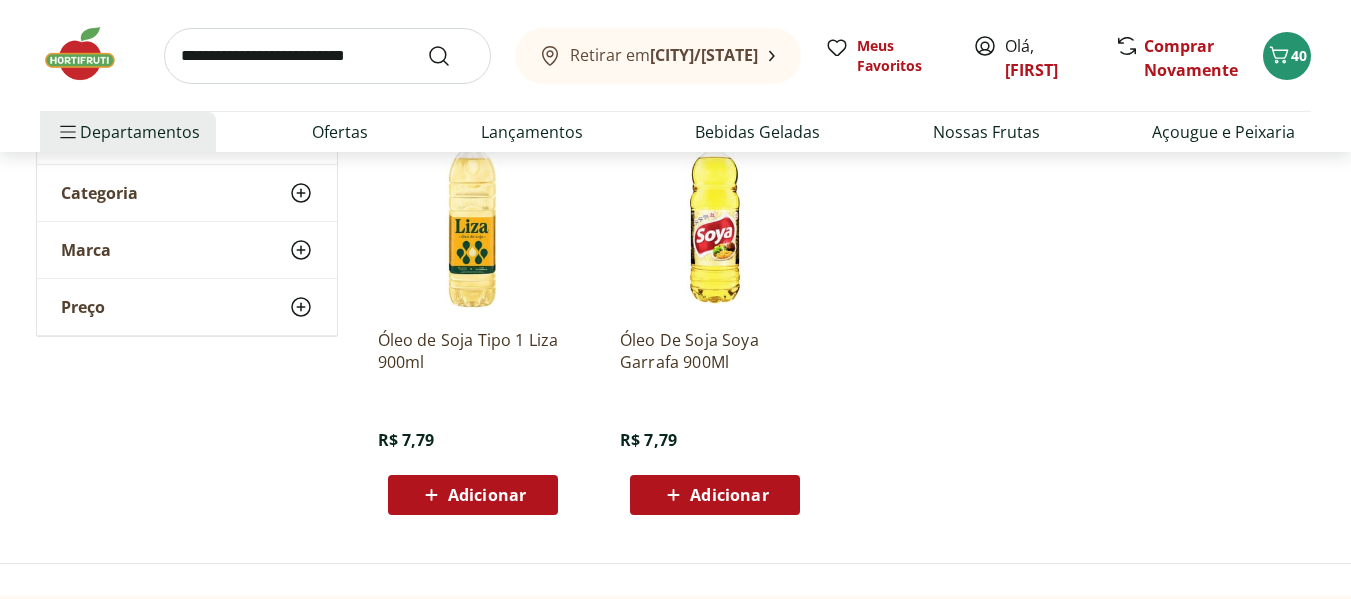 click on "Adicionar" at bounding box center [487, 495] 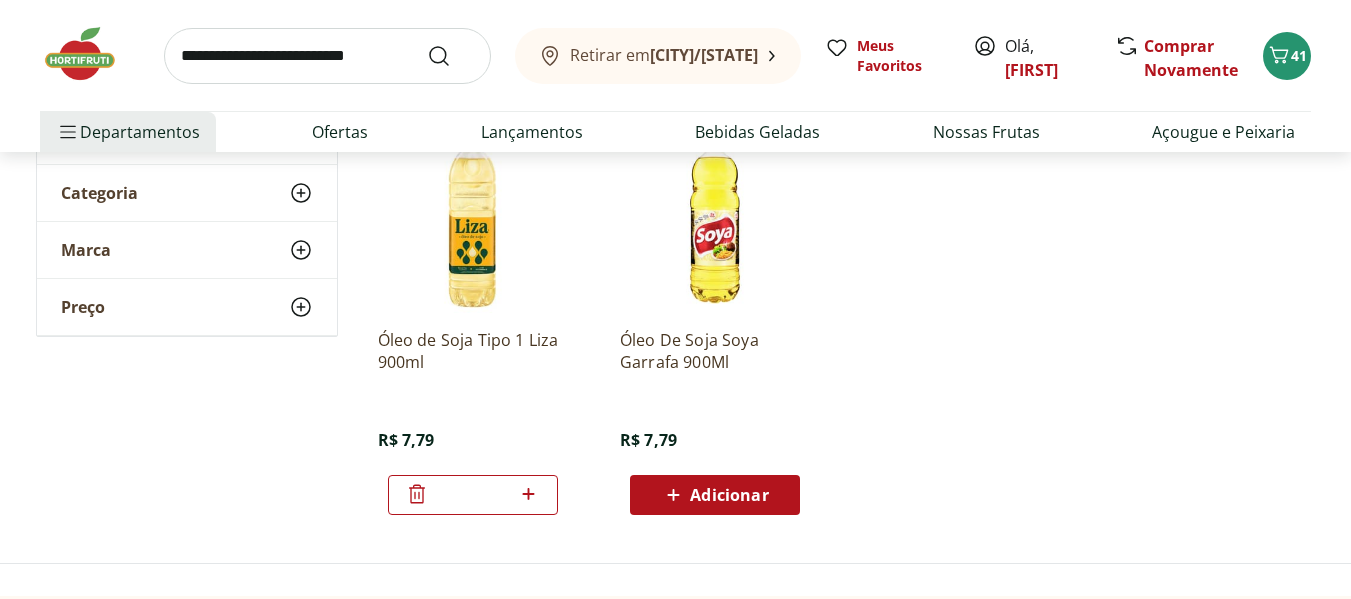 click at bounding box center (327, 56) 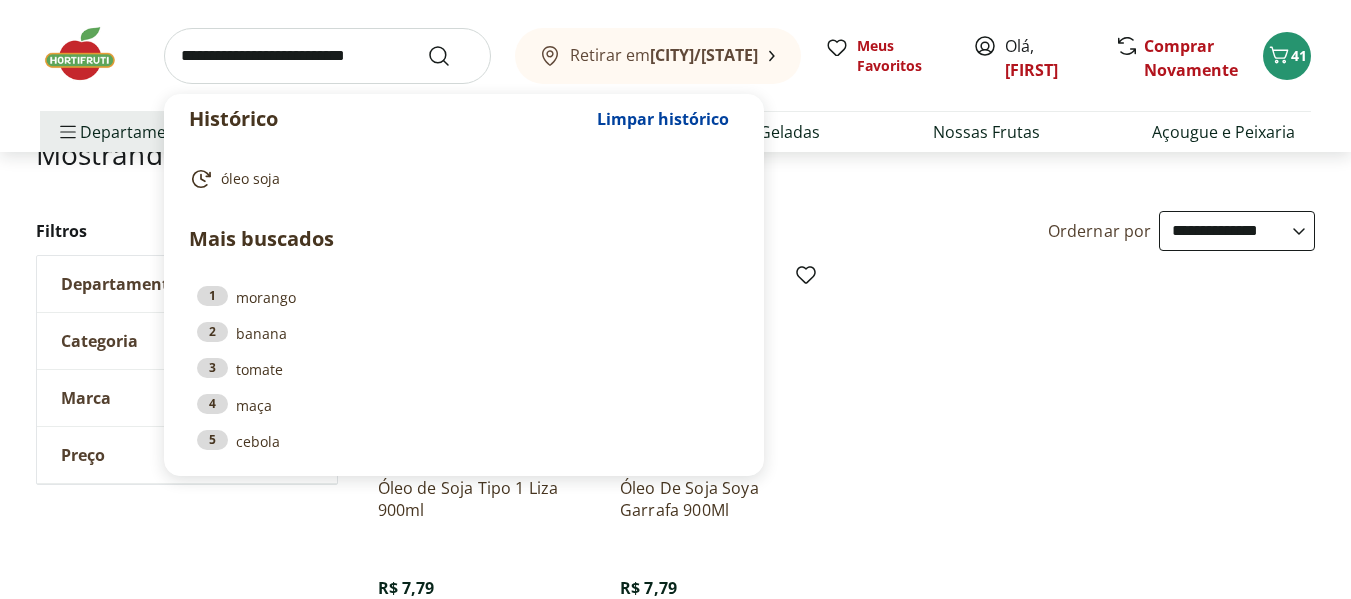 scroll, scrollTop: 0, scrollLeft: 0, axis: both 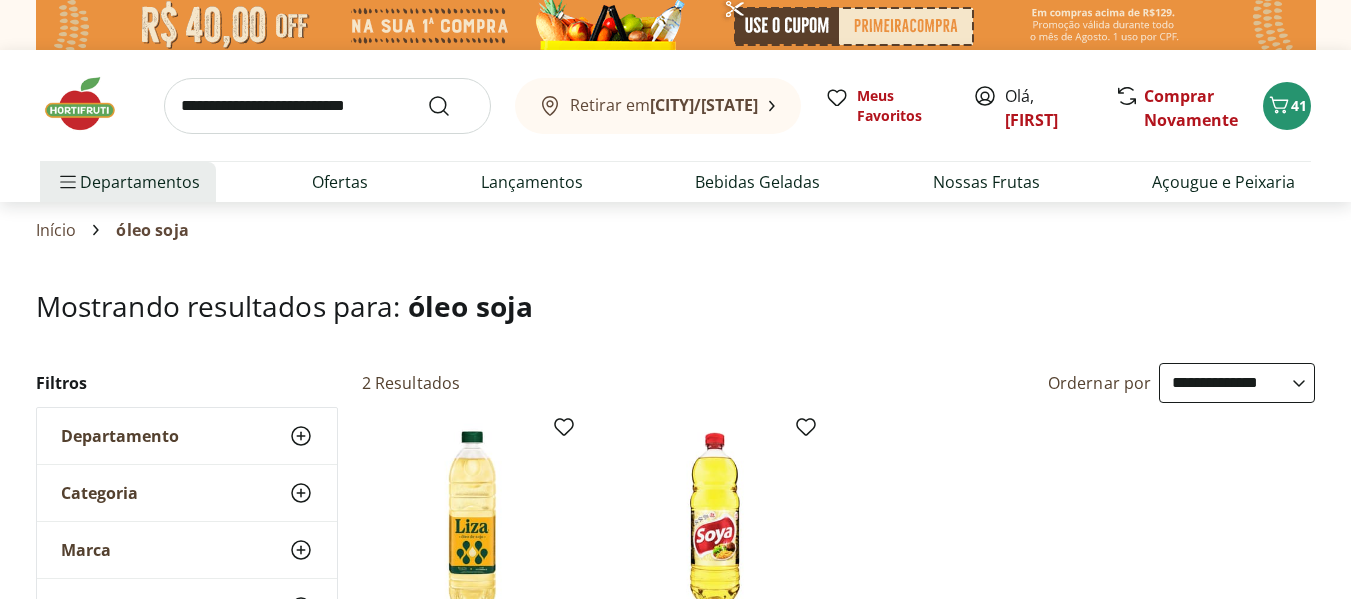 click on "Retirar em  Vitória/ES Meus Favoritos Olá,  Jose Comprar Novamente 41" at bounding box center (675, 105) 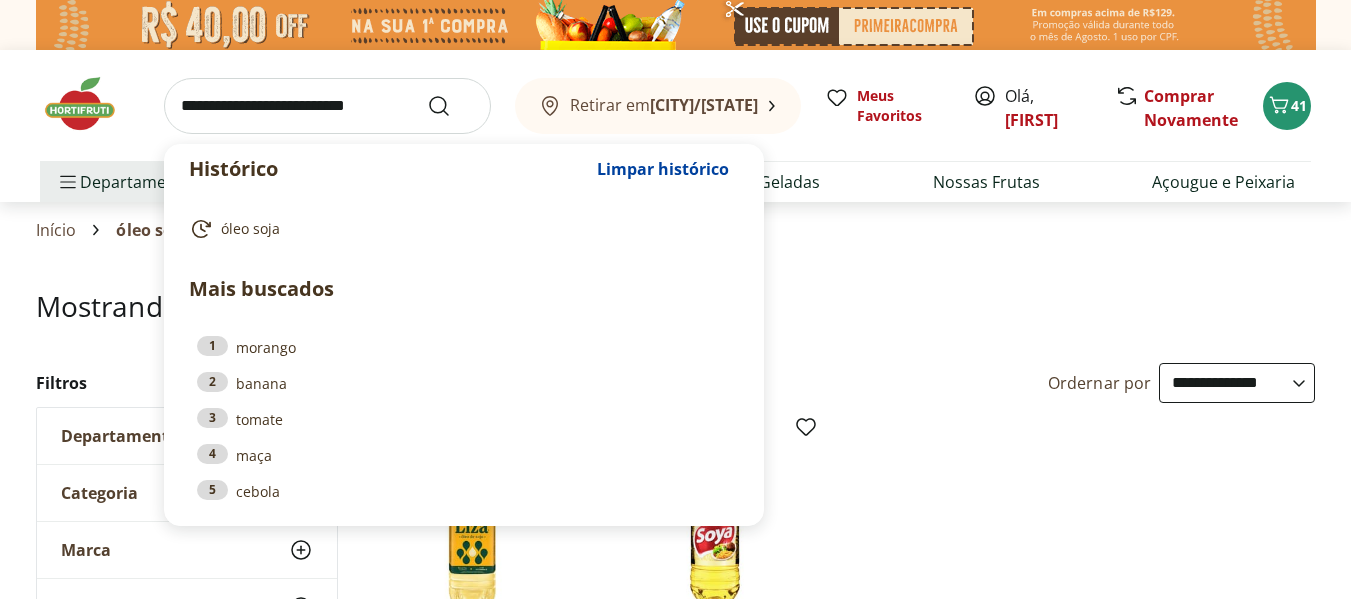 click at bounding box center (327, 106) 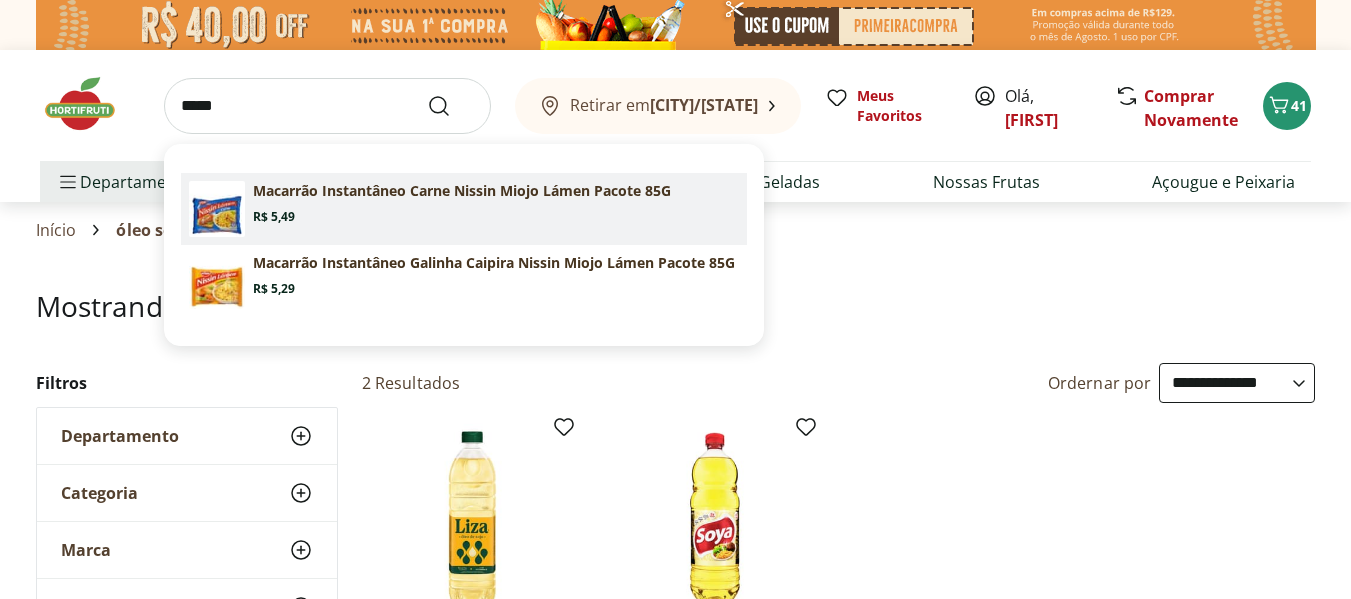 click on "Macarrão Instantâneo Carne Nissin Miojo Lámen Pacote 85G Price: R$ 5,49" at bounding box center [496, 203] 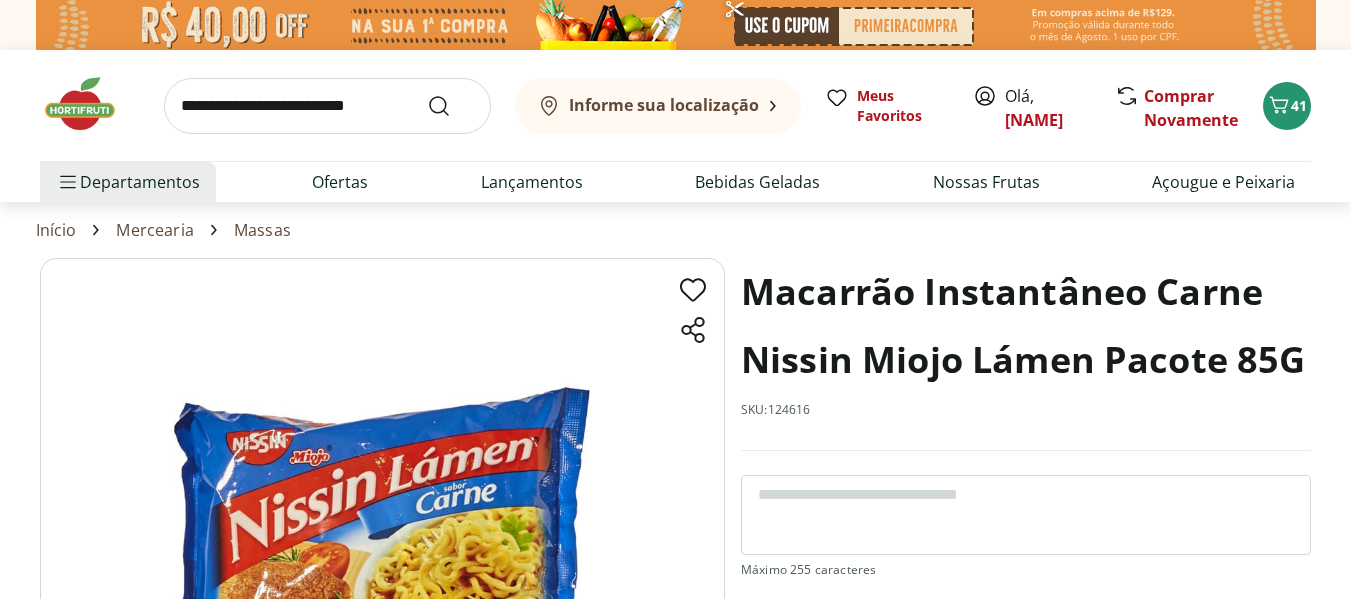 scroll, scrollTop: 0, scrollLeft: 0, axis: both 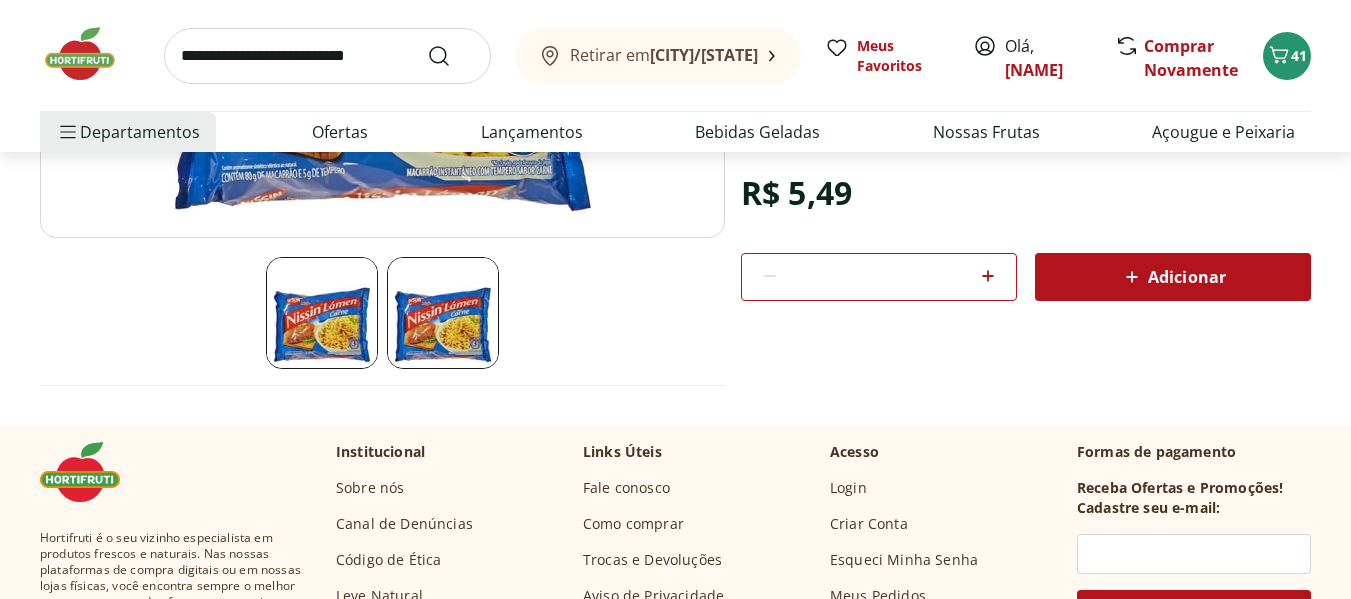 click 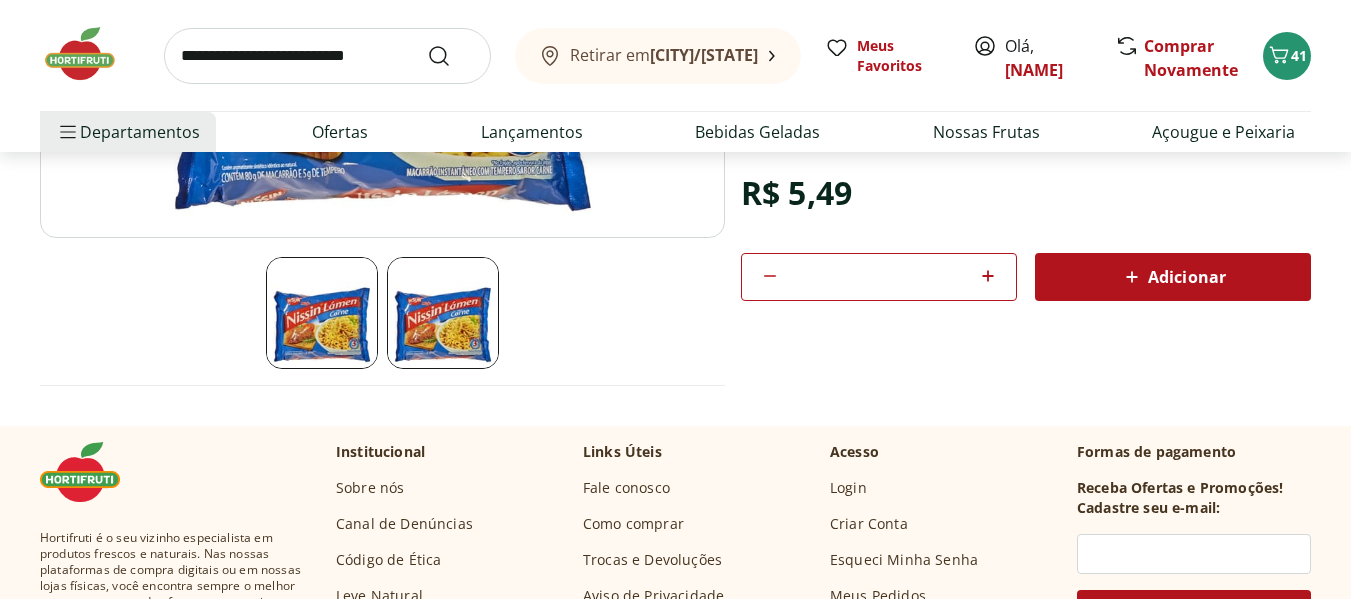 click on "Adicionar" at bounding box center (1173, 277) 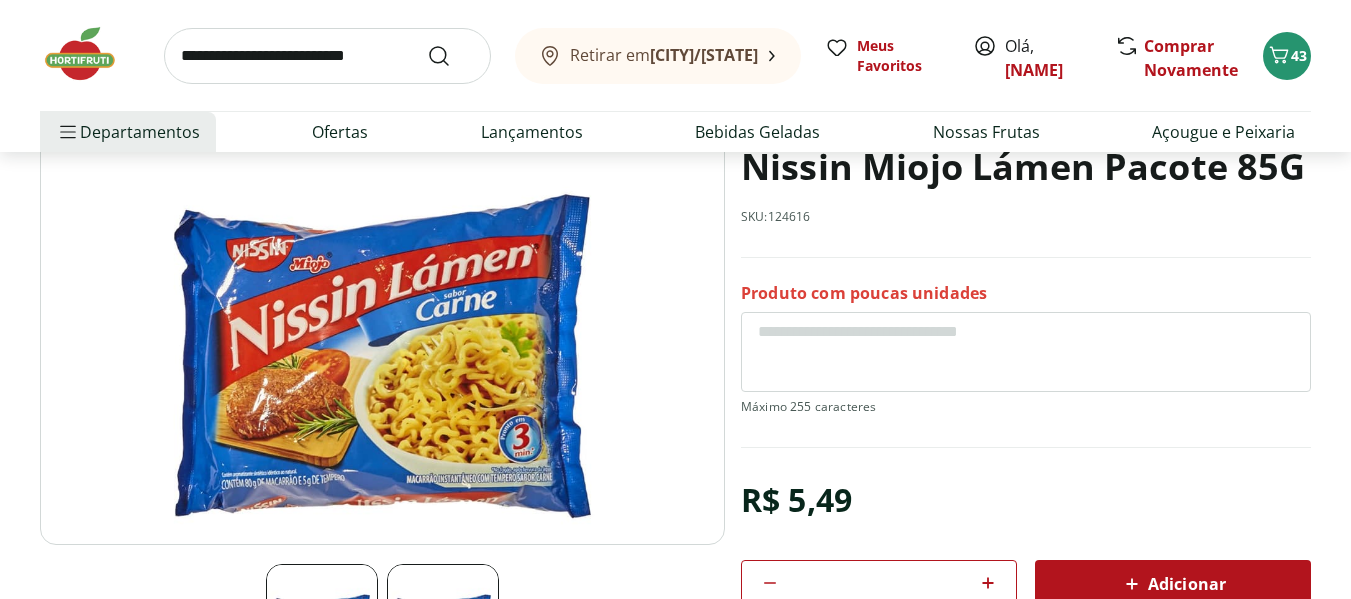 scroll, scrollTop: 0, scrollLeft: 0, axis: both 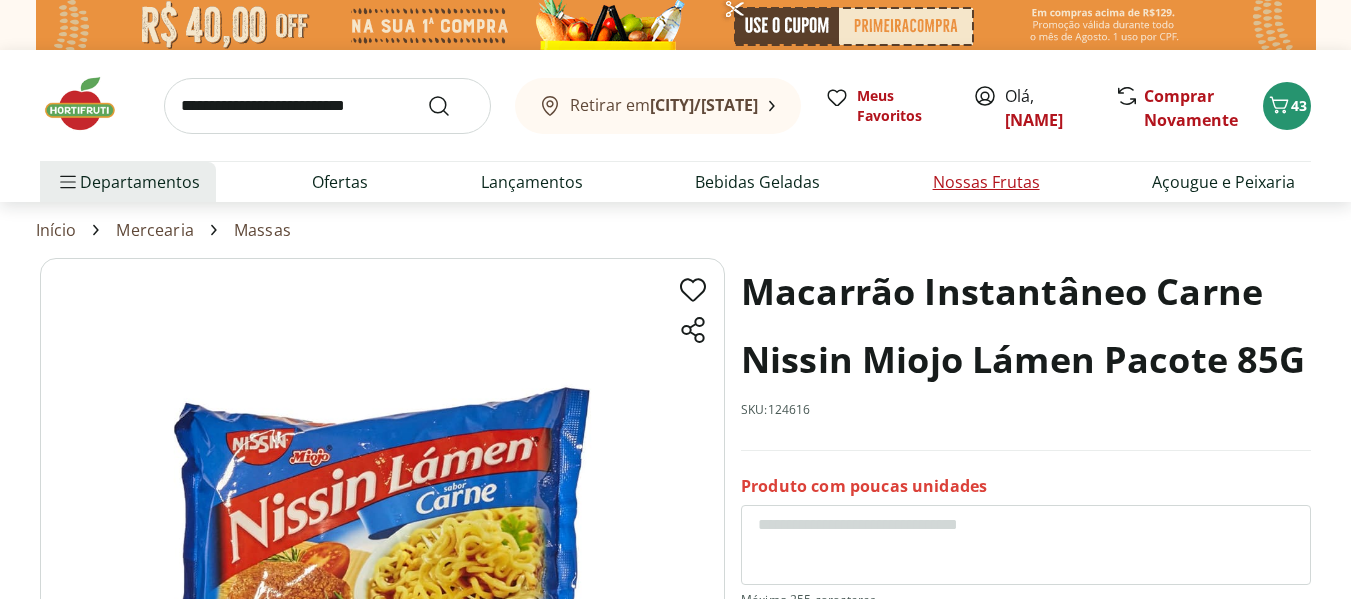 click on "Nossas Frutas" at bounding box center [986, 182] 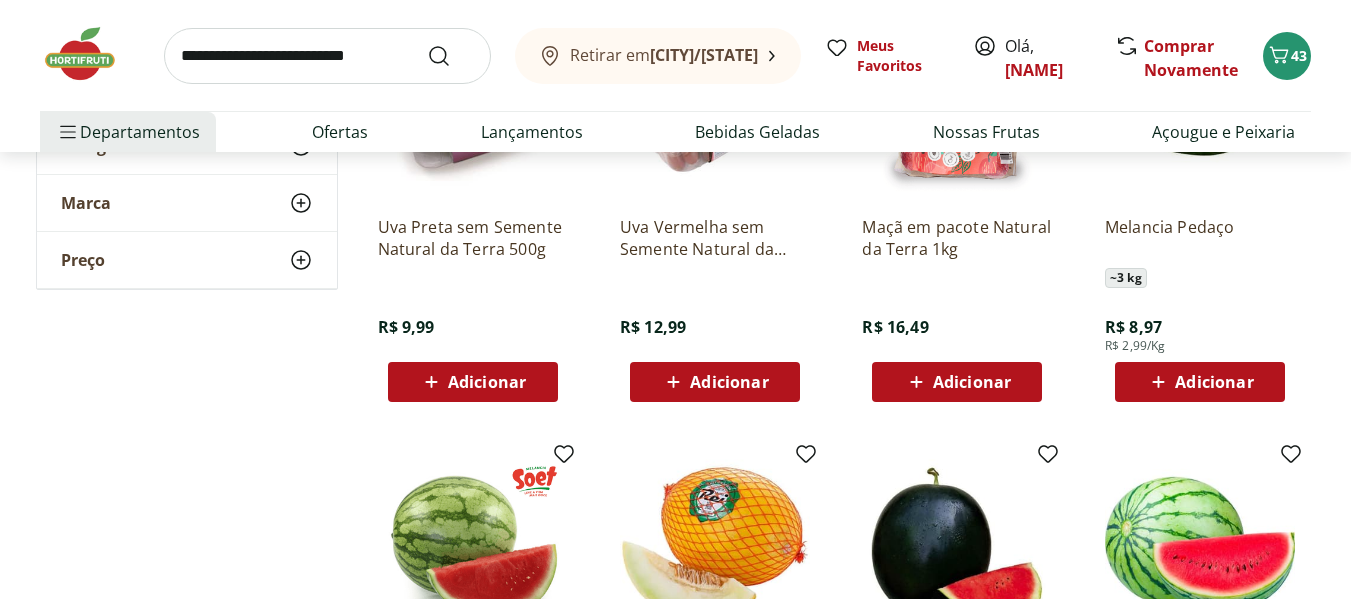 scroll, scrollTop: 800, scrollLeft: 0, axis: vertical 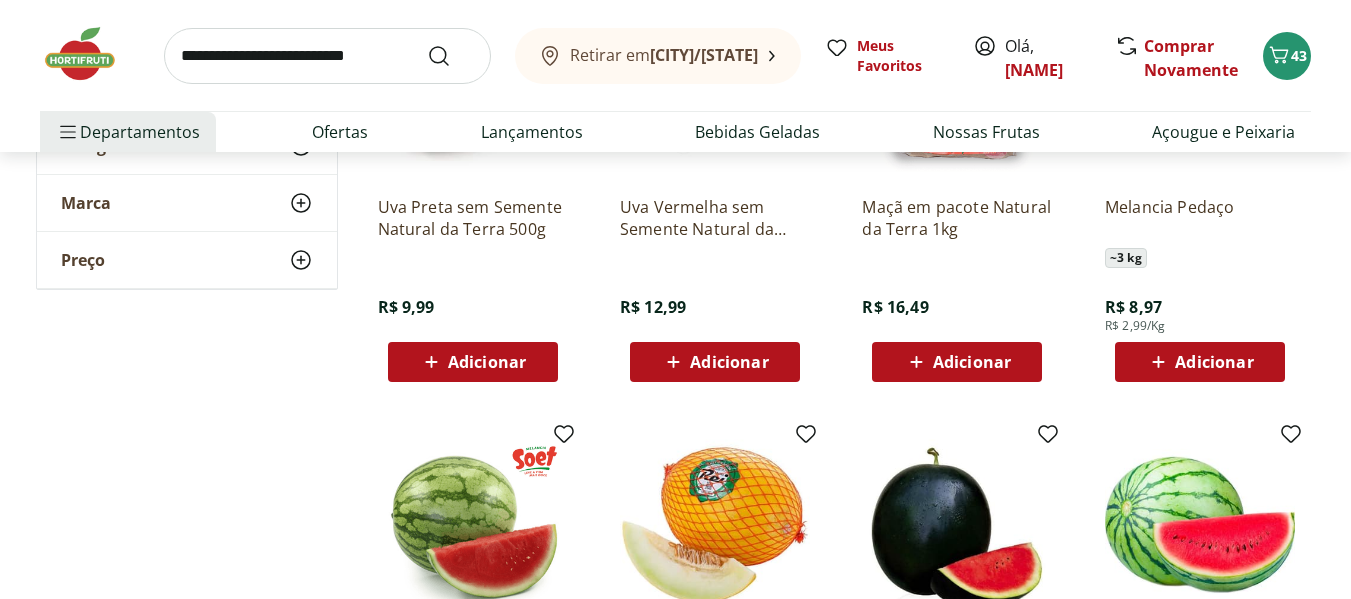 click on "Adicionar" at bounding box center (972, 362) 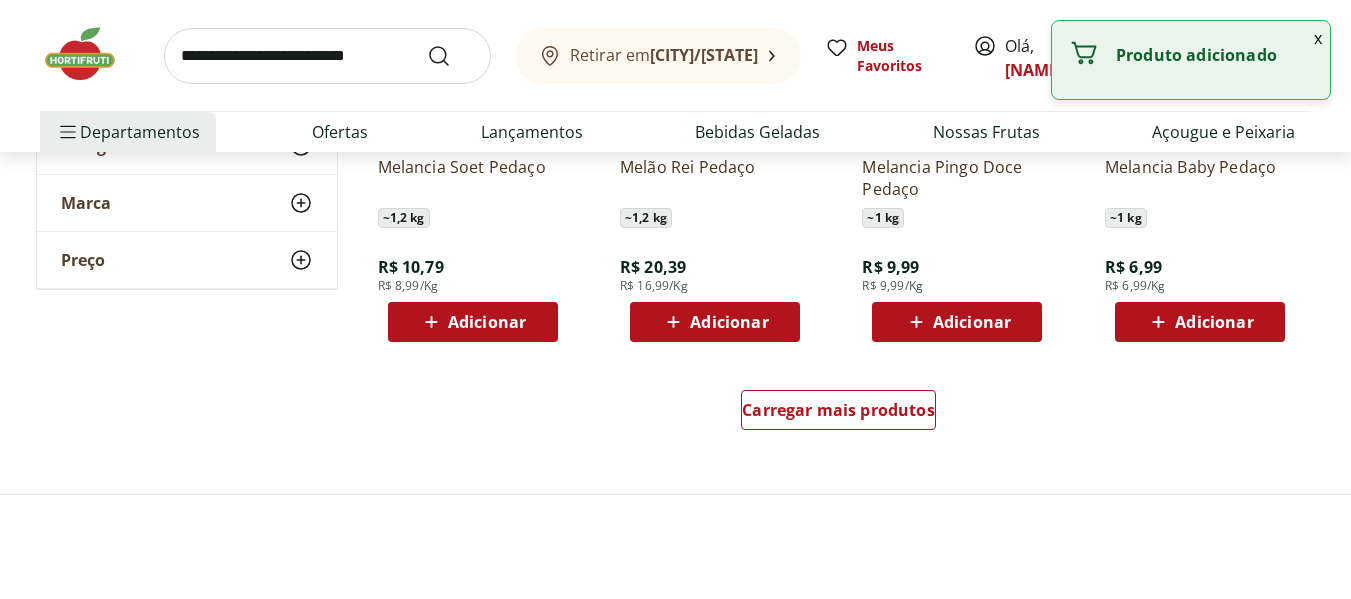 scroll, scrollTop: 1300, scrollLeft: 0, axis: vertical 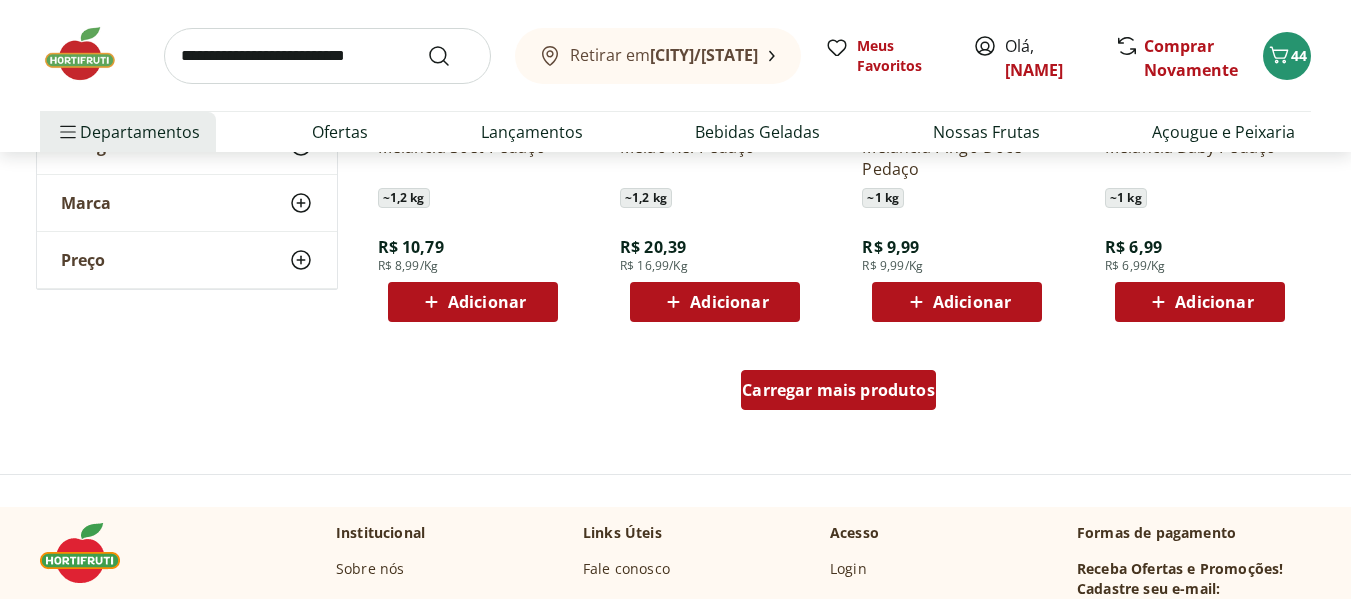 click on "Carregar mais produtos" at bounding box center (838, 390) 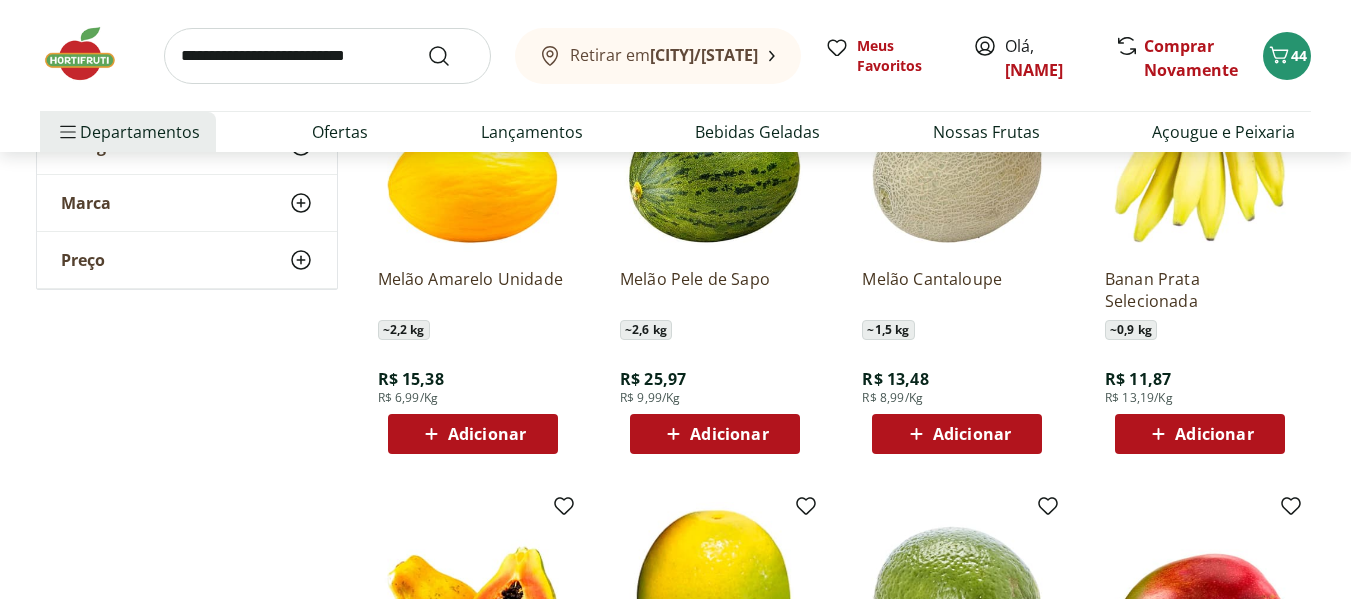 scroll, scrollTop: 1600, scrollLeft: 0, axis: vertical 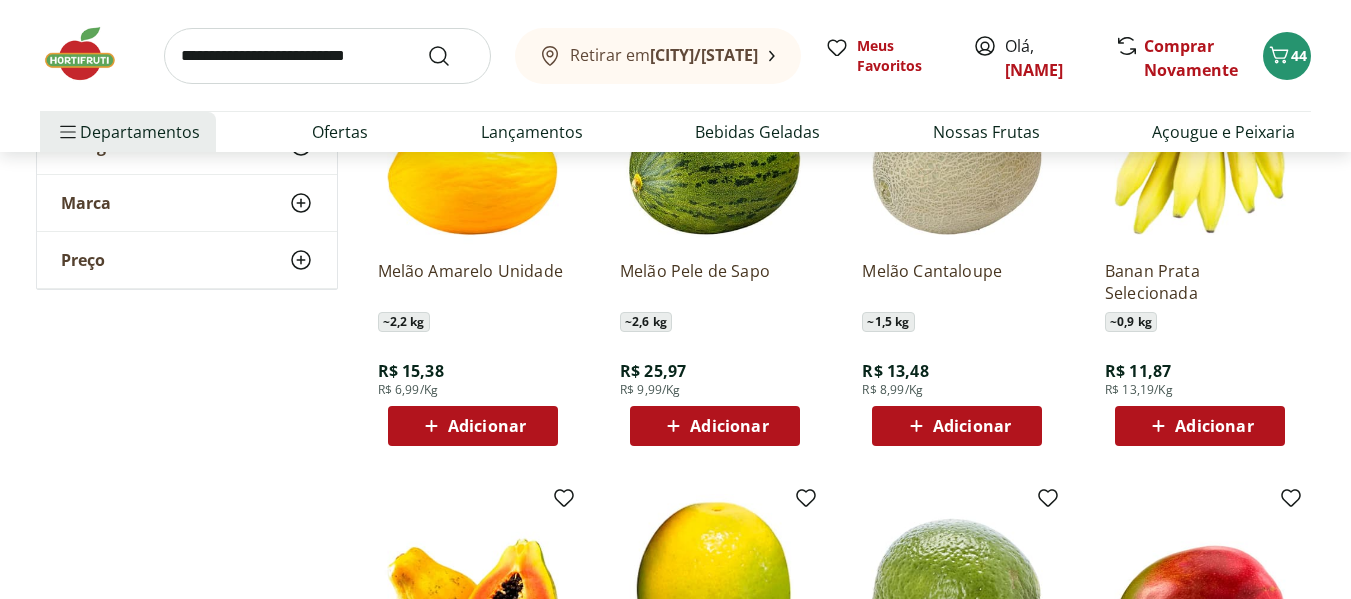 click on "Adicionar" at bounding box center (1214, 426) 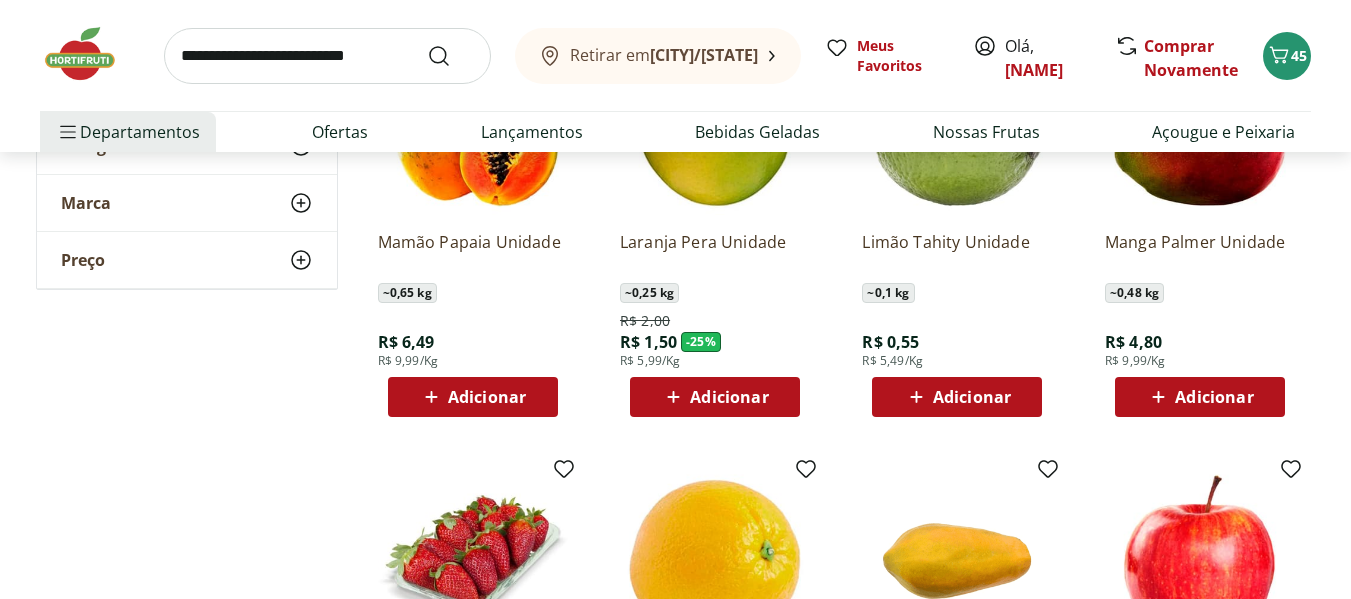 scroll, scrollTop: 2100, scrollLeft: 0, axis: vertical 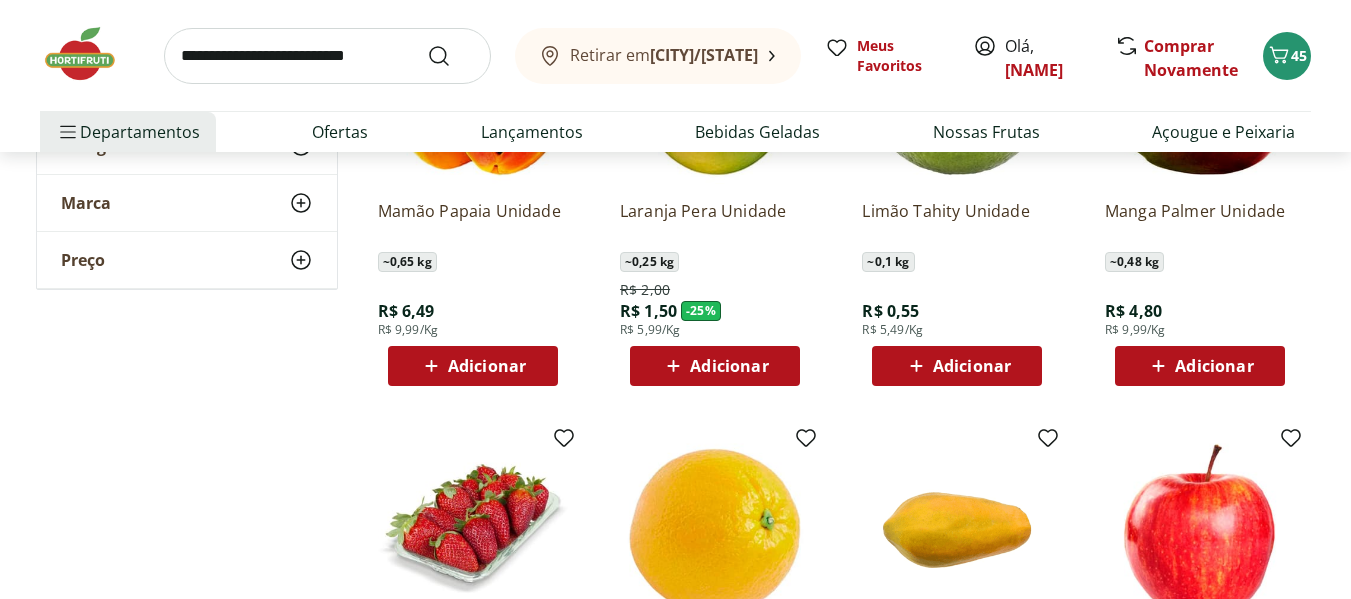click on "Adicionar" at bounding box center (487, 366) 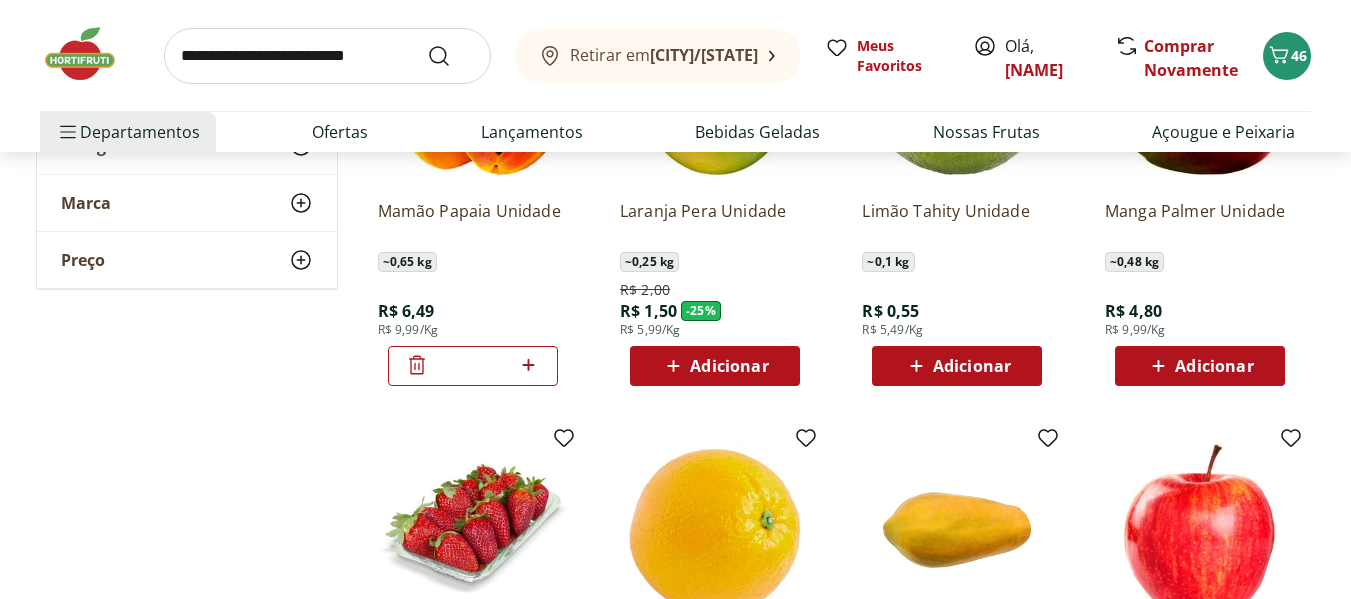 click 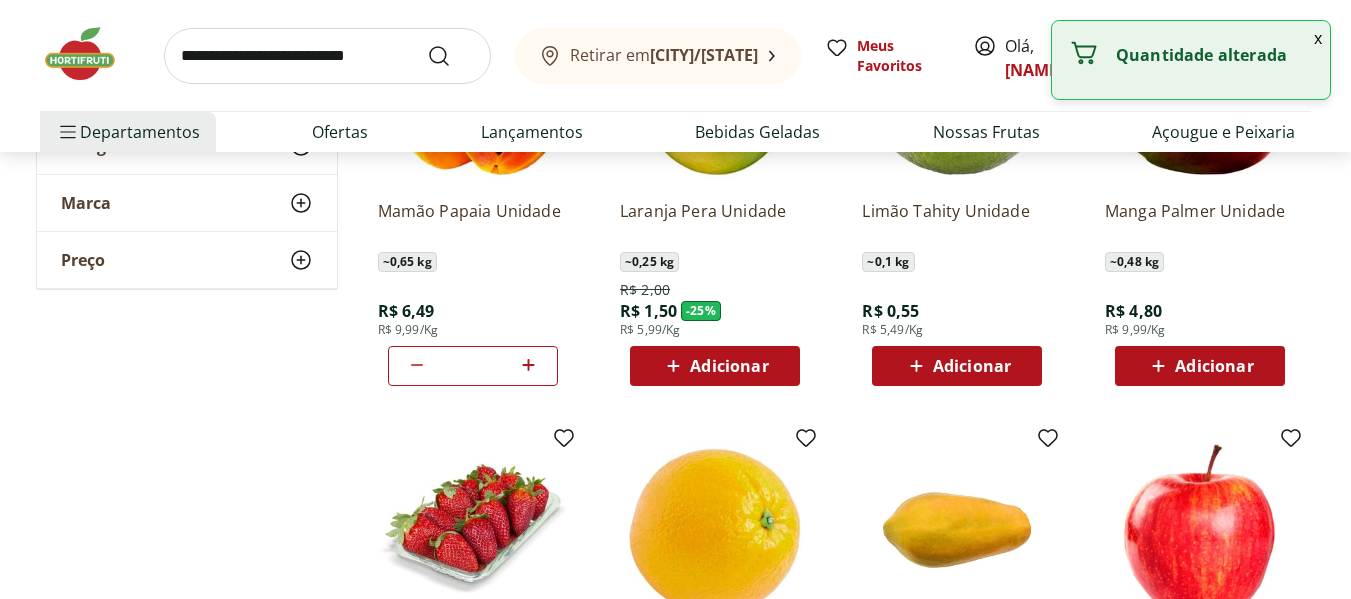 click 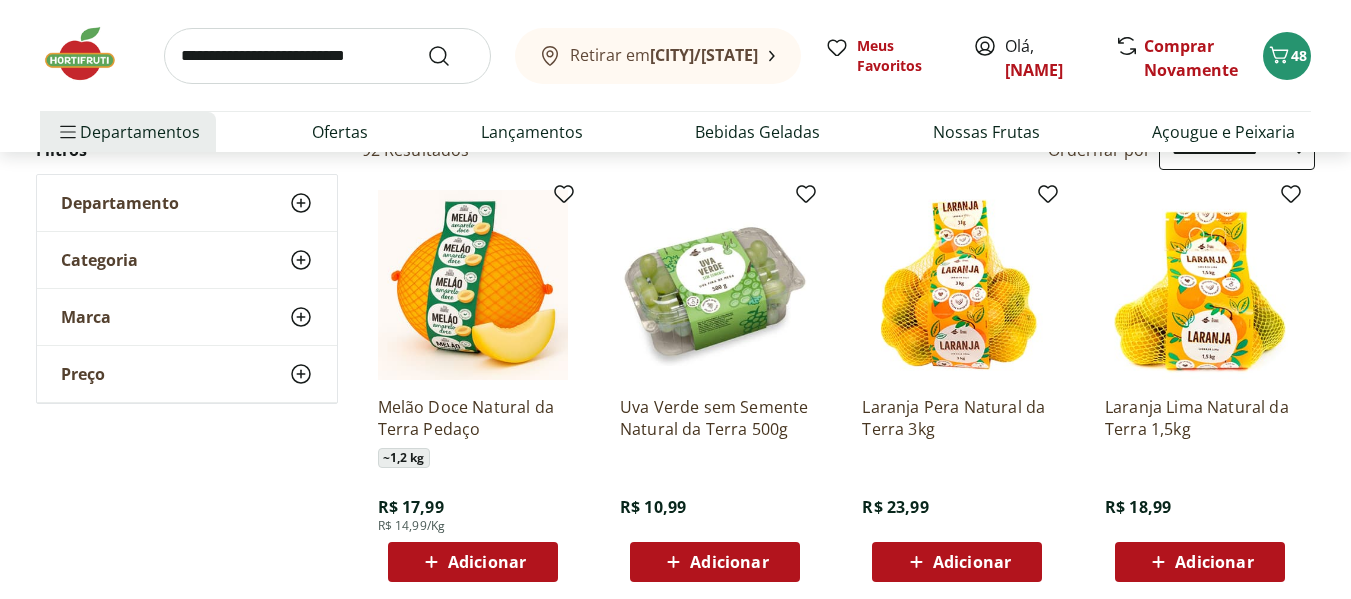 scroll, scrollTop: 0, scrollLeft: 0, axis: both 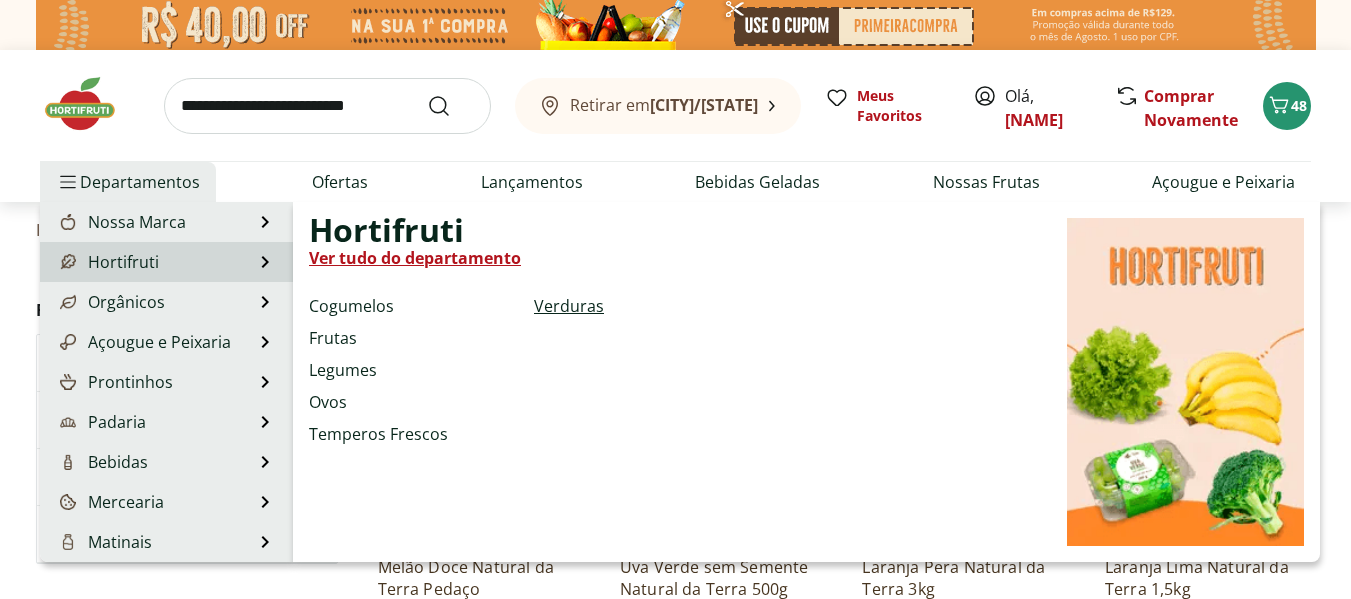 click on "Verduras" at bounding box center [569, 306] 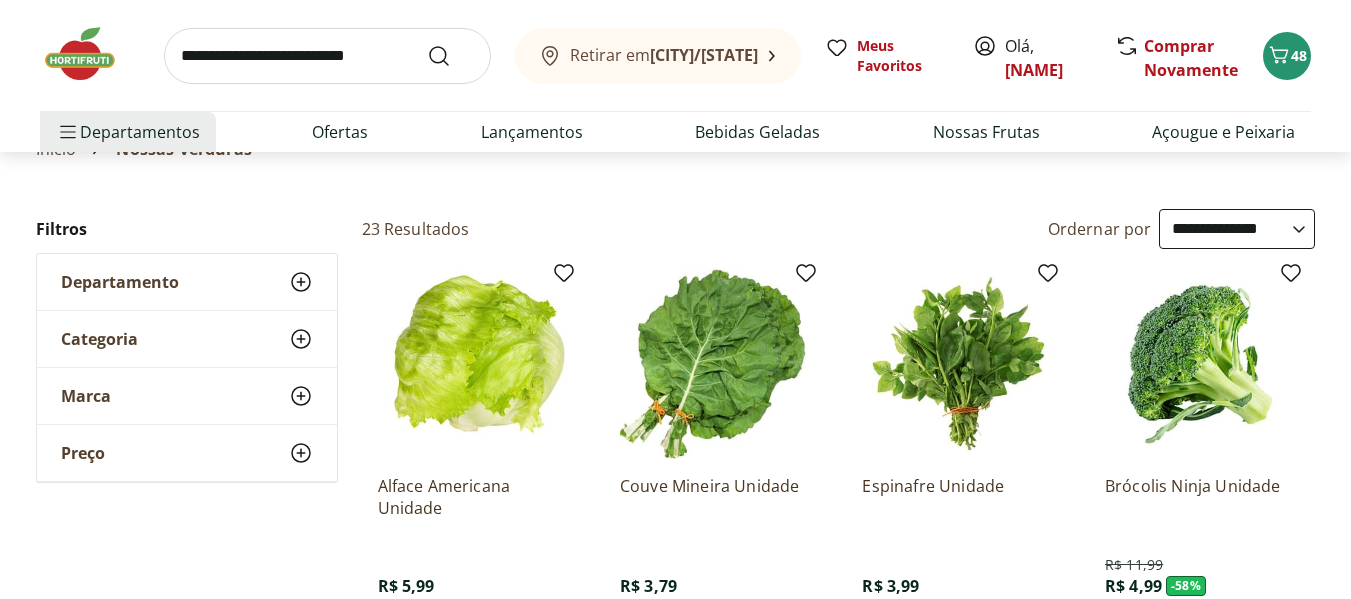 scroll, scrollTop: 200, scrollLeft: 0, axis: vertical 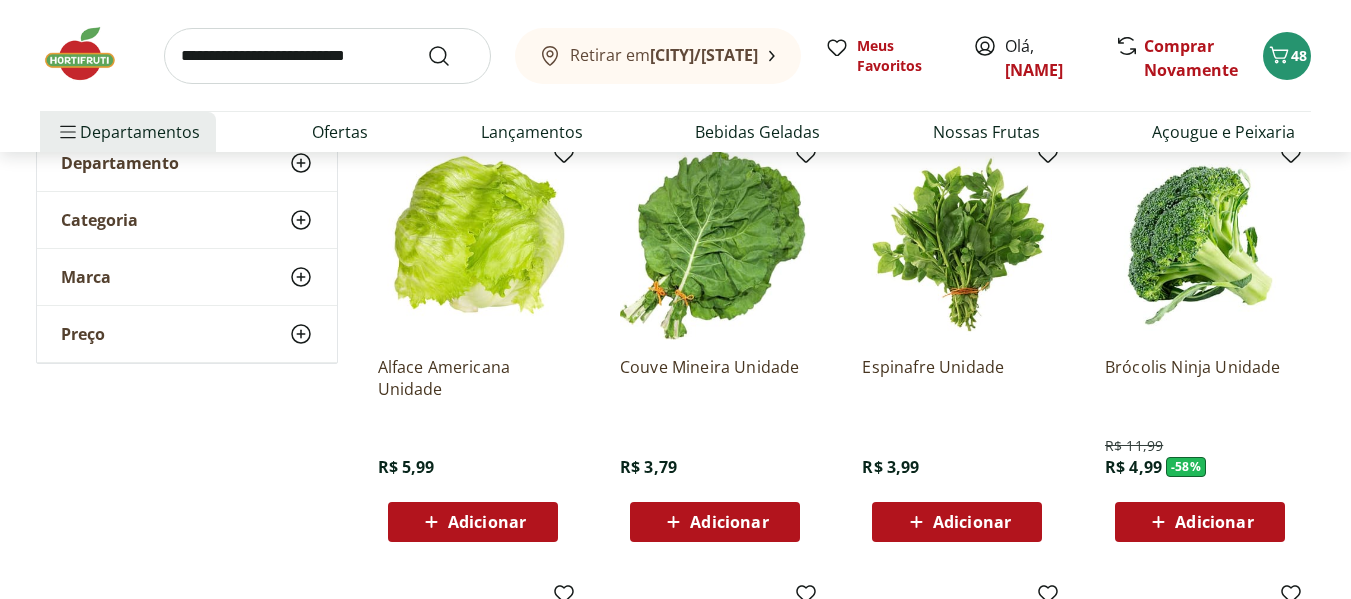 click on "Adicionar" at bounding box center [487, 522] 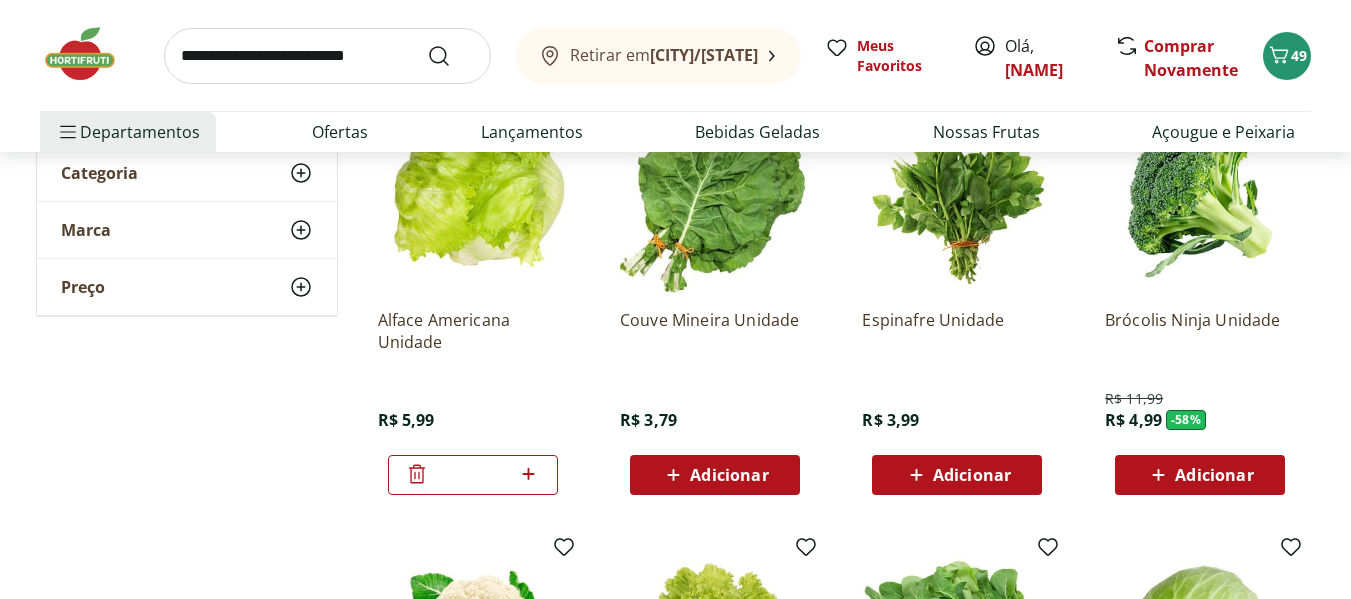 scroll, scrollTop: 200, scrollLeft: 0, axis: vertical 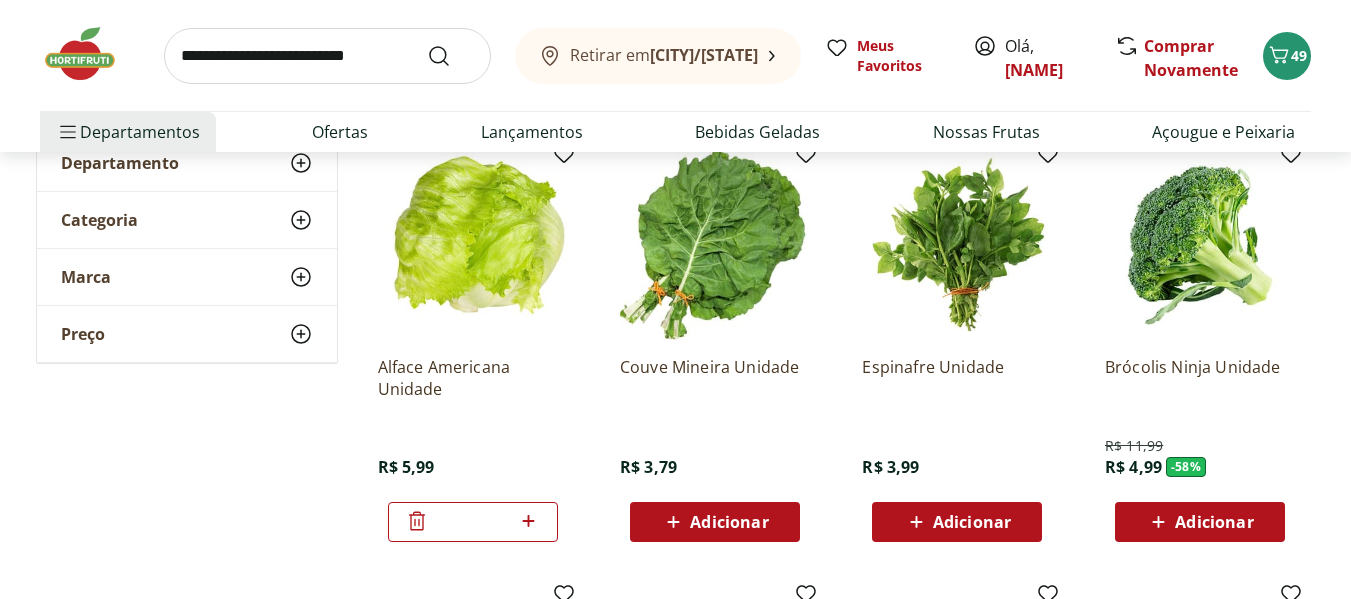 click on "Adicionar" at bounding box center [1214, 522] 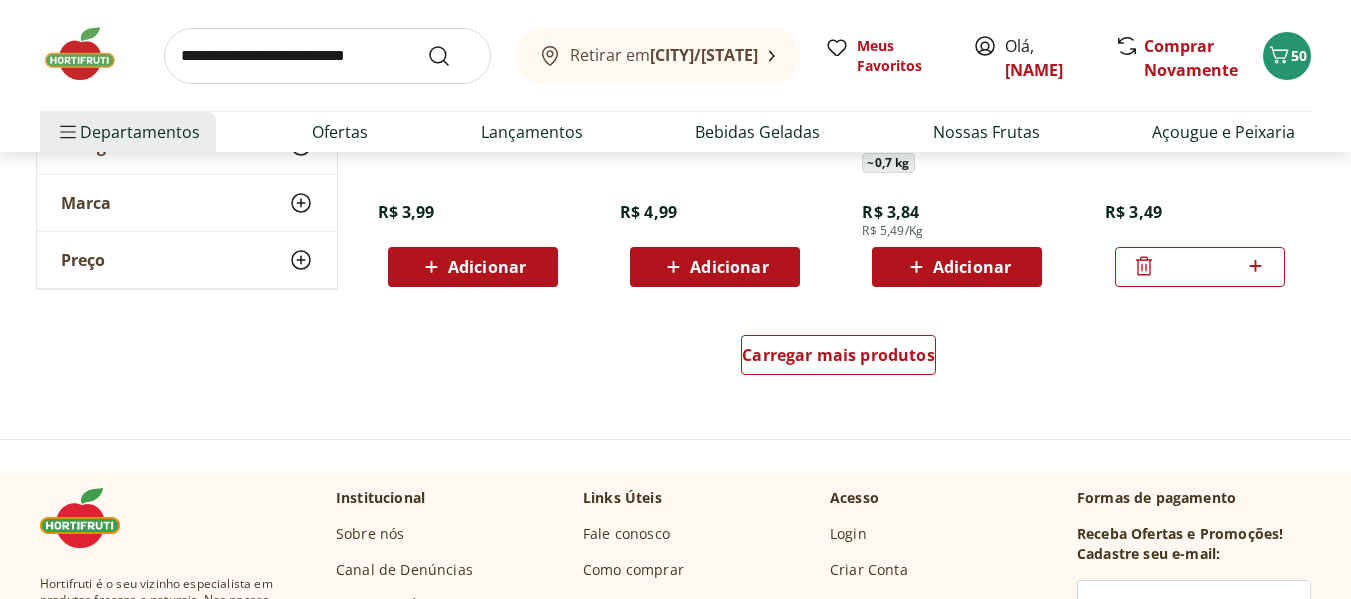 scroll, scrollTop: 1300, scrollLeft: 0, axis: vertical 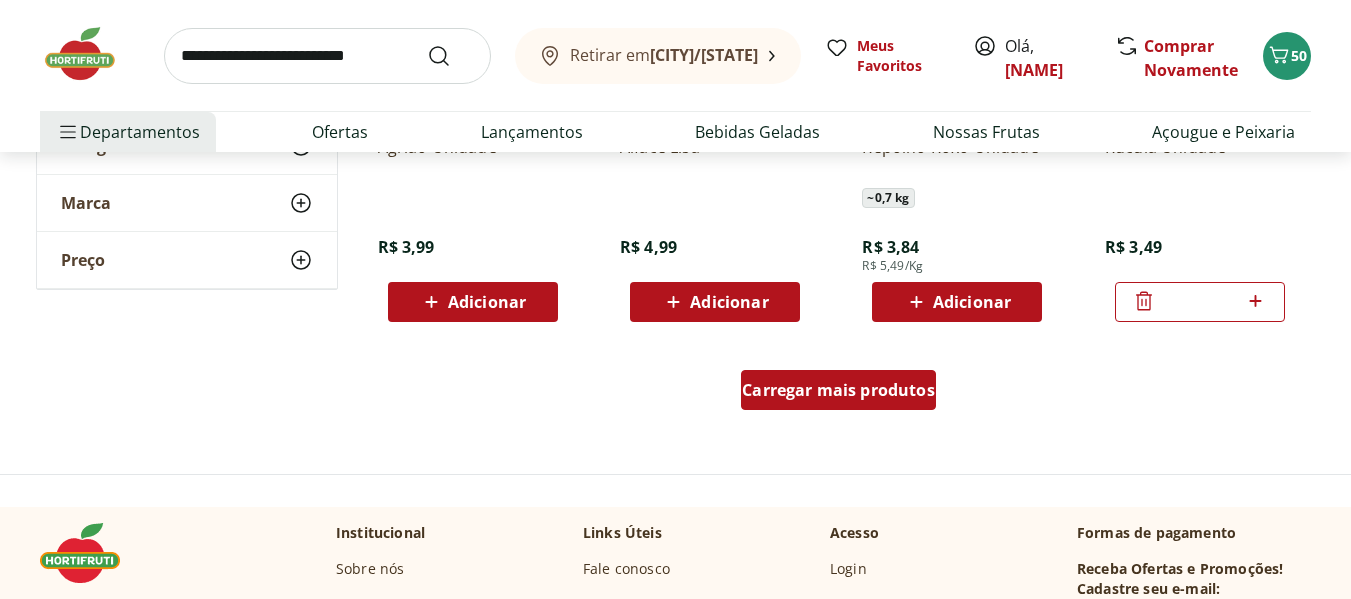 click on "Carregar mais produtos" at bounding box center [838, 390] 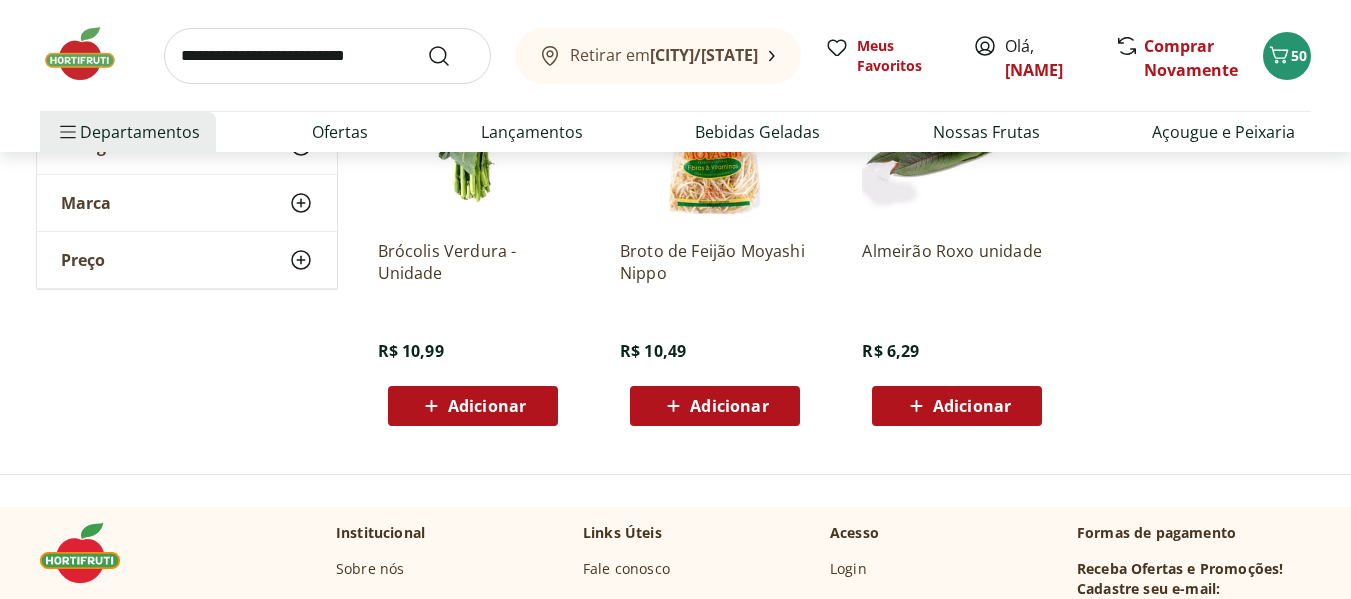 scroll, scrollTop: 2400, scrollLeft: 0, axis: vertical 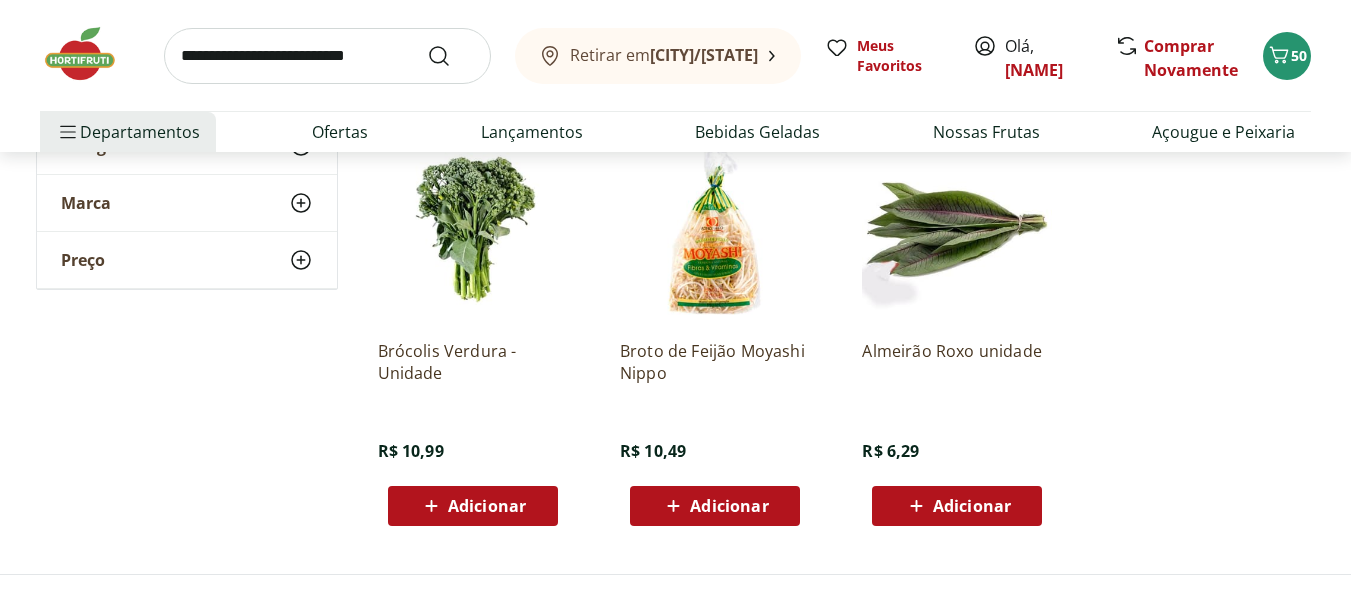 click at bounding box center [327, 56] 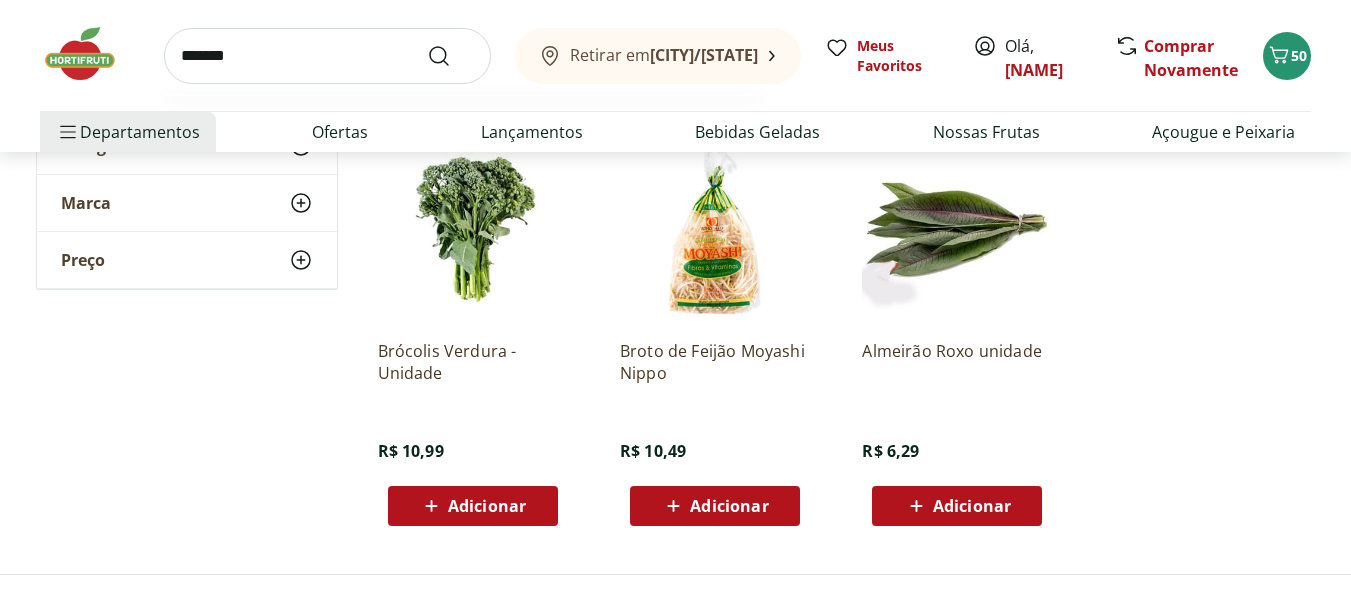 type on "*******" 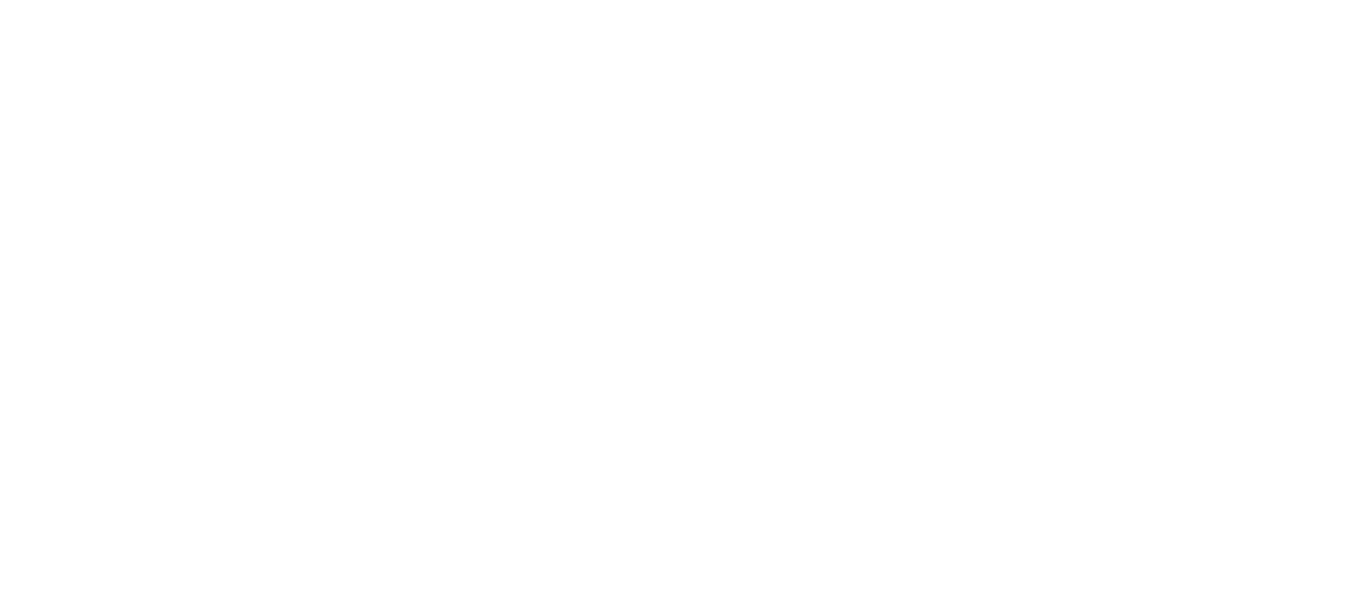 scroll, scrollTop: 0, scrollLeft: 0, axis: both 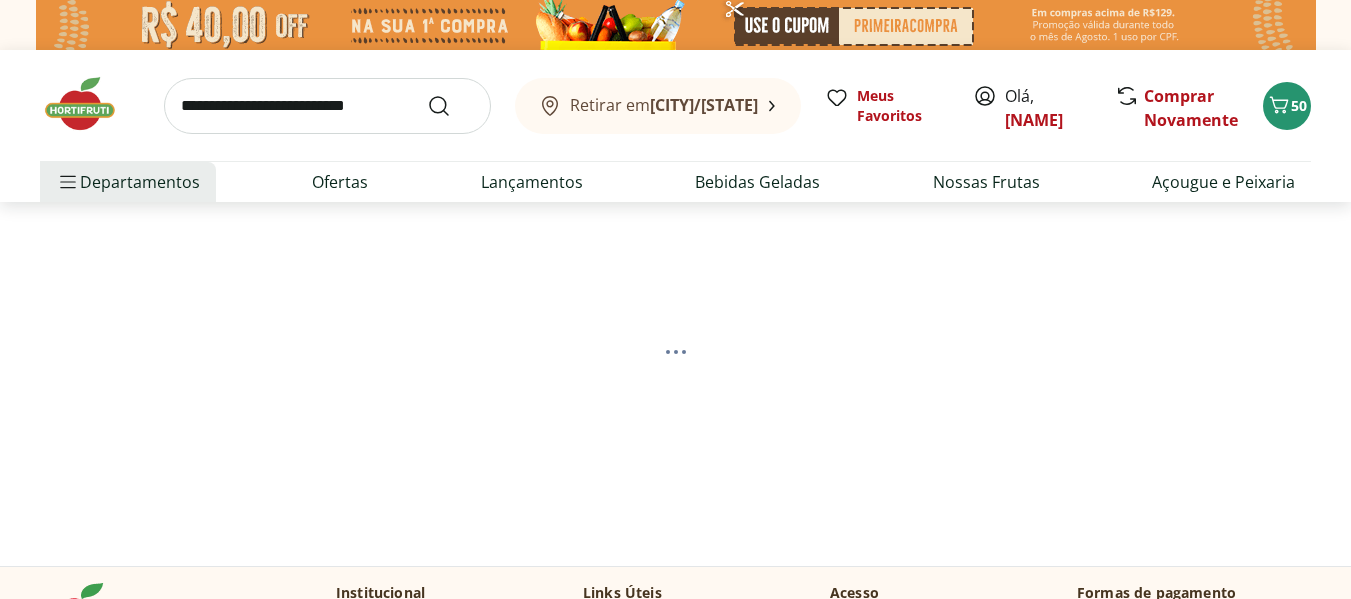 select on "**********" 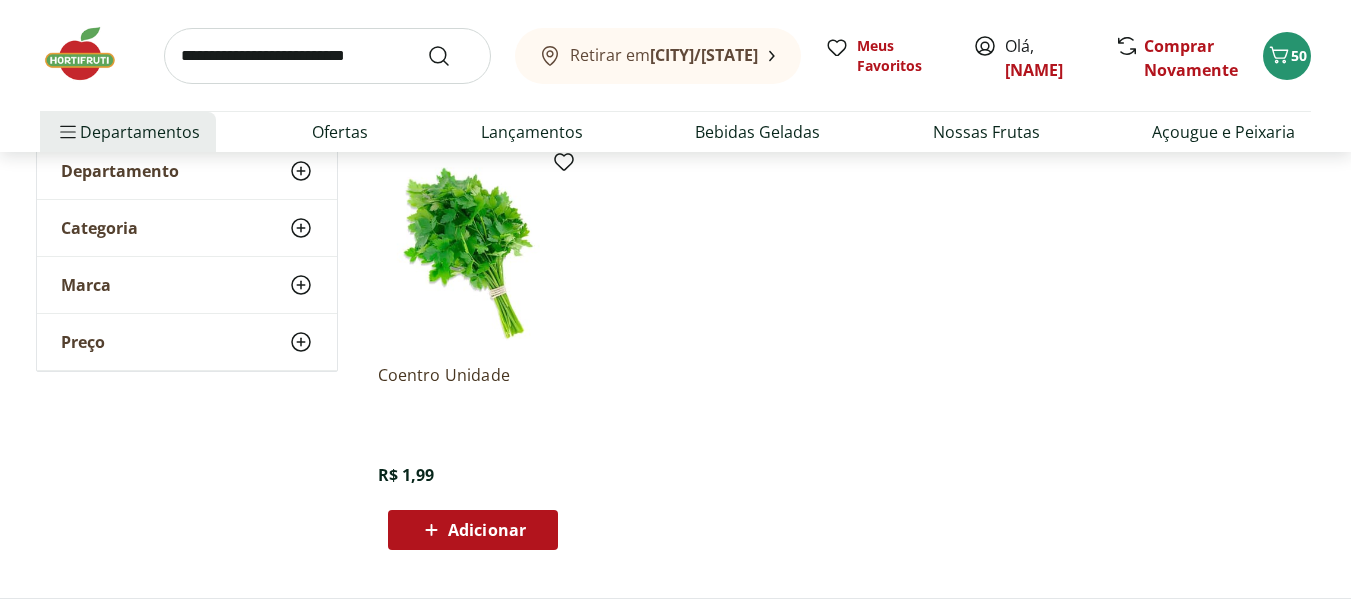 scroll, scrollTop: 300, scrollLeft: 0, axis: vertical 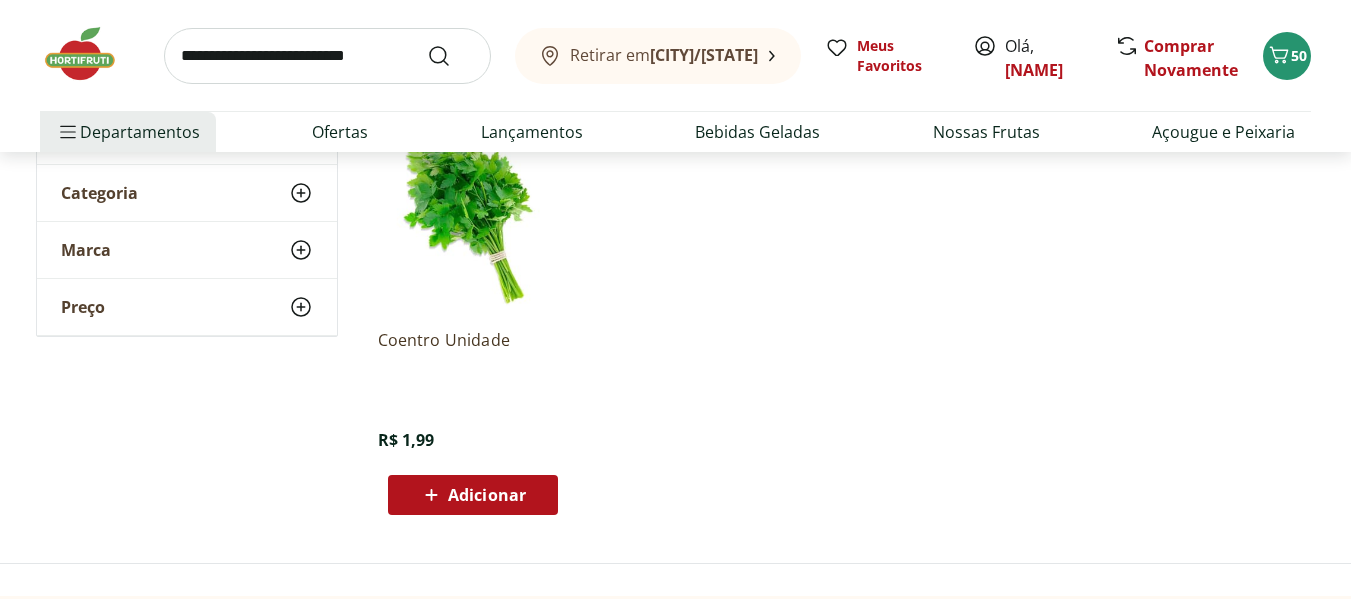 click on "Adicionar" at bounding box center [487, 495] 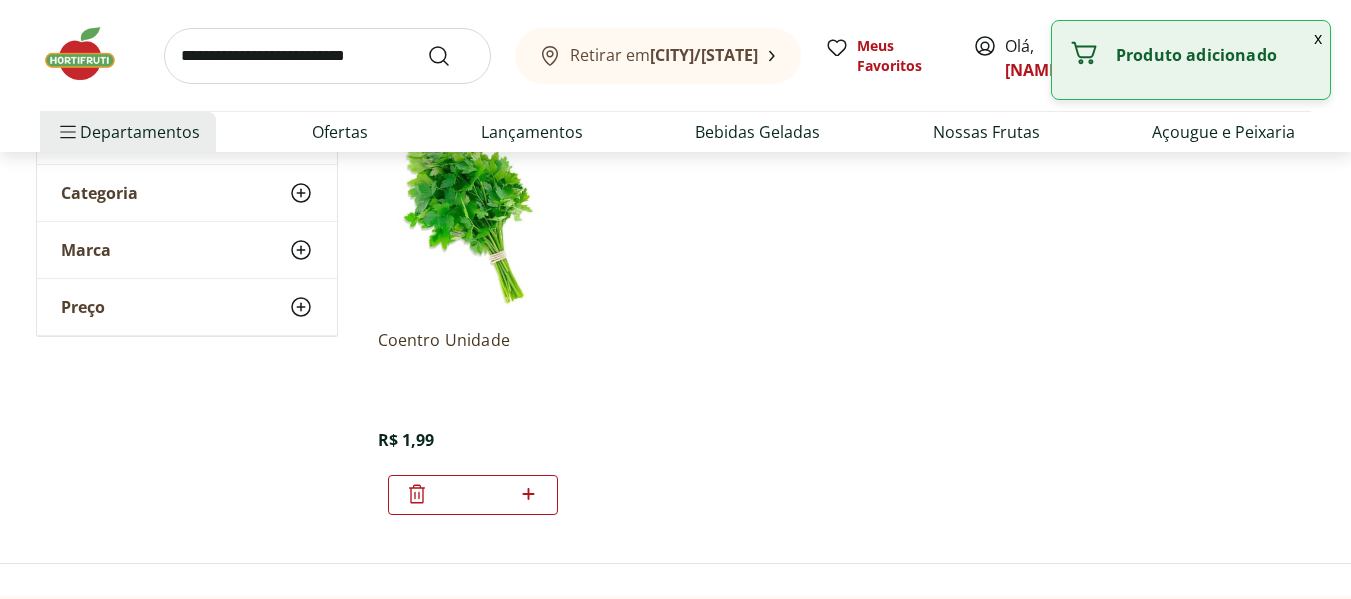 click at bounding box center [327, 56] 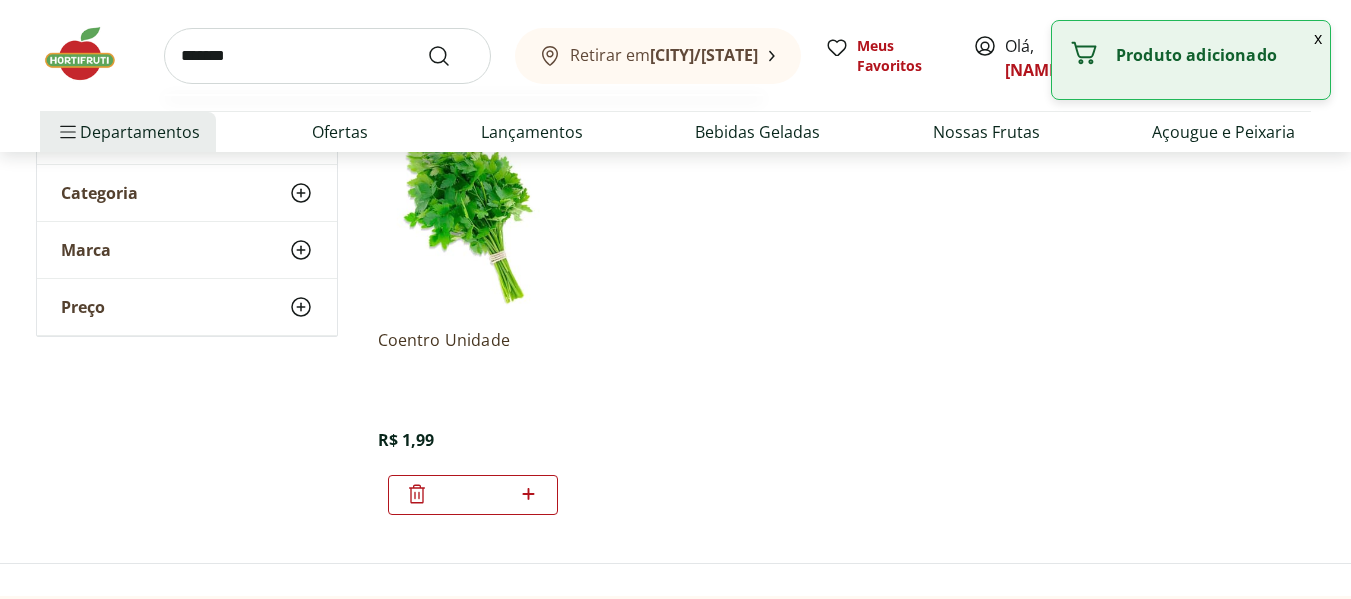 type on "*******" 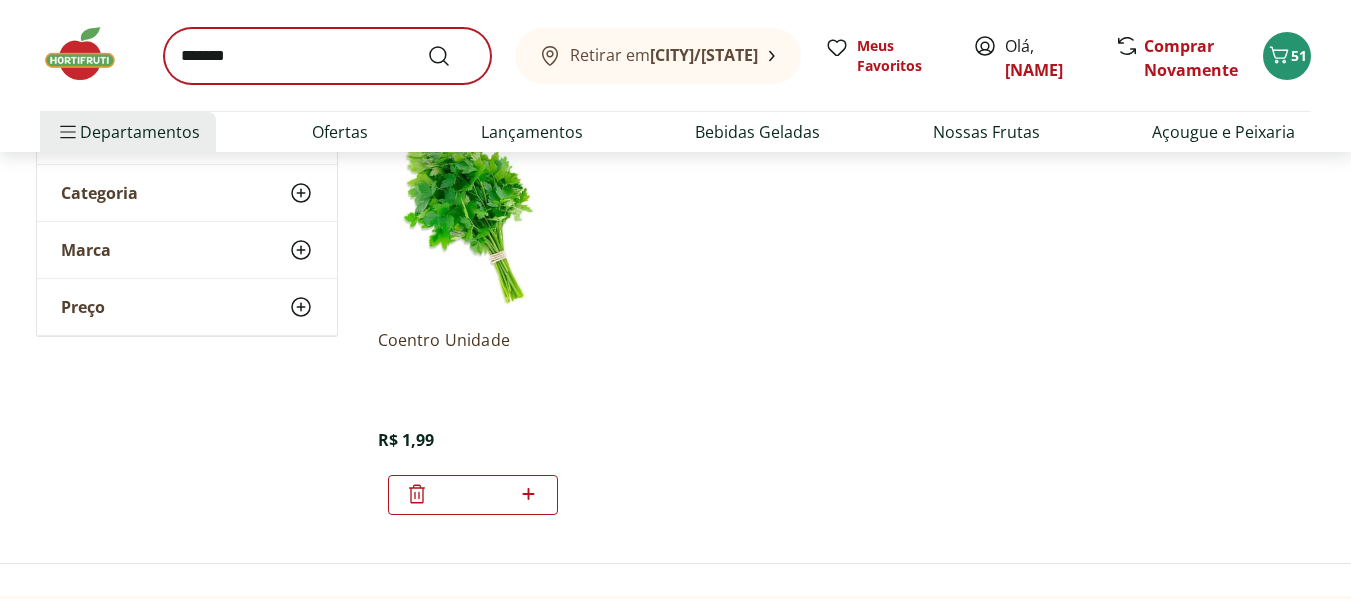 scroll, scrollTop: 0, scrollLeft: 0, axis: both 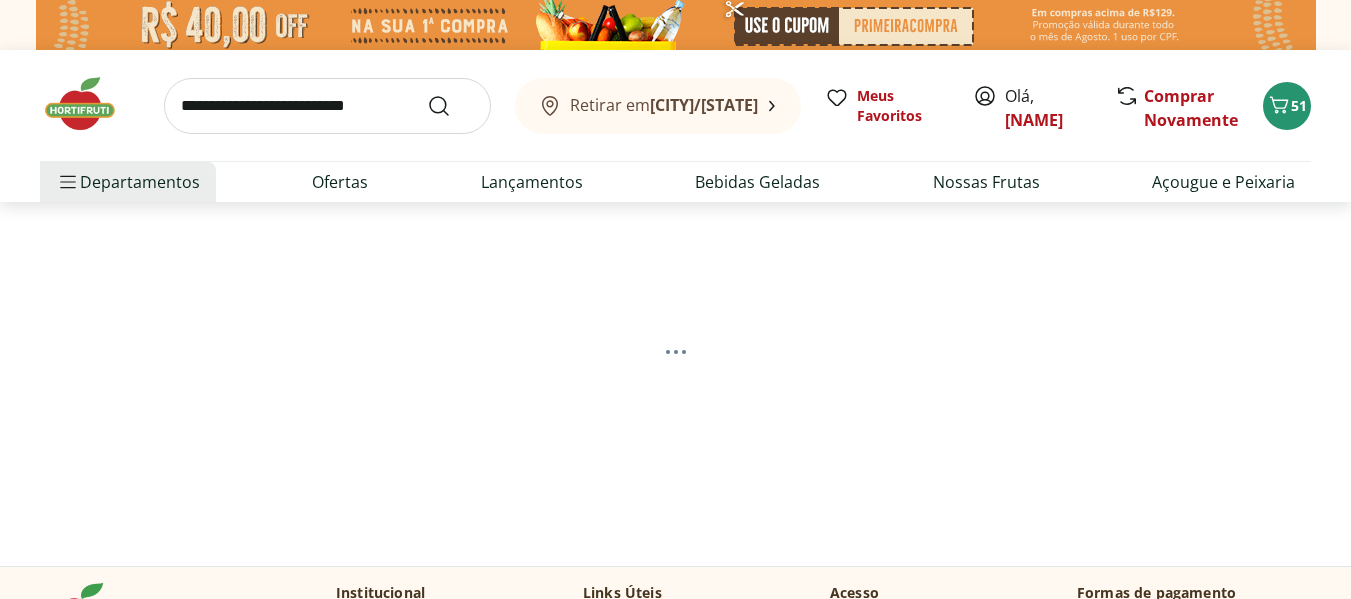 select on "**********" 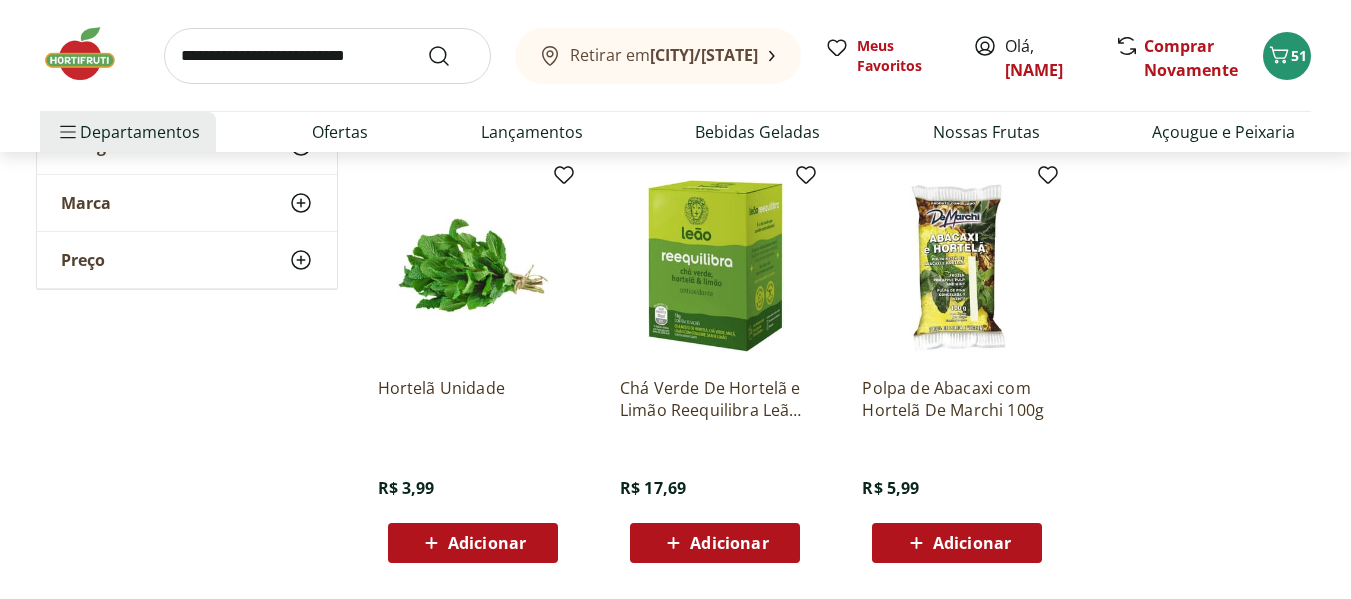 scroll, scrollTop: 700, scrollLeft: 0, axis: vertical 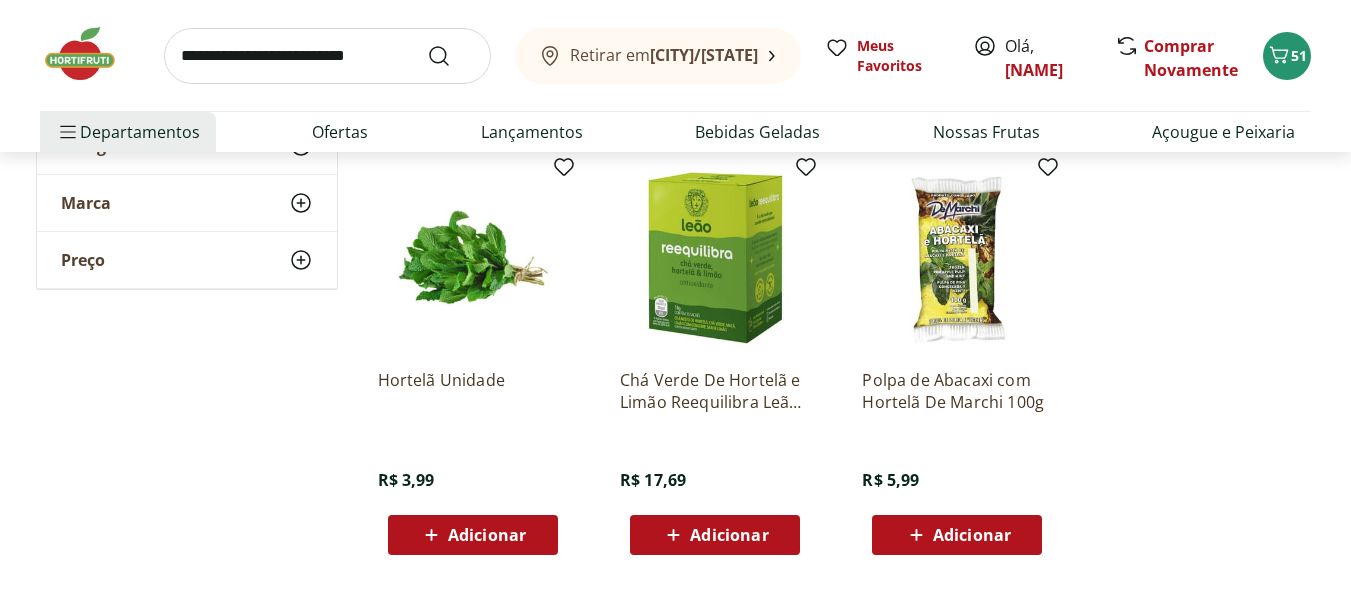 click on "Adicionar" at bounding box center (487, 535) 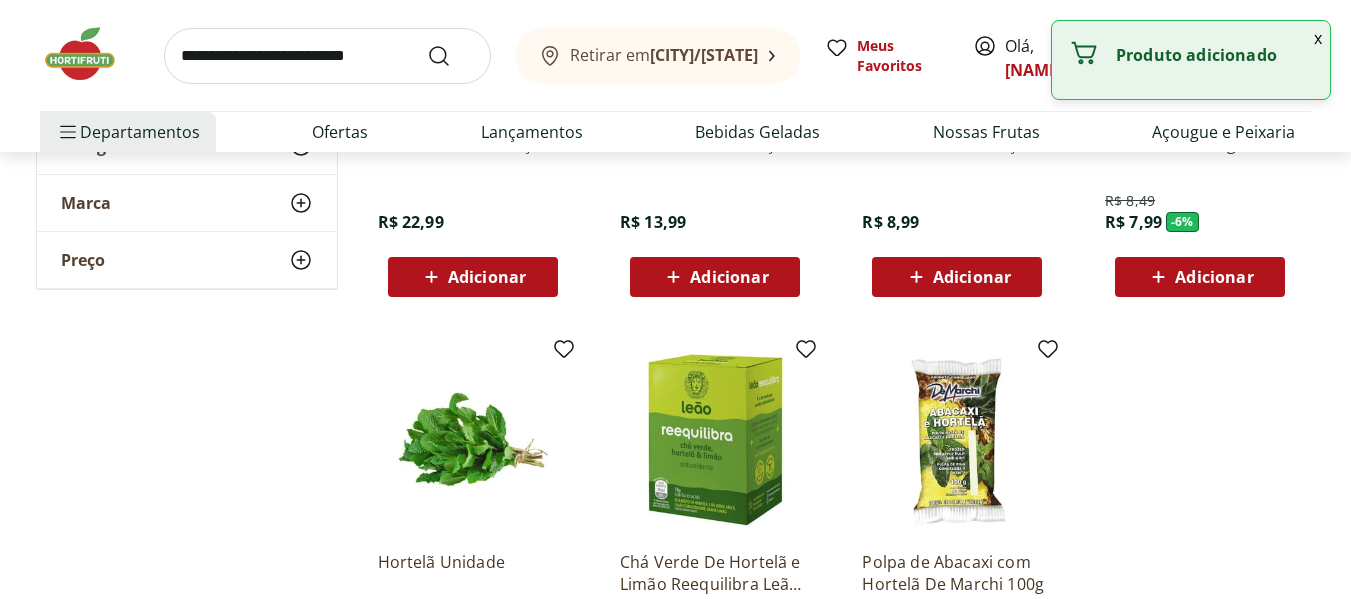 scroll, scrollTop: 200, scrollLeft: 0, axis: vertical 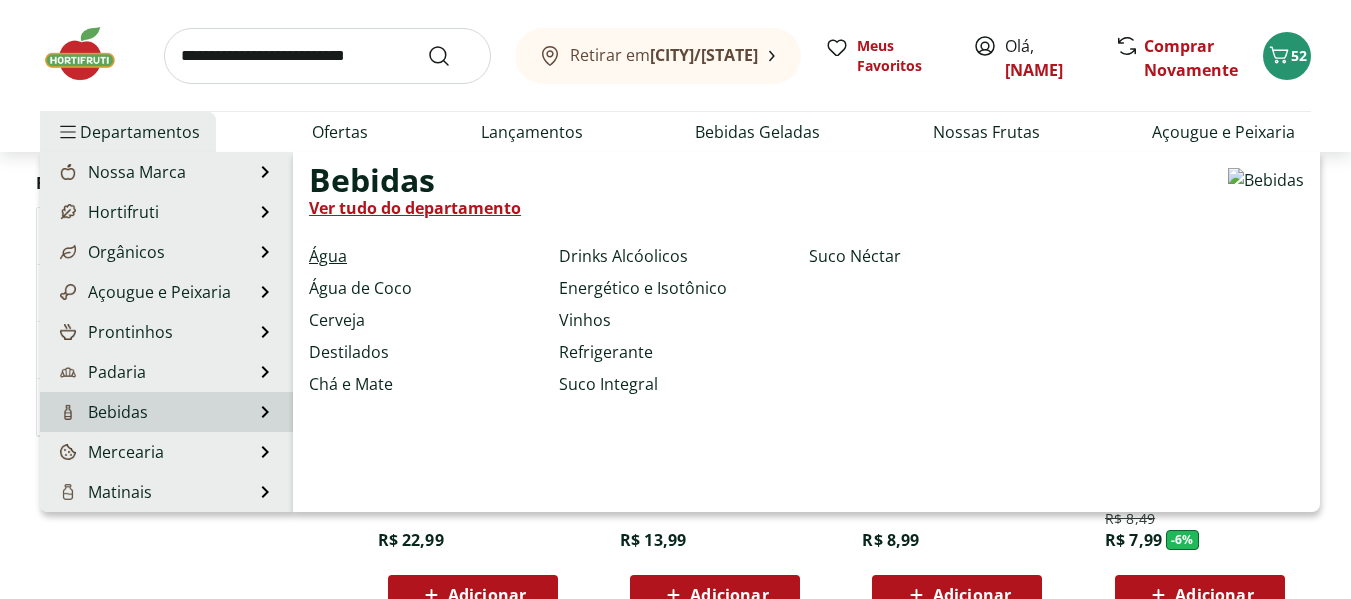 click on "Água" at bounding box center [328, 256] 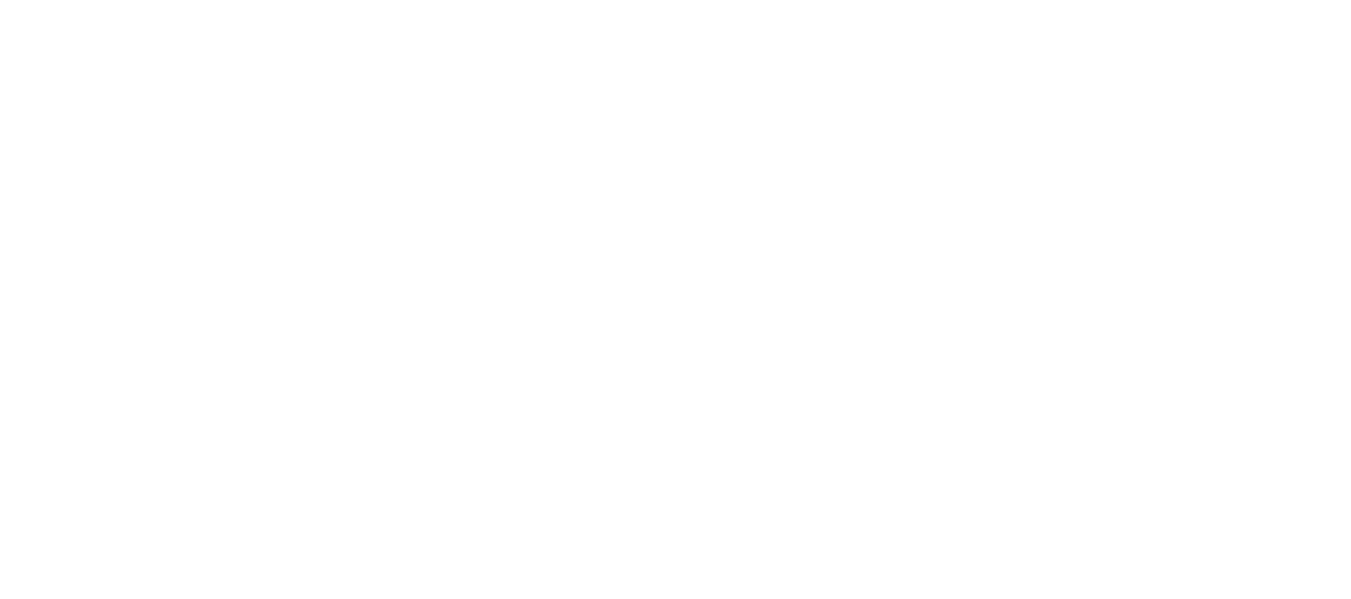 scroll, scrollTop: 0, scrollLeft: 0, axis: both 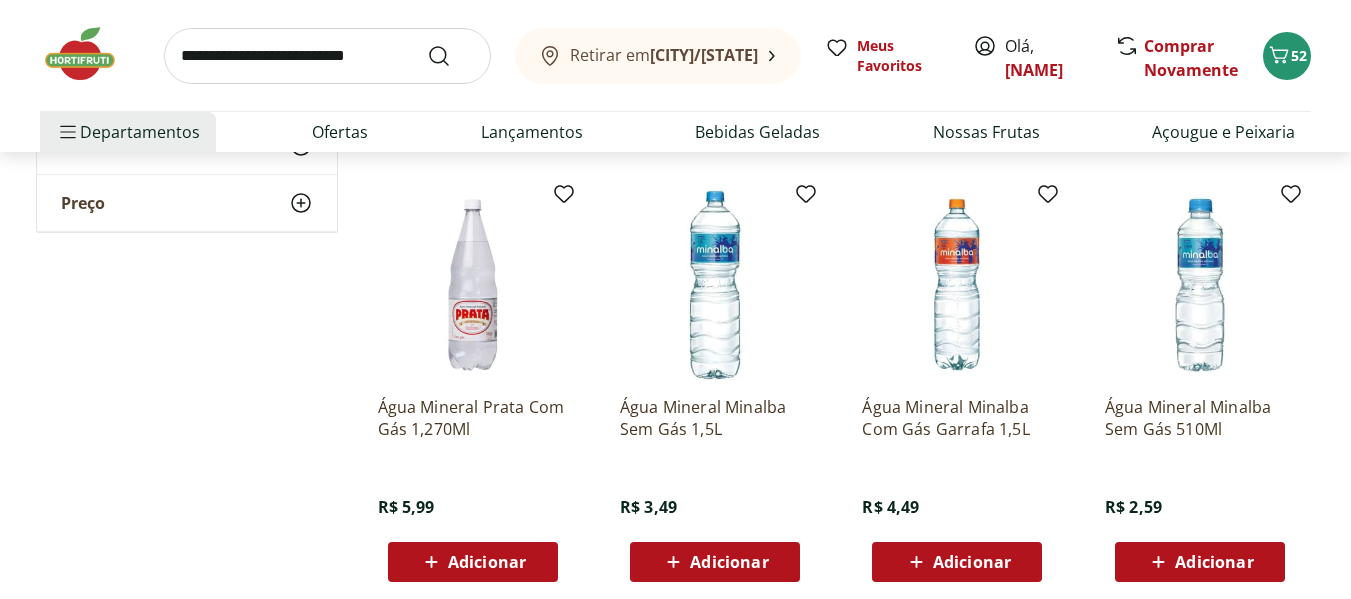 click on "Adicionar" at bounding box center [972, 562] 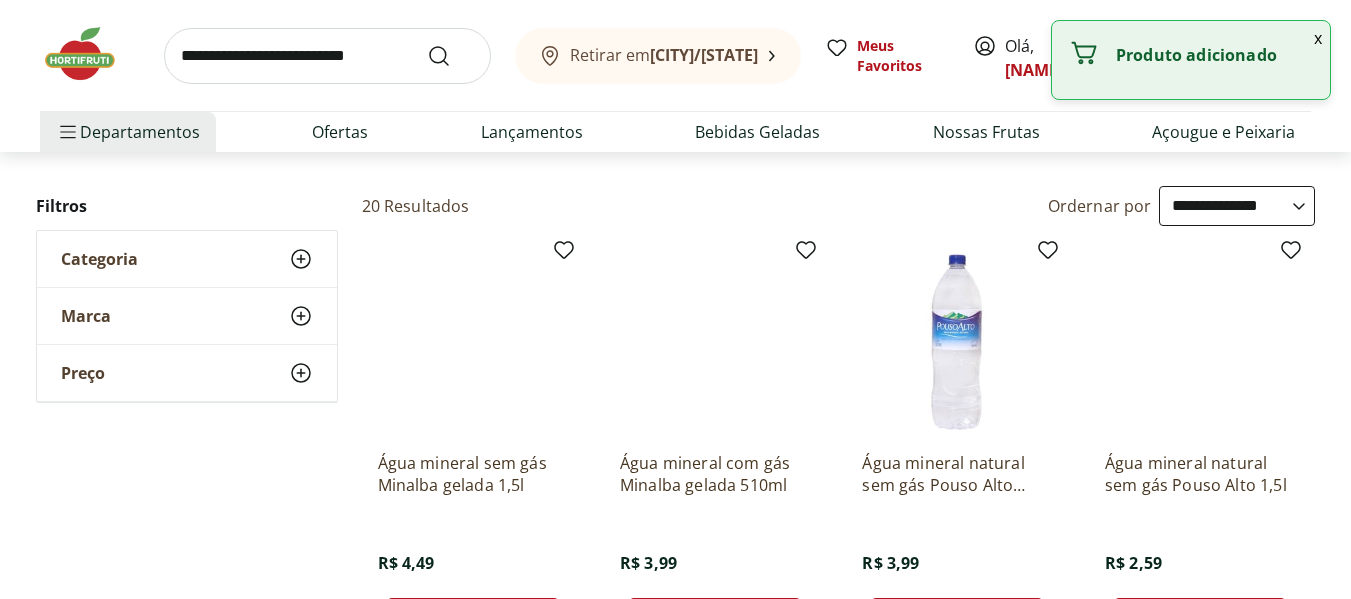 scroll, scrollTop: 100, scrollLeft: 0, axis: vertical 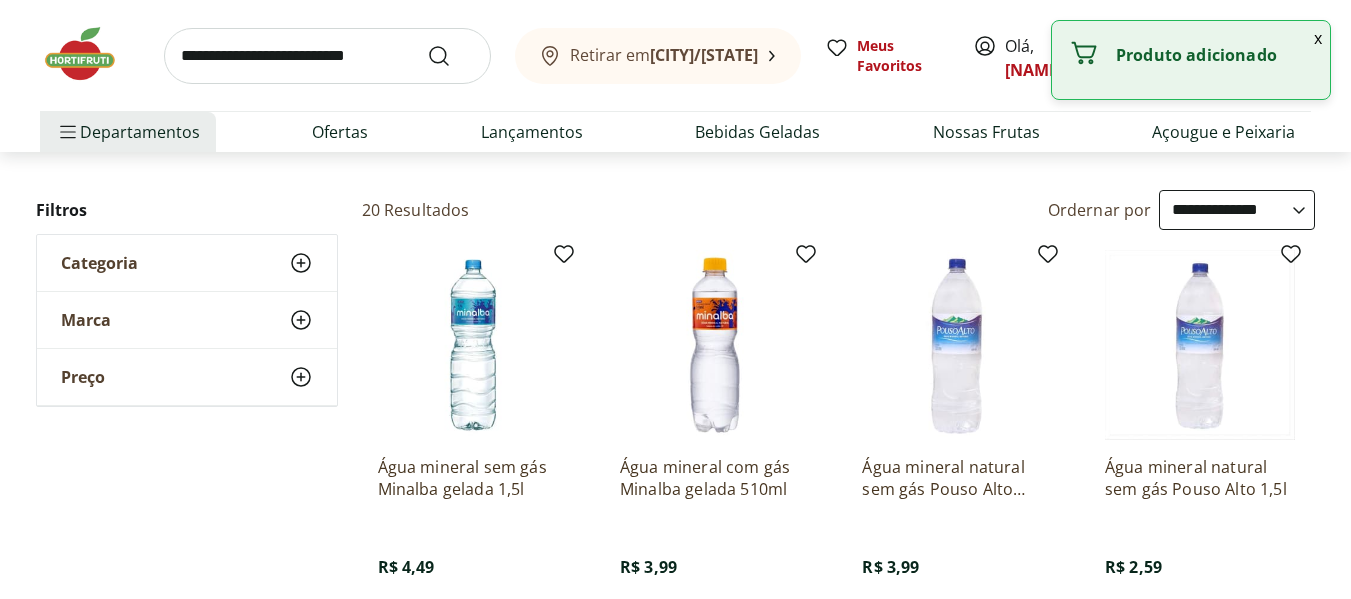 click at bounding box center [327, 56] 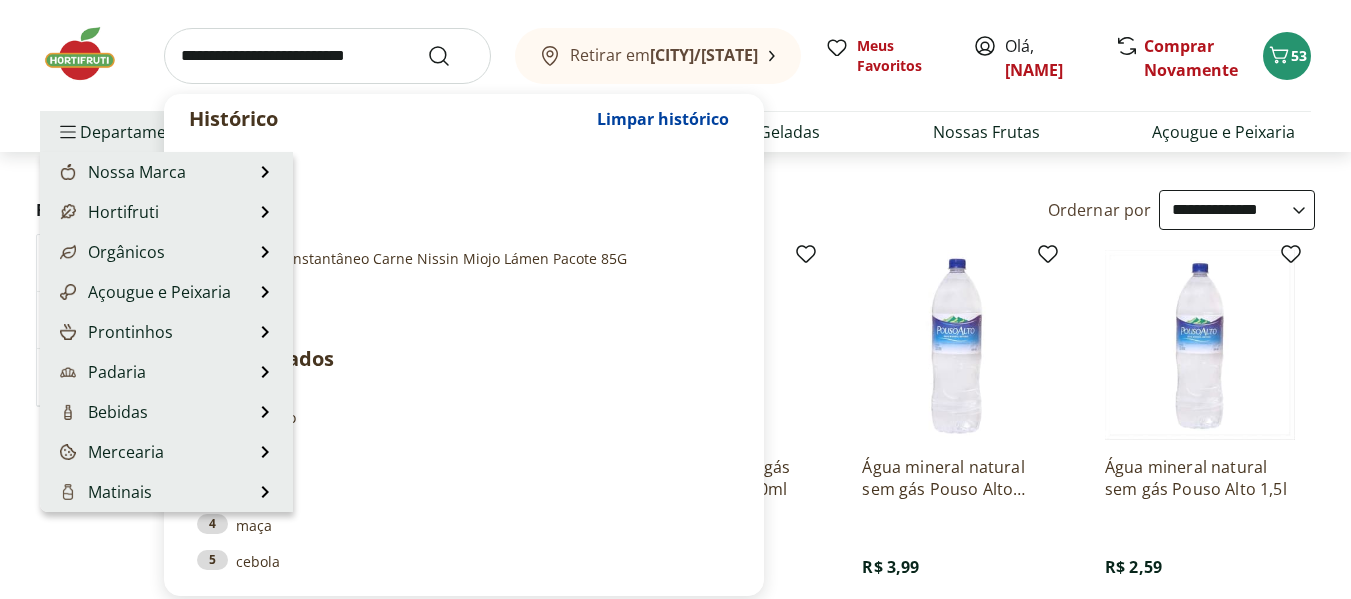 click on "Departamentos" at bounding box center [128, 132] 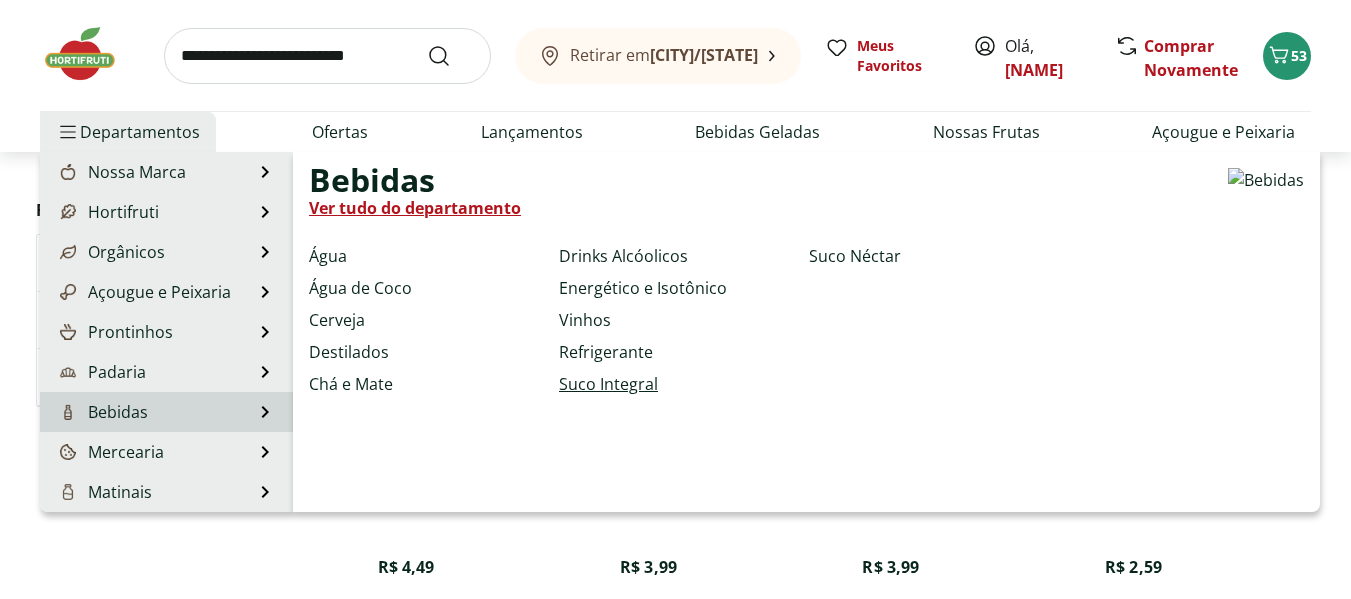 click on "Suco Integral" at bounding box center (608, 384) 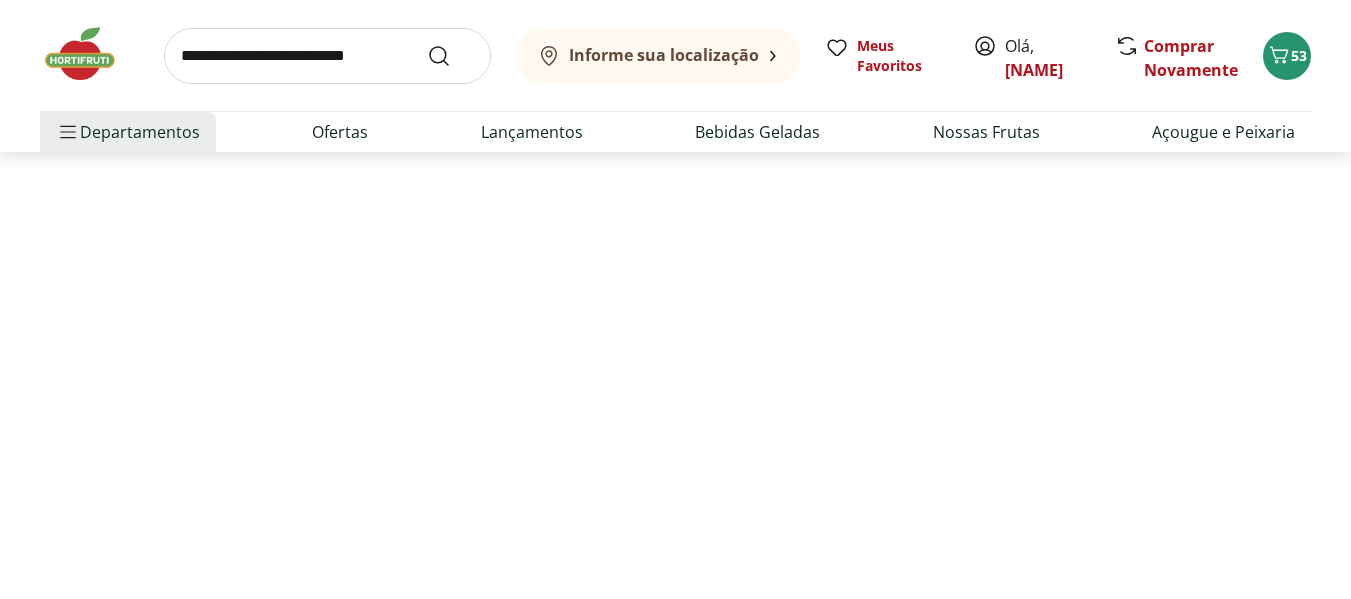 scroll, scrollTop: 0, scrollLeft: 0, axis: both 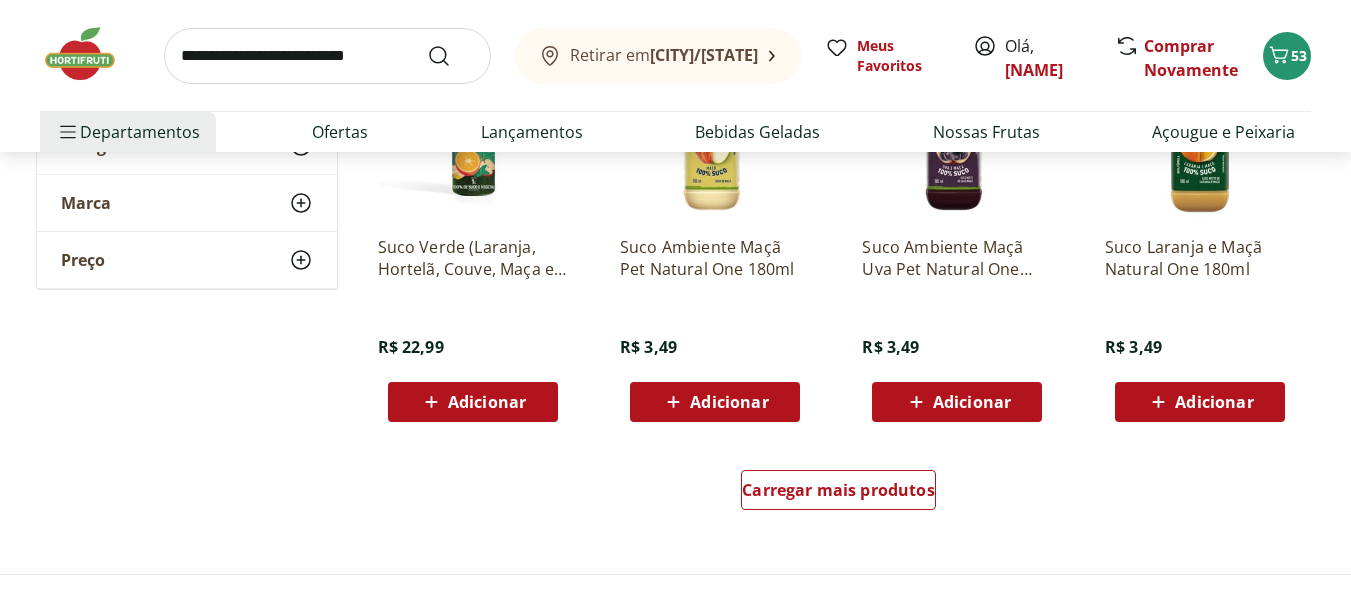 click on "Adicionar" at bounding box center [729, 402] 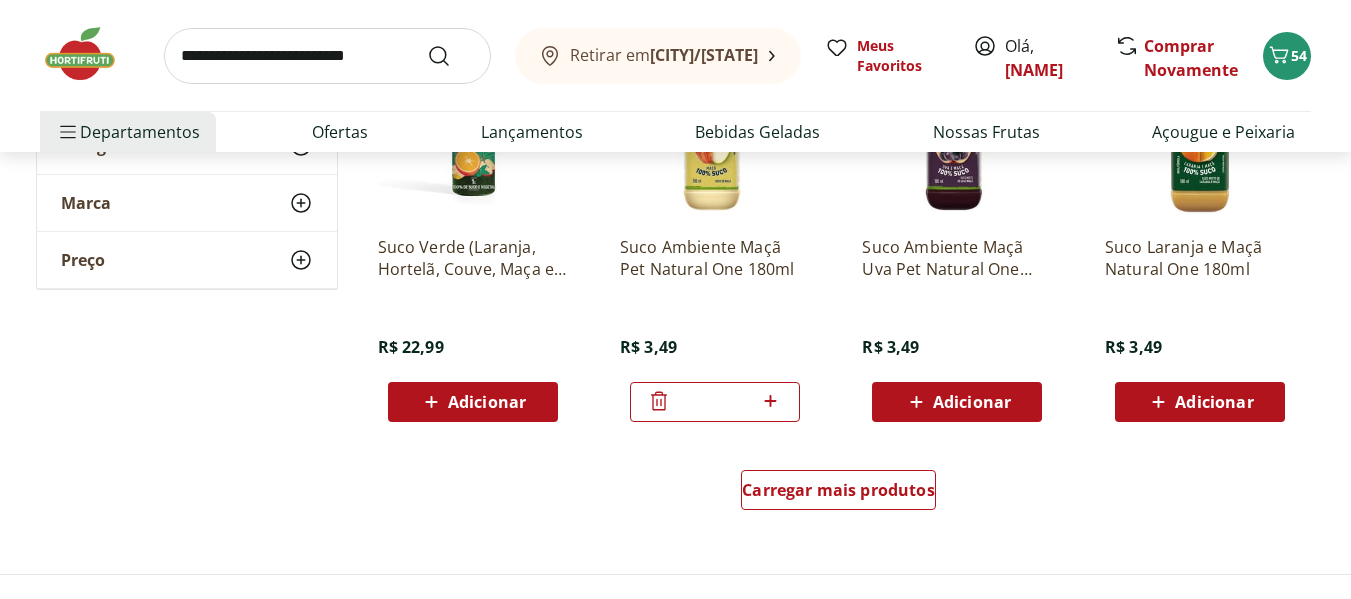click 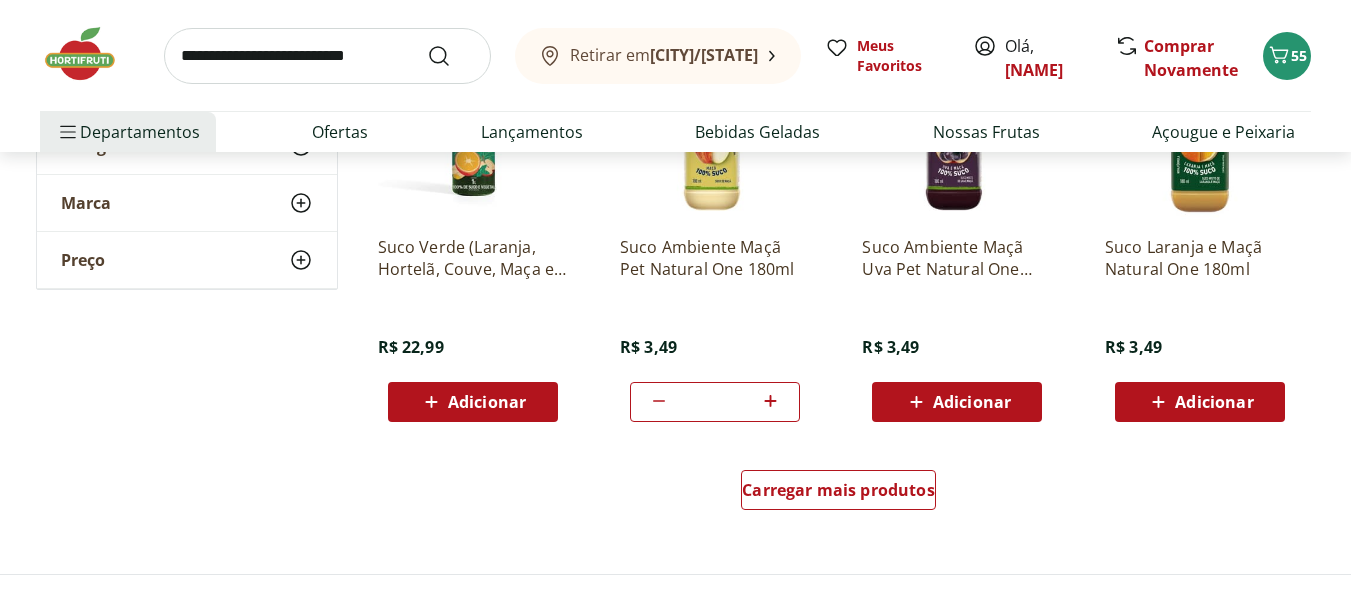 click on "Adicionar" at bounding box center [957, 402] 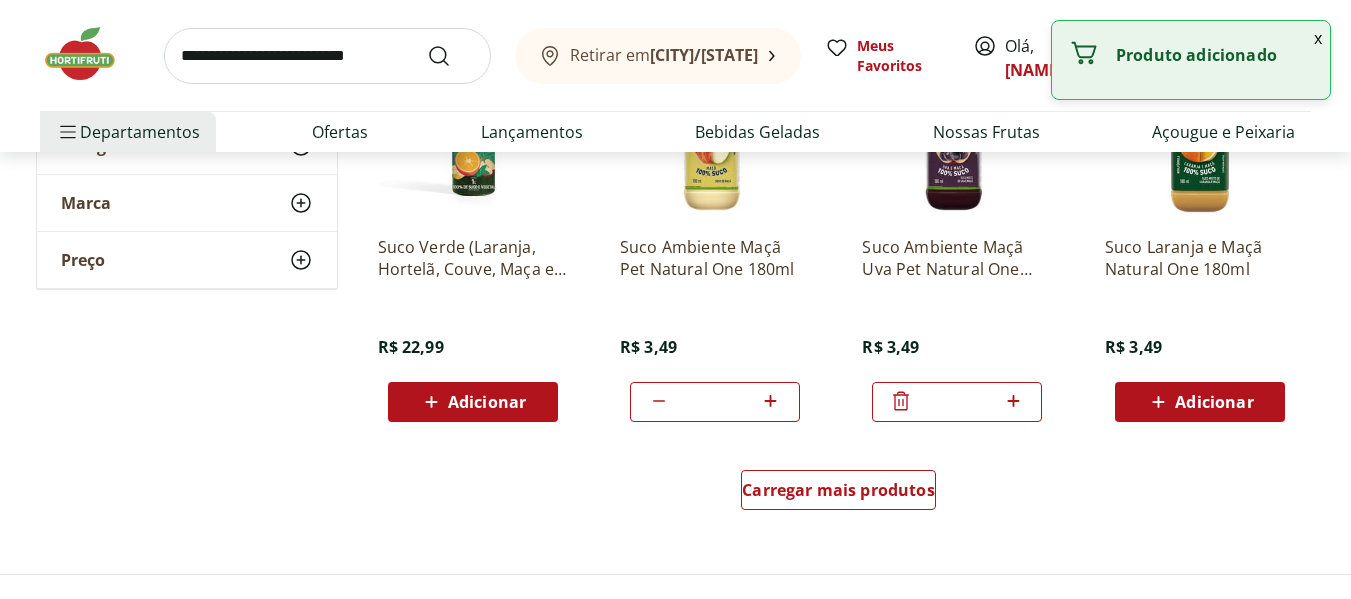 click 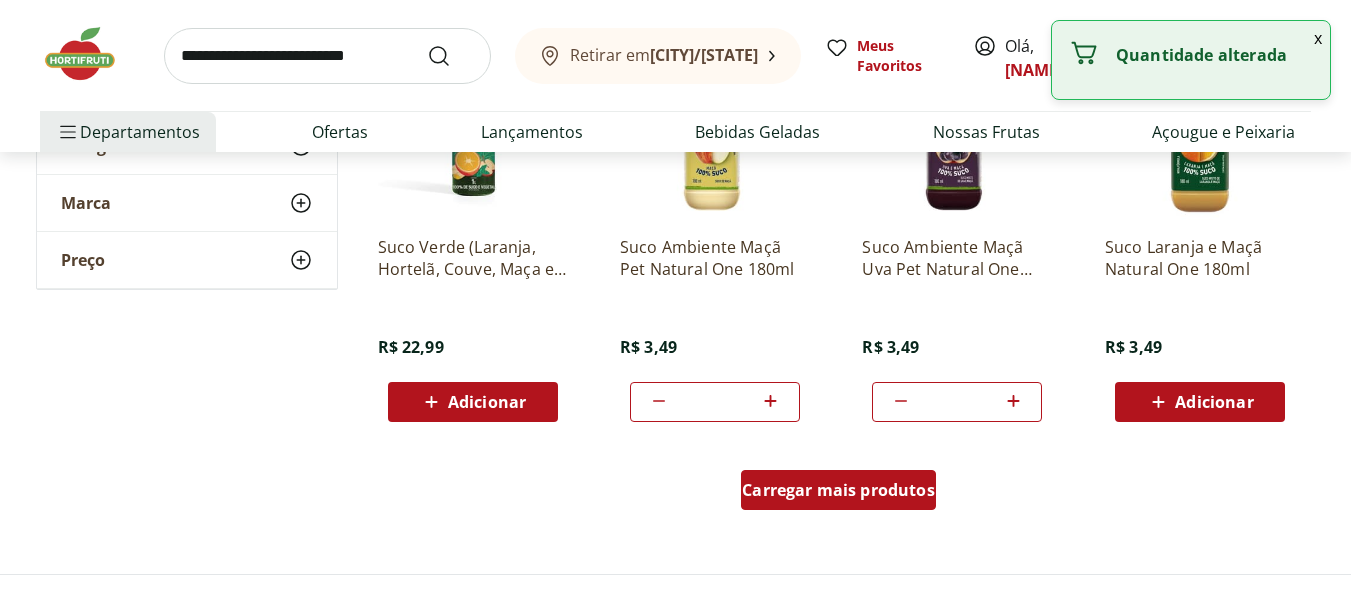 click on "Carregar mais produtos" at bounding box center [838, 490] 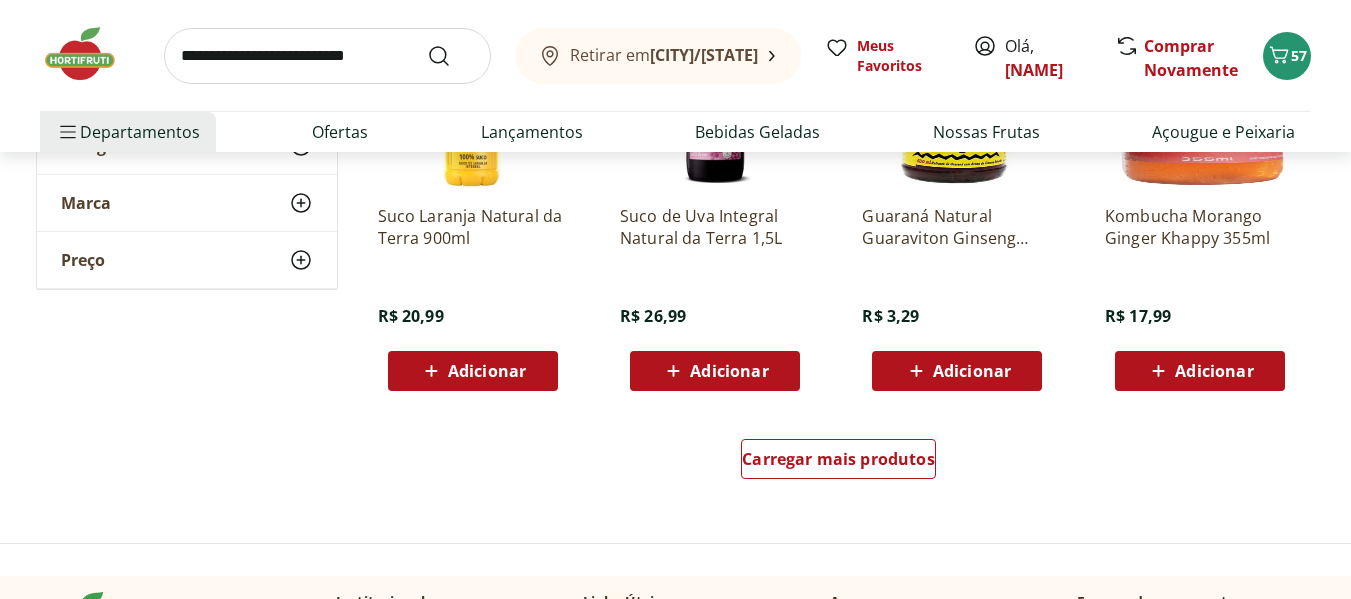scroll, scrollTop: 2700, scrollLeft: 0, axis: vertical 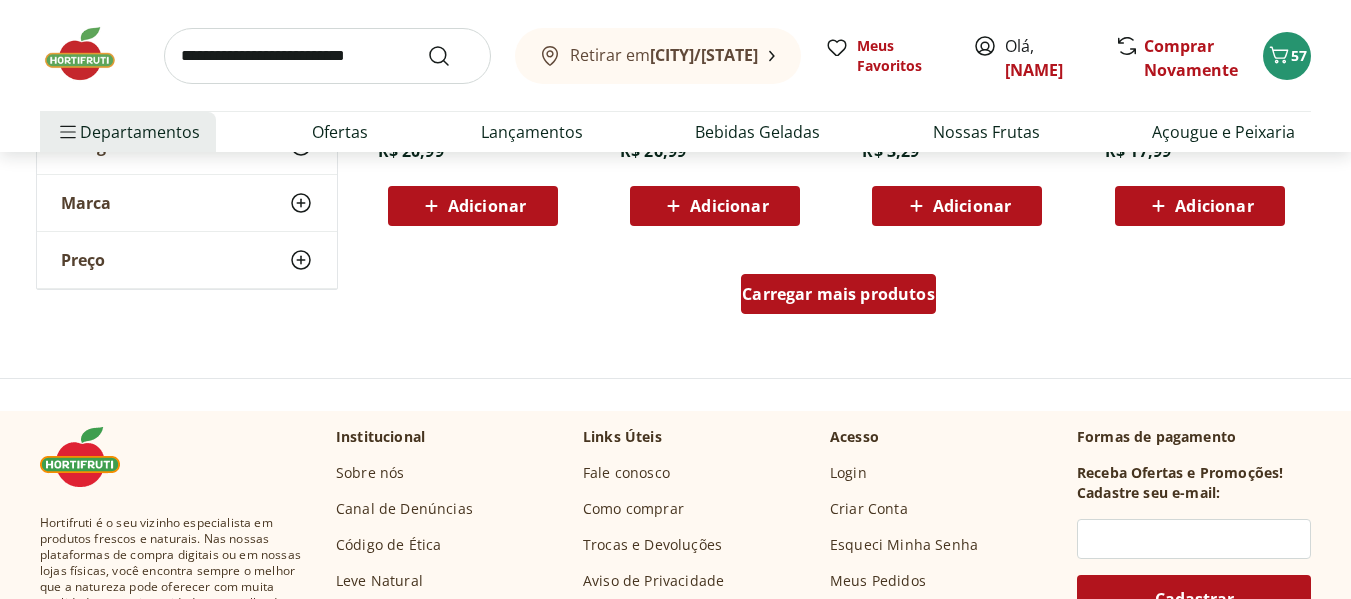 click on "Carregar mais produtos" at bounding box center [838, 294] 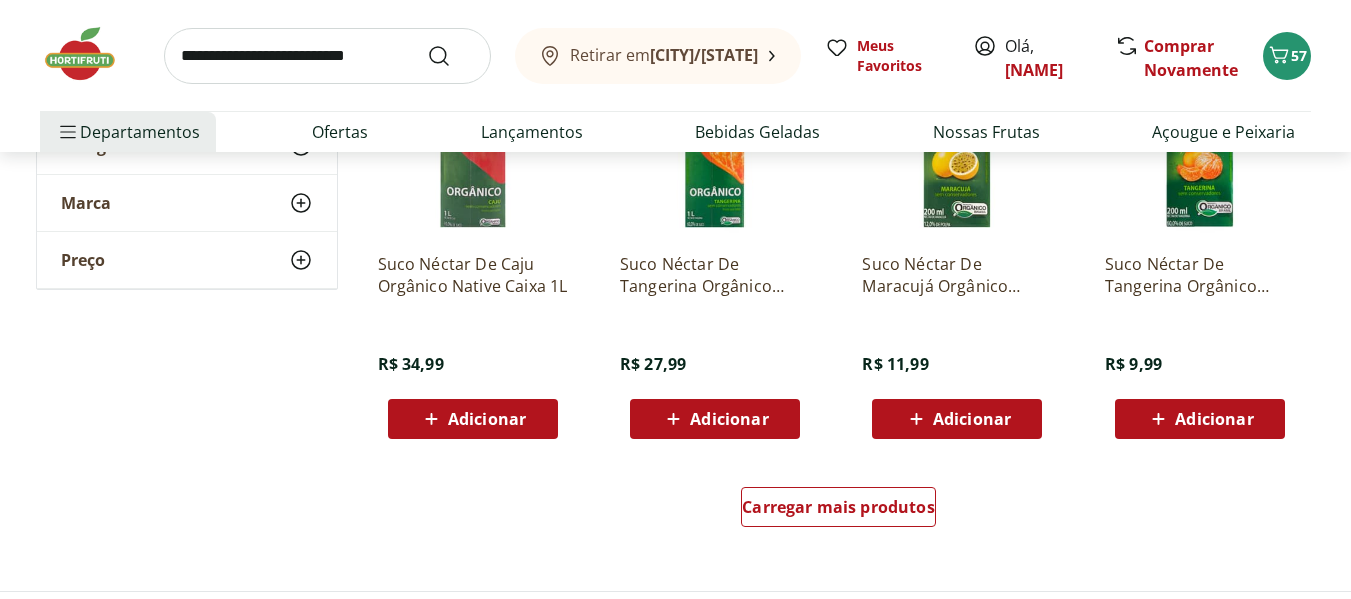 scroll, scrollTop: 3800, scrollLeft: 0, axis: vertical 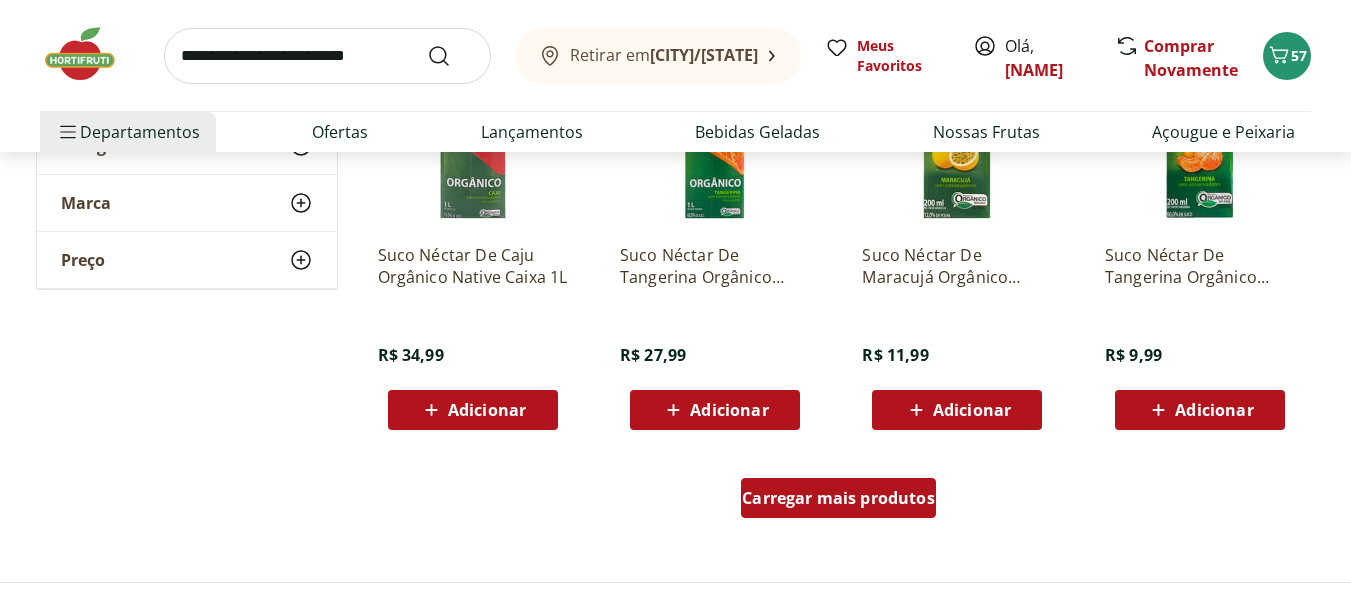 click on "Carregar mais produtos" at bounding box center [838, 498] 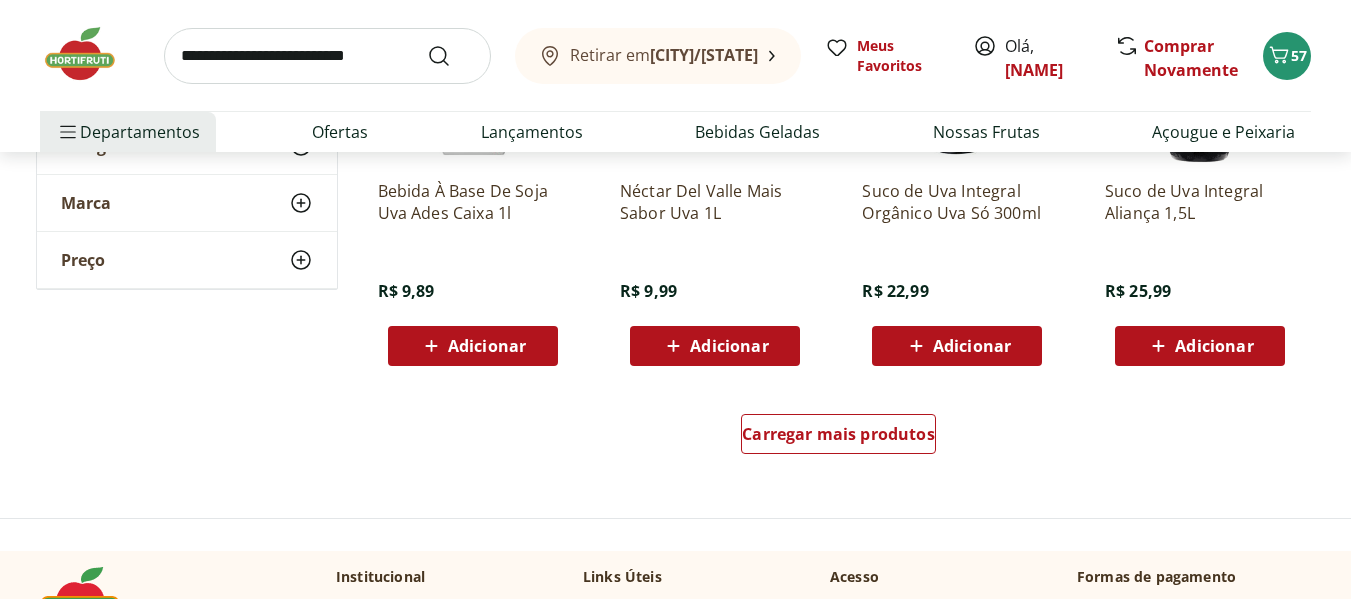 scroll, scrollTop: 5200, scrollLeft: 0, axis: vertical 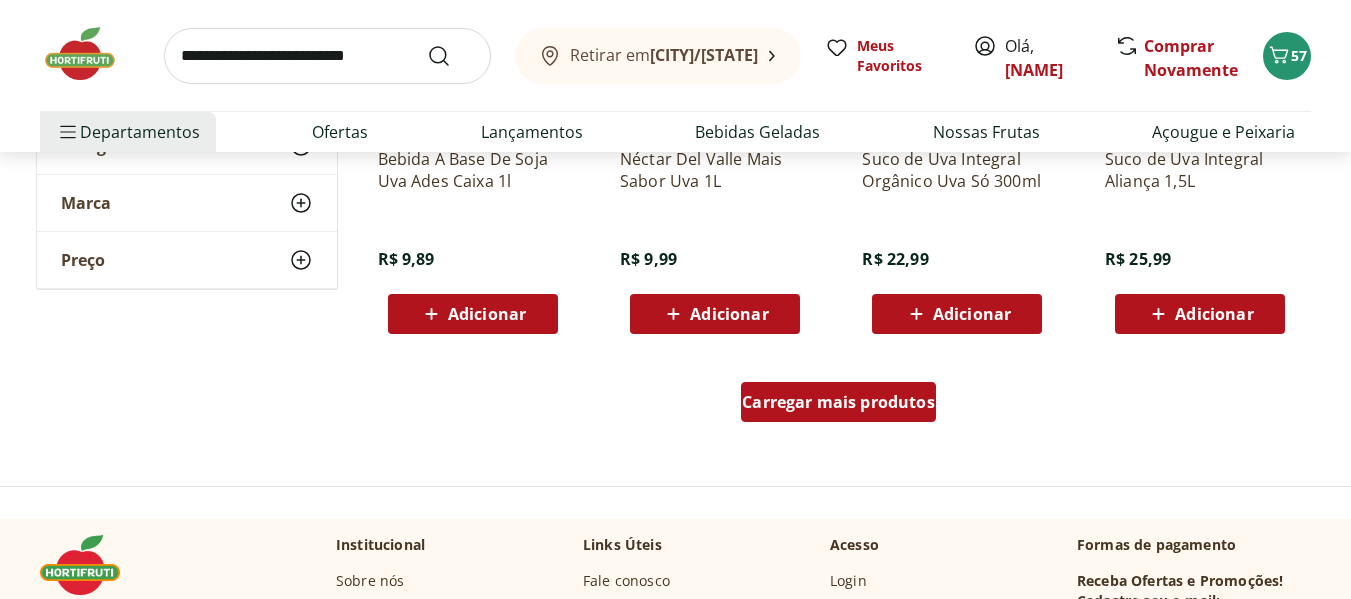 click on "Carregar mais produtos" at bounding box center [838, 402] 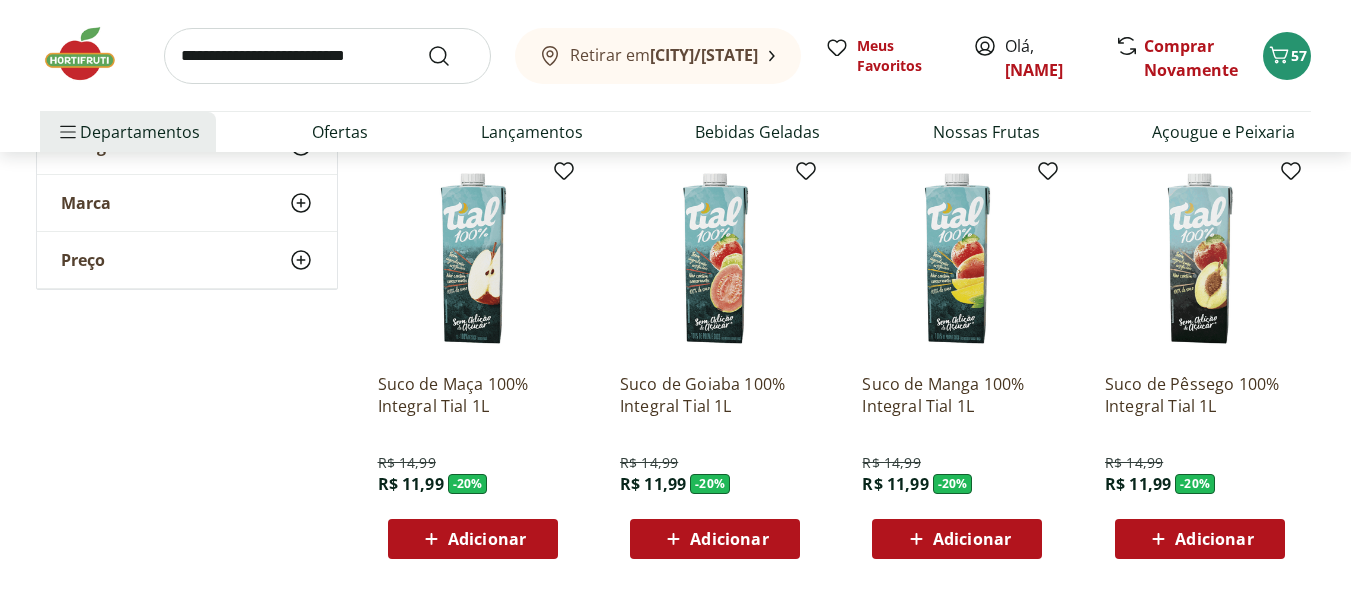 scroll, scrollTop: 5400, scrollLeft: 0, axis: vertical 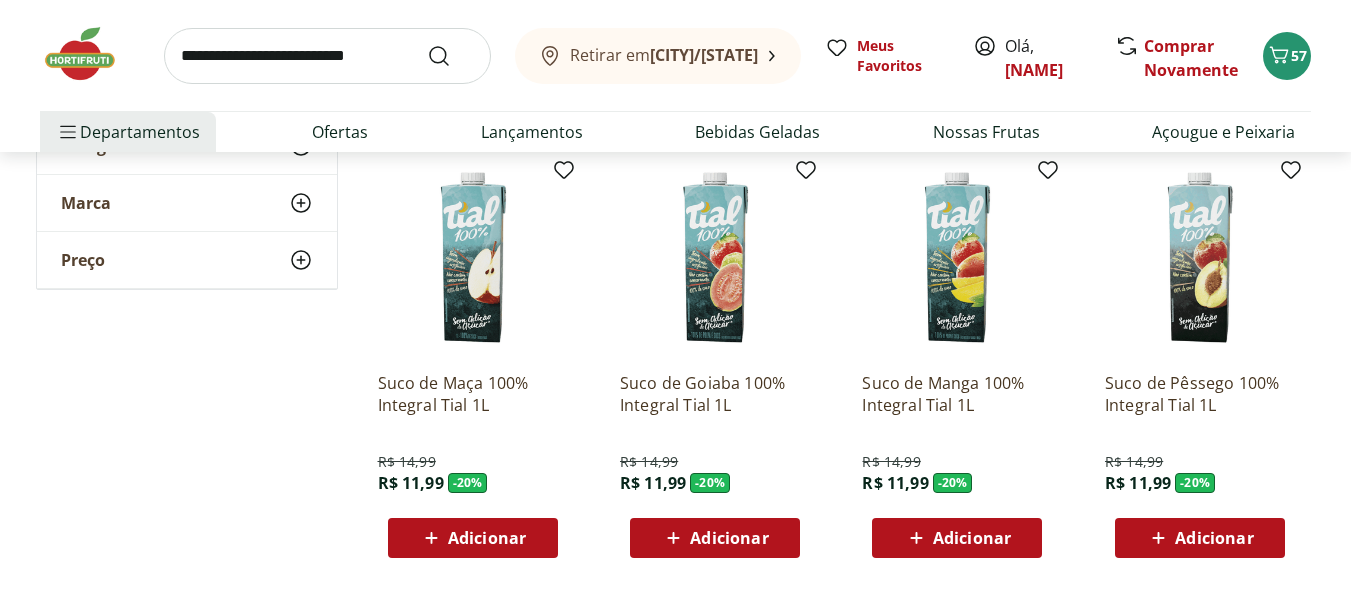click on "Adicionar" at bounding box center [487, 538] 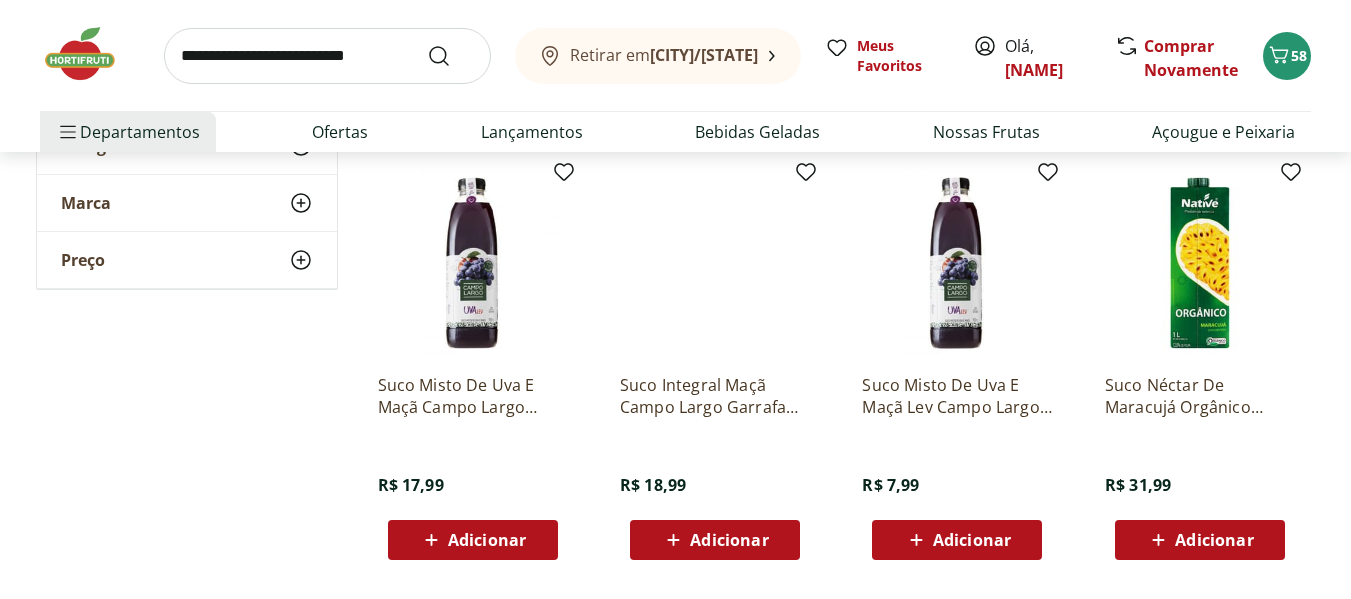 scroll, scrollTop: 3200, scrollLeft: 0, axis: vertical 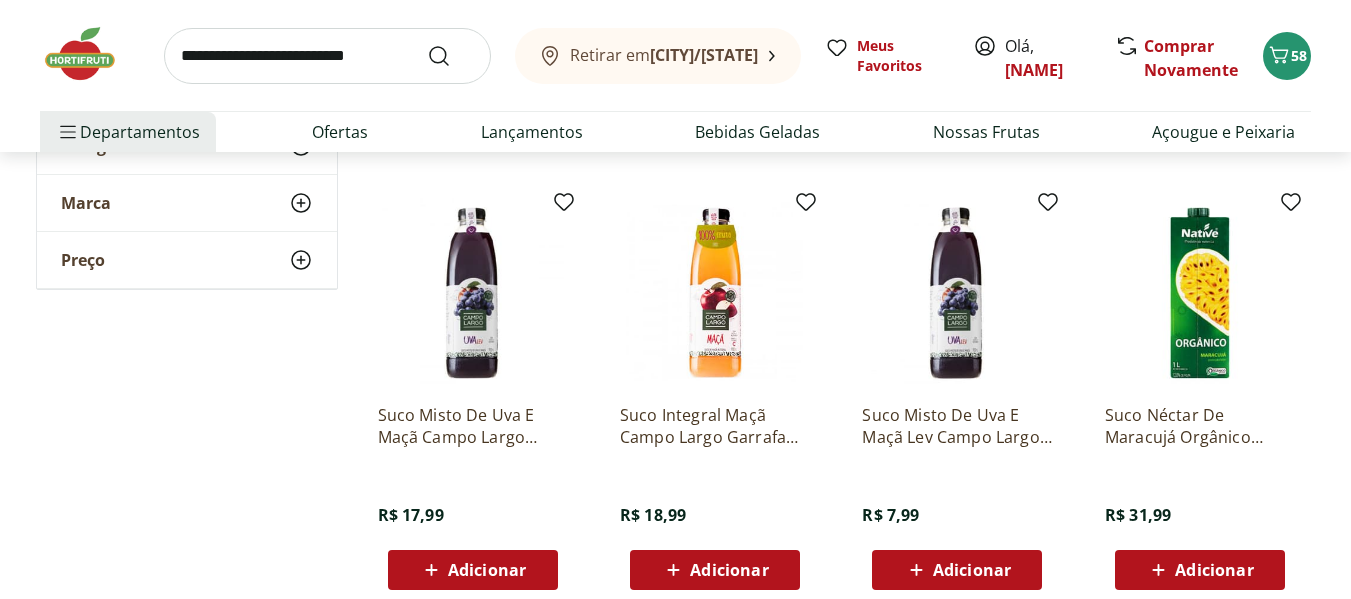click on "Suco Integral Maçã Campo Largo Garrafa 900Ml" at bounding box center [715, 426] 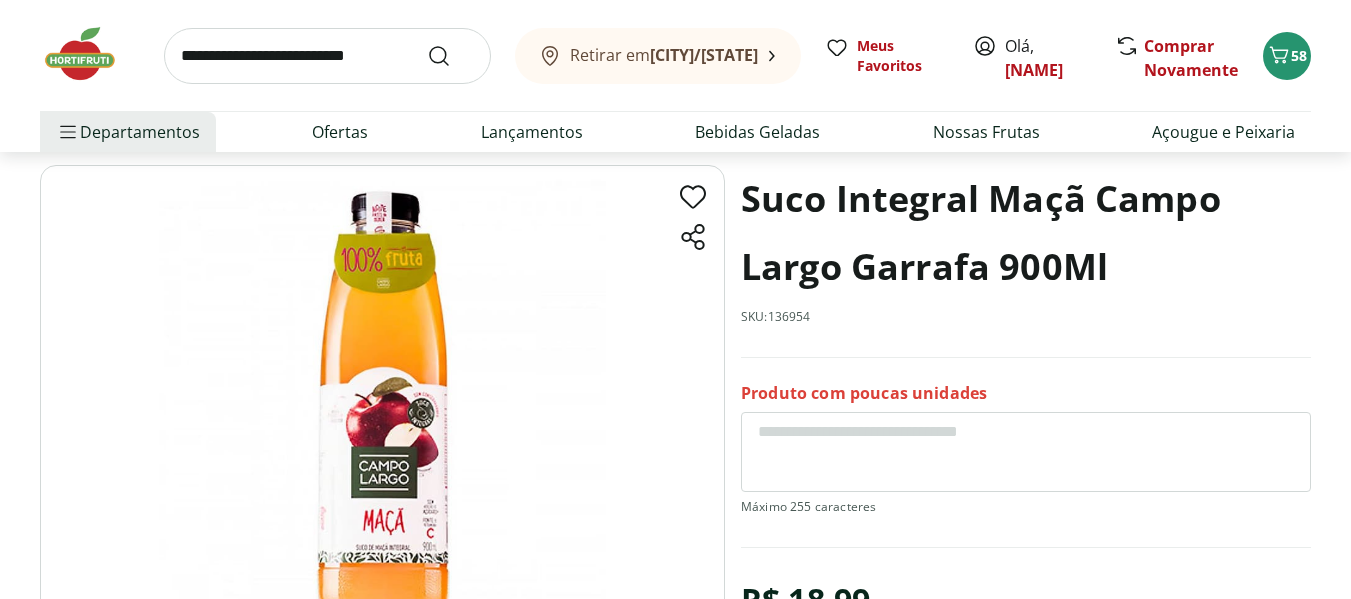 scroll, scrollTop: 0, scrollLeft: 0, axis: both 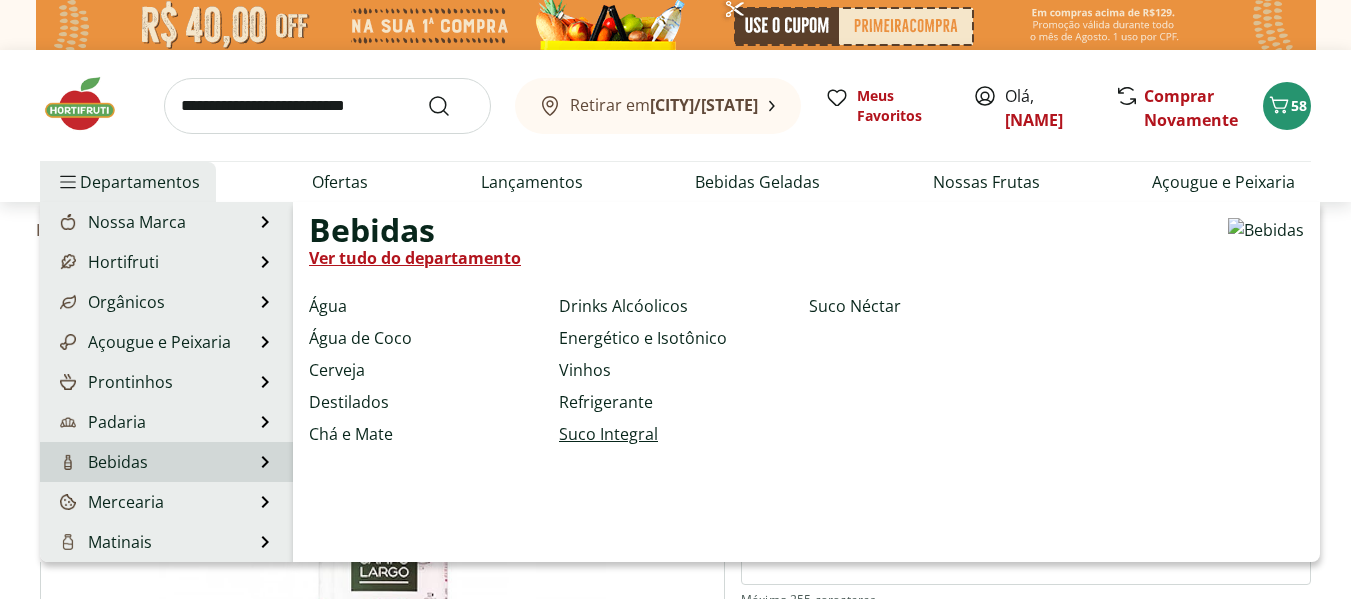 click on "Suco Integral" at bounding box center [608, 434] 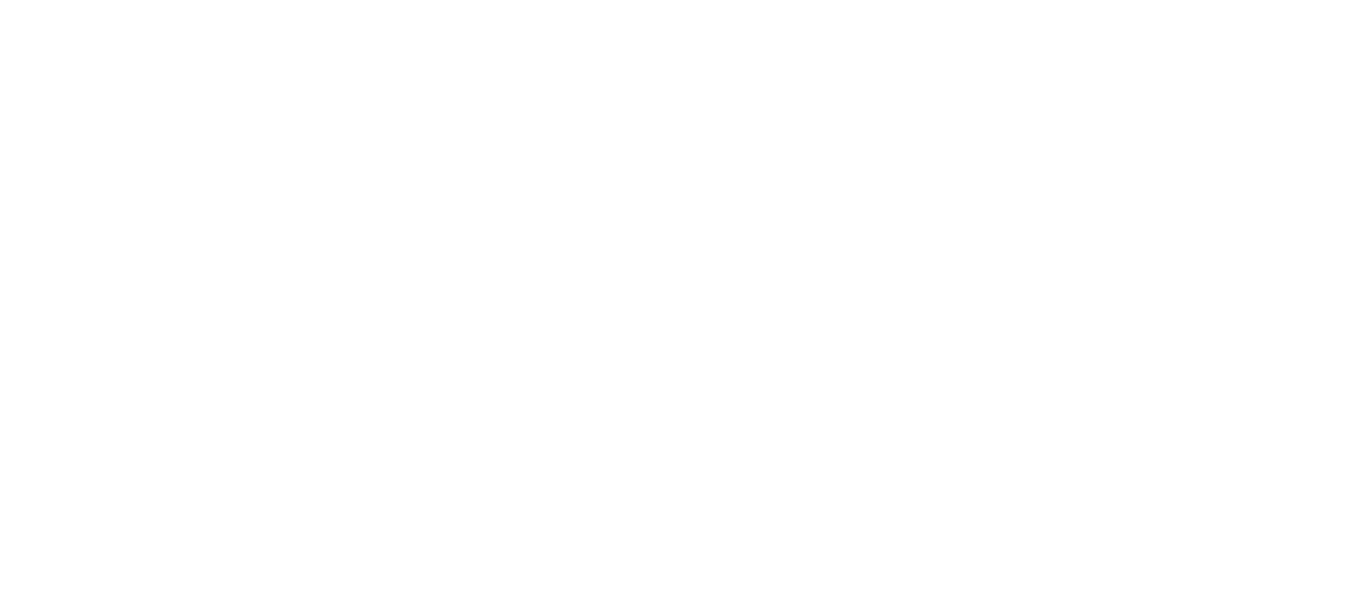 select on "**********" 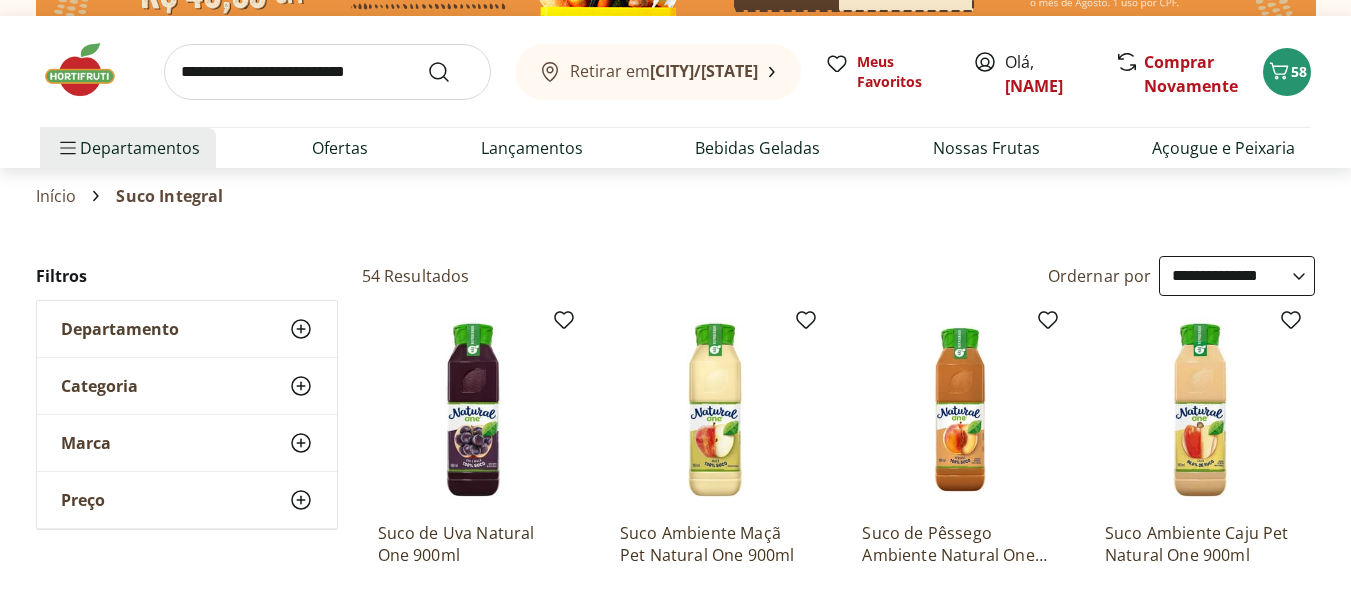 scroll, scrollTop: 0, scrollLeft: 0, axis: both 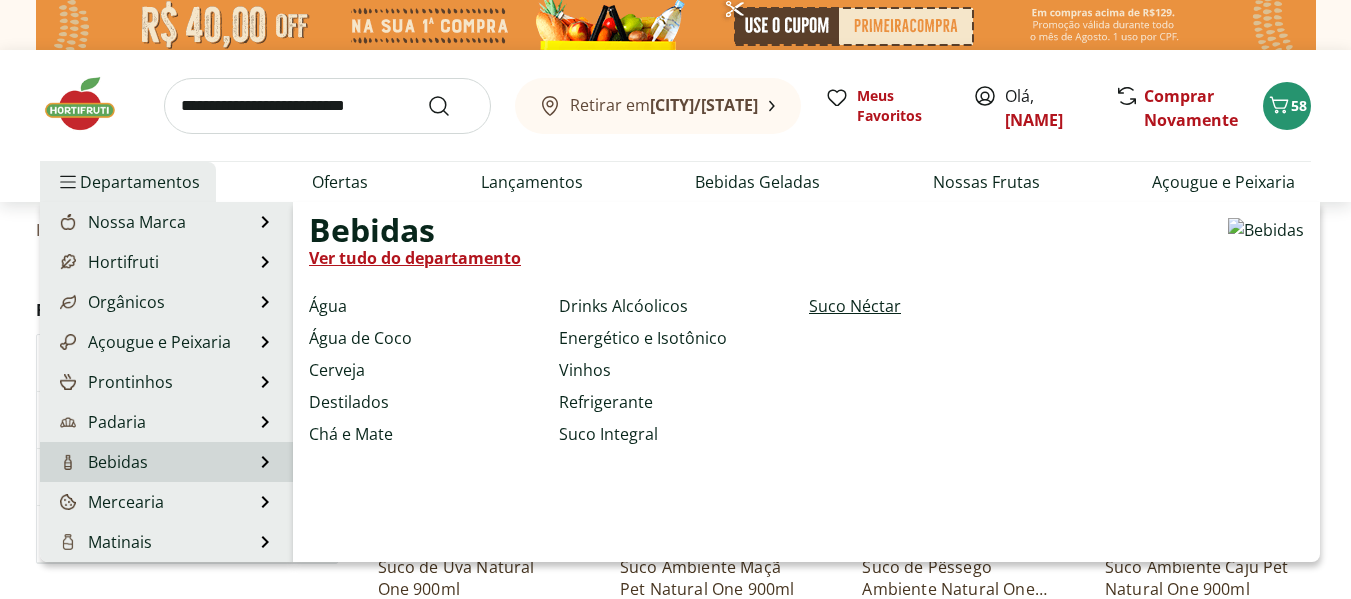click on "Suco Néctar" at bounding box center [855, 306] 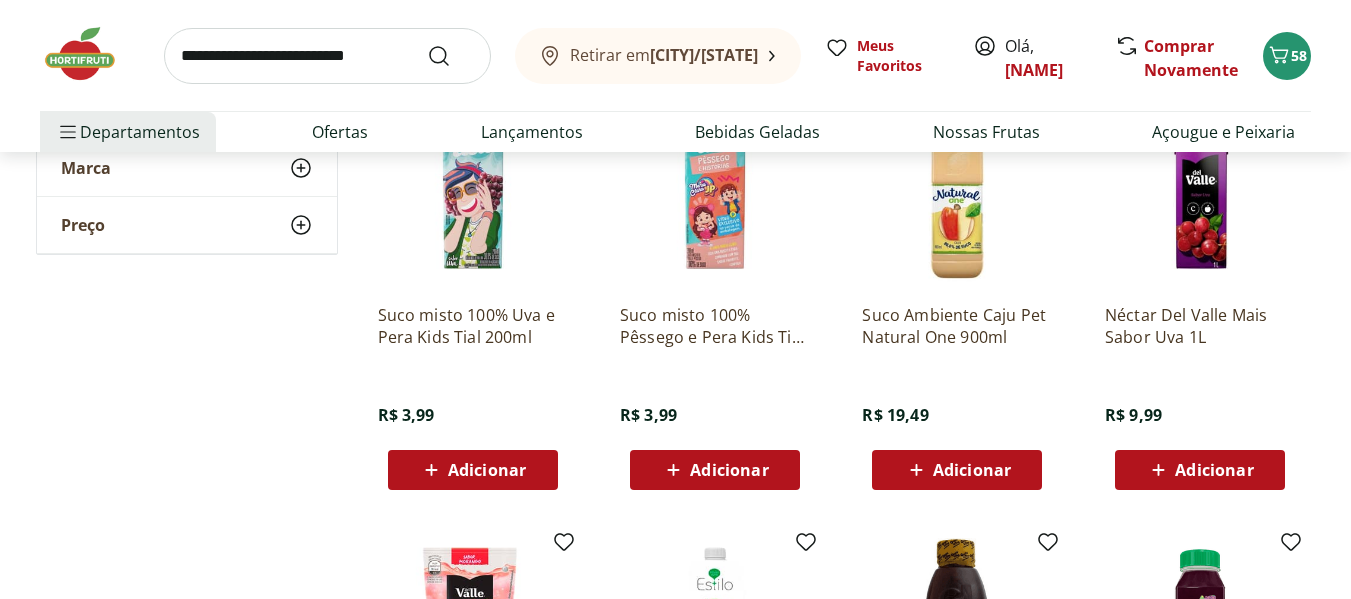 scroll, scrollTop: 0, scrollLeft: 0, axis: both 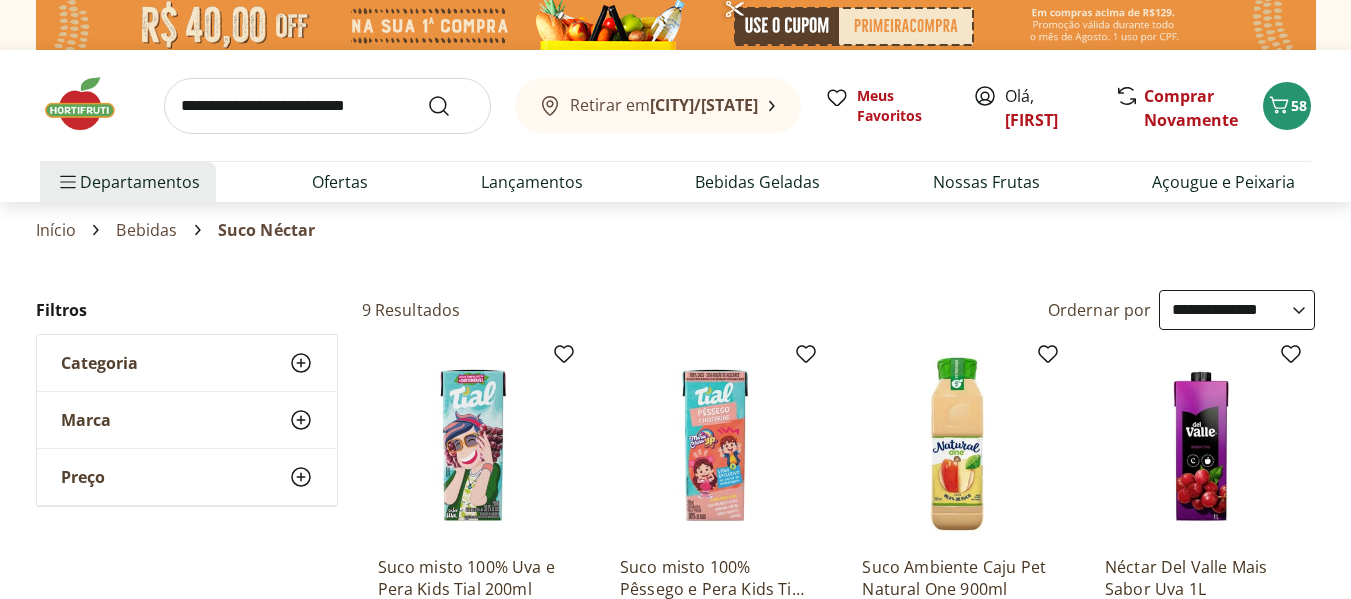 select on "**********" 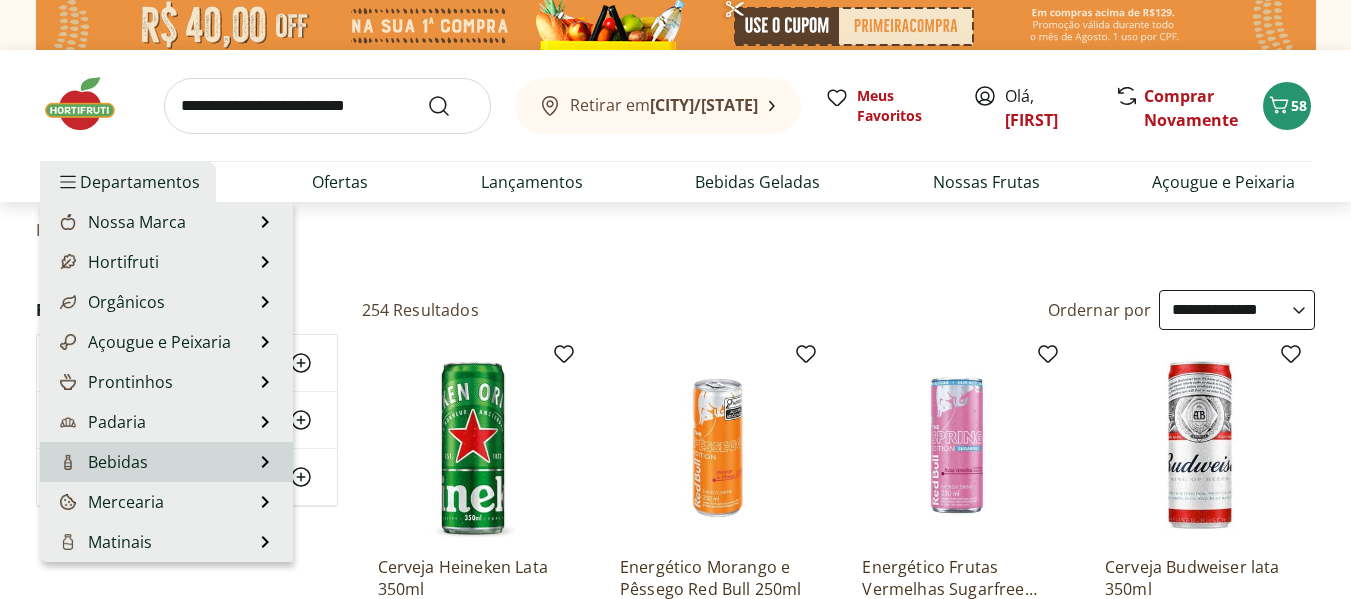 click on "Bebidas Bebidas Ver tudo do departamento Água Água de Coco Cerveja Destilados Chá e Mate Drinks Alcóolicos Energético e Isotônico Vinhos Refrigerante Suco Integral Suco Néctar" at bounding box center (166, 462) 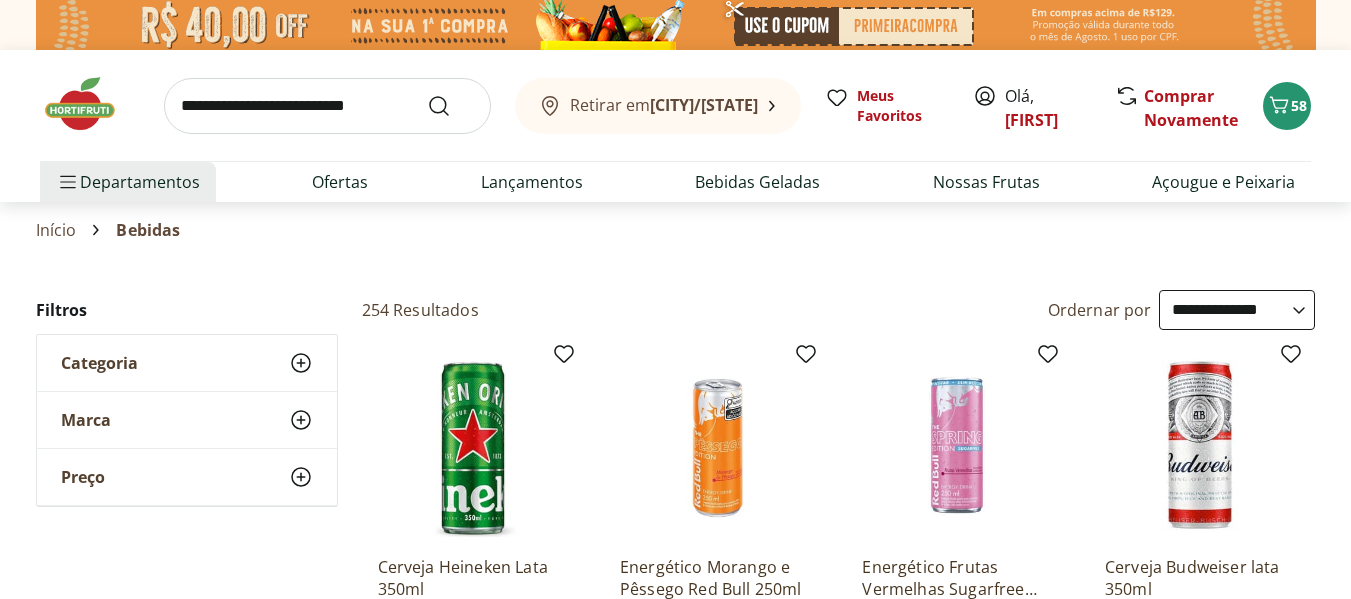 click 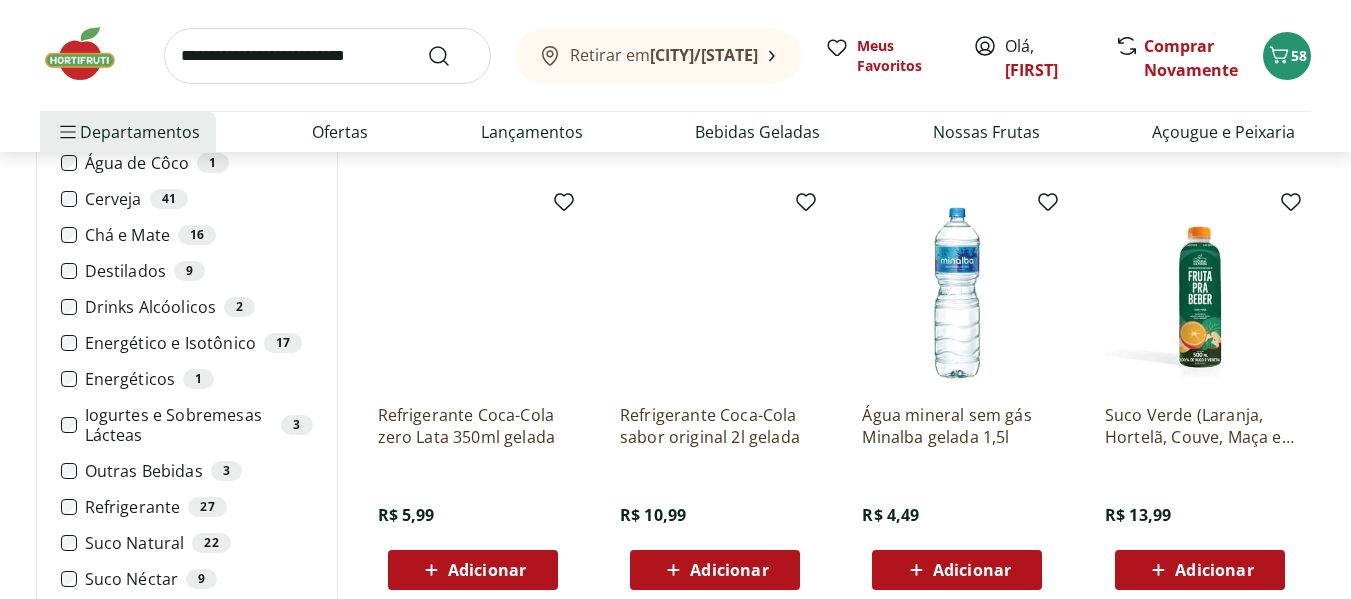 scroll, scrollTop: 600, scrollLeft: 0, axis: vertical 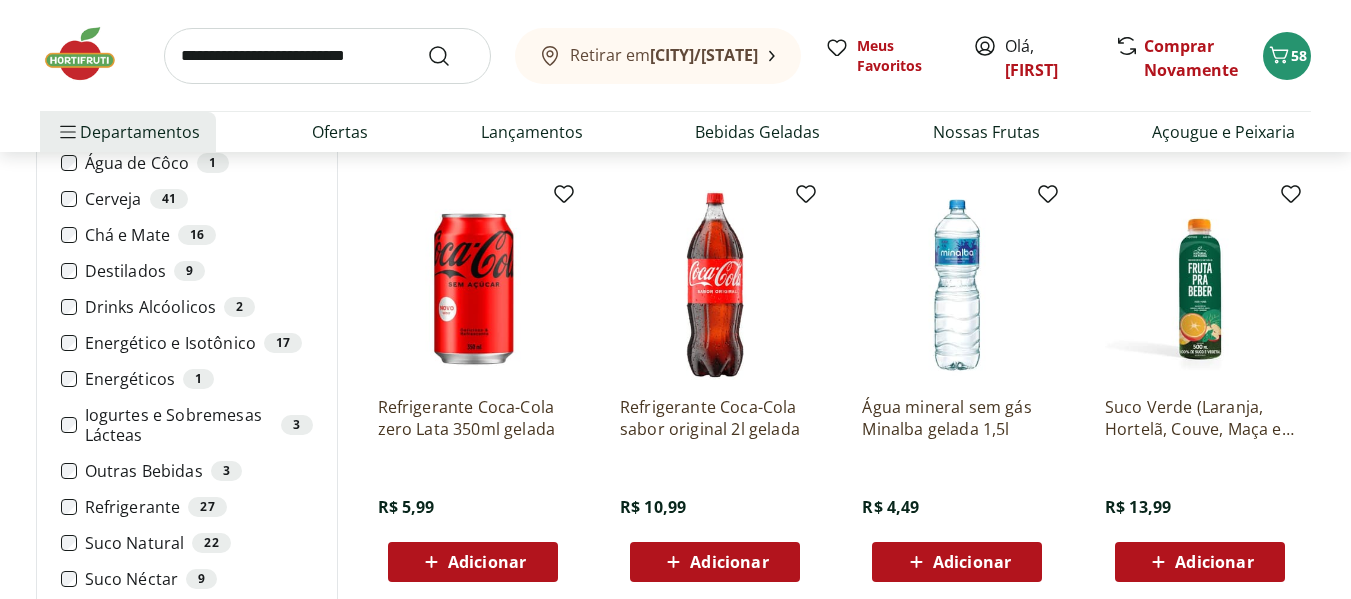 click on "Suco Natural   22" at bounding box center [199, 543] 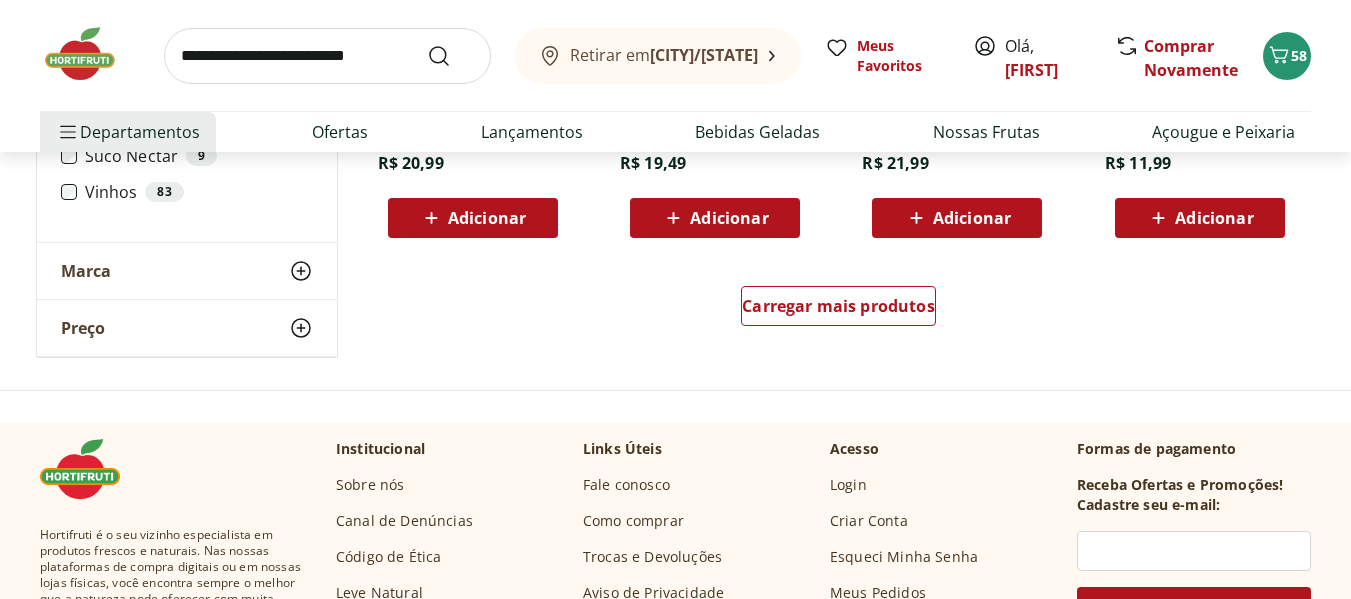 scroll, scrollTop: 1400, scrollLeft: 0, axis: vertical 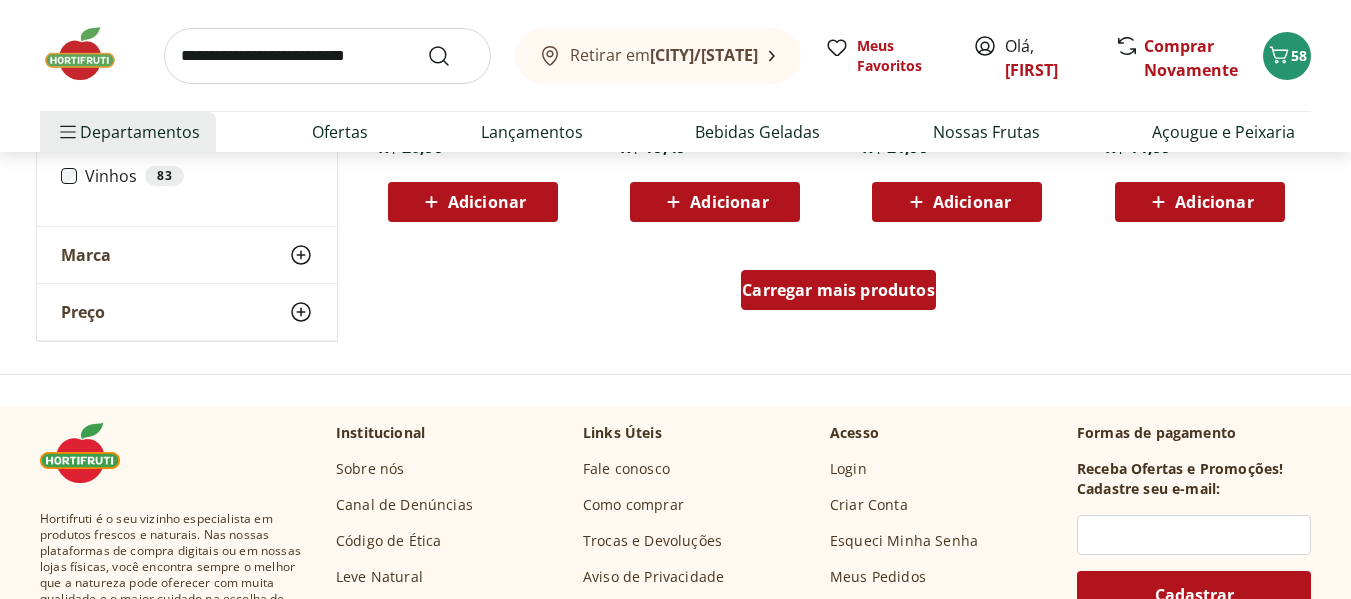 click on "Carregar mais produtos" at bounding box center (838, 290) 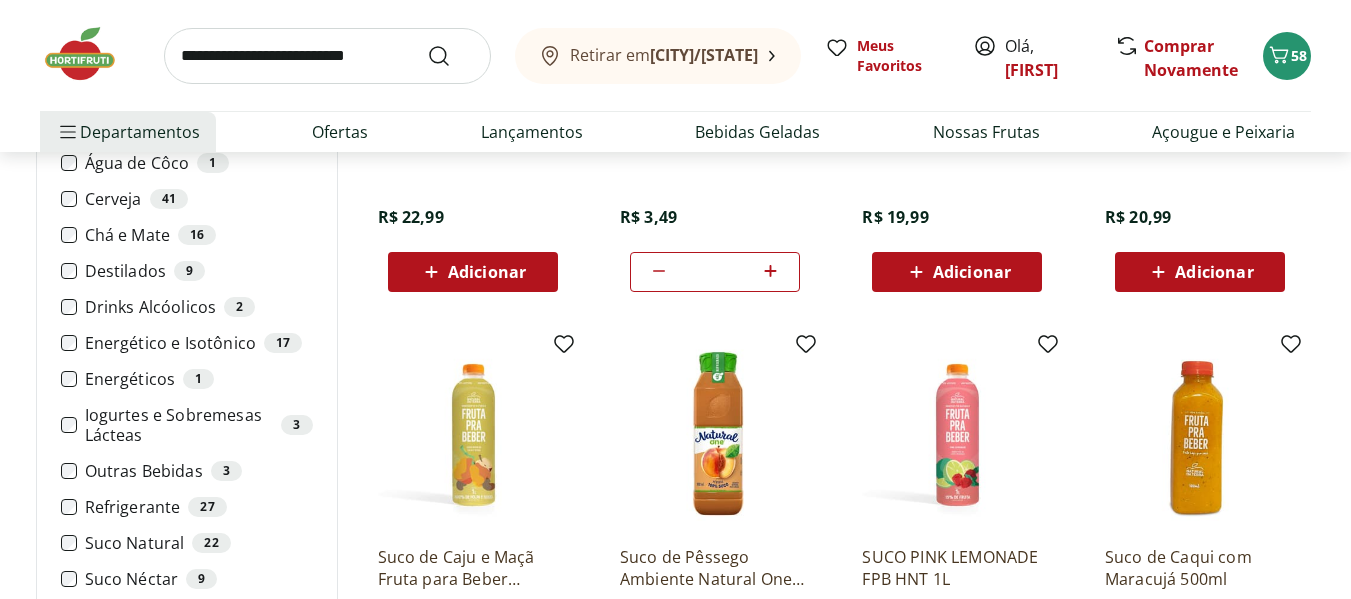 scroll, scrollTop: 600, scrollLeft: 0, axis: vertical 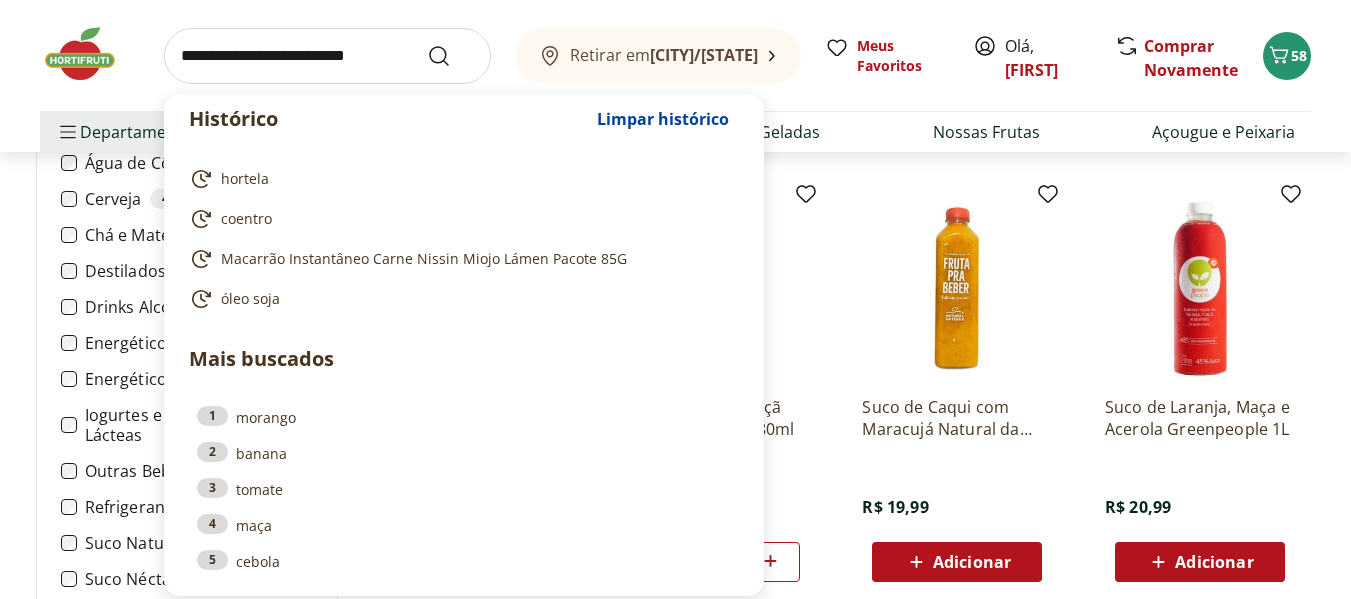 click at bounding box center [327, 56] 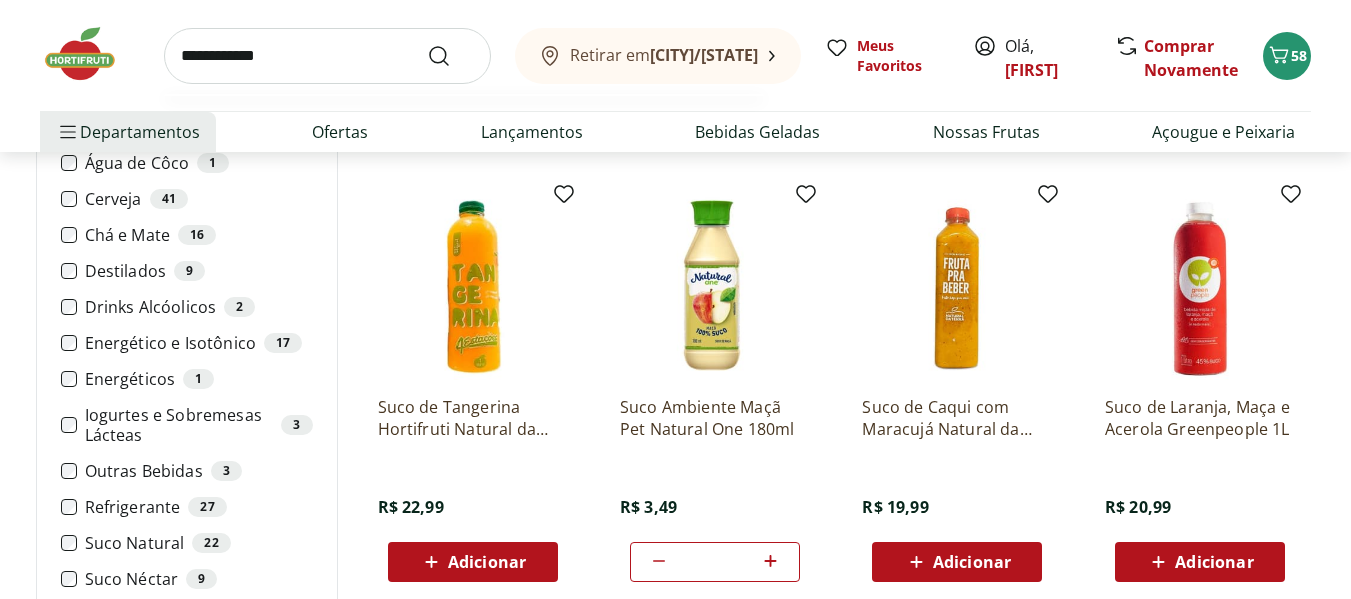 type on "**********" 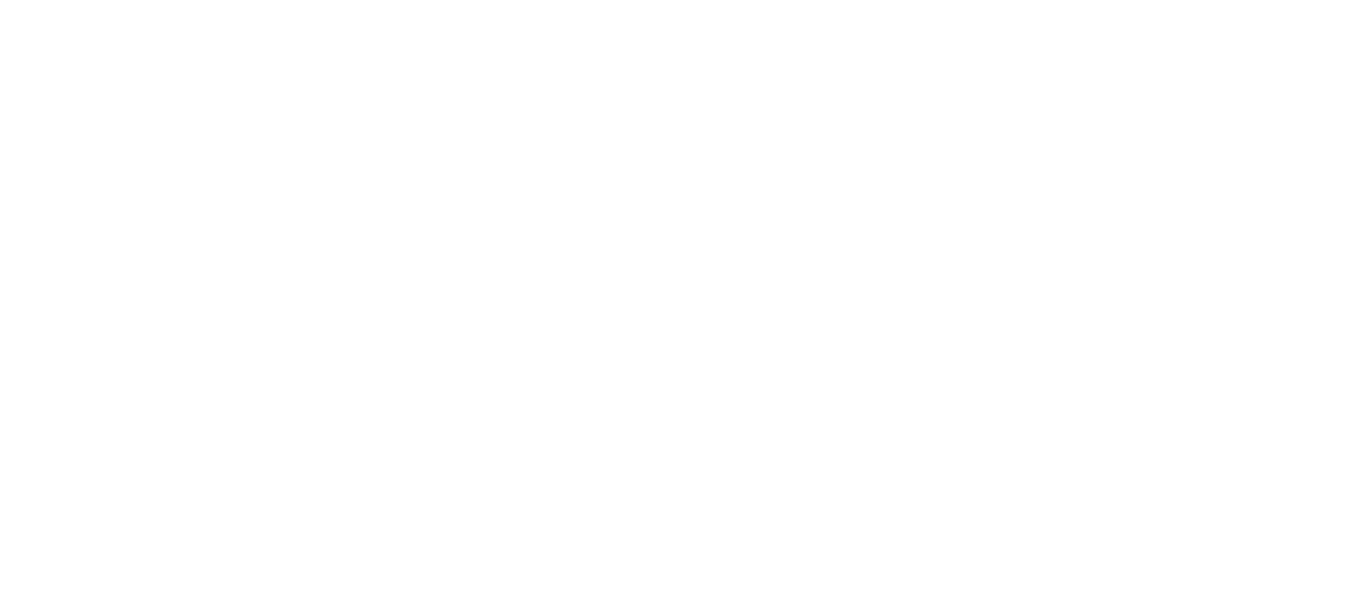scroll, scrollTop: 0, scrollLeft: 0, axis: both 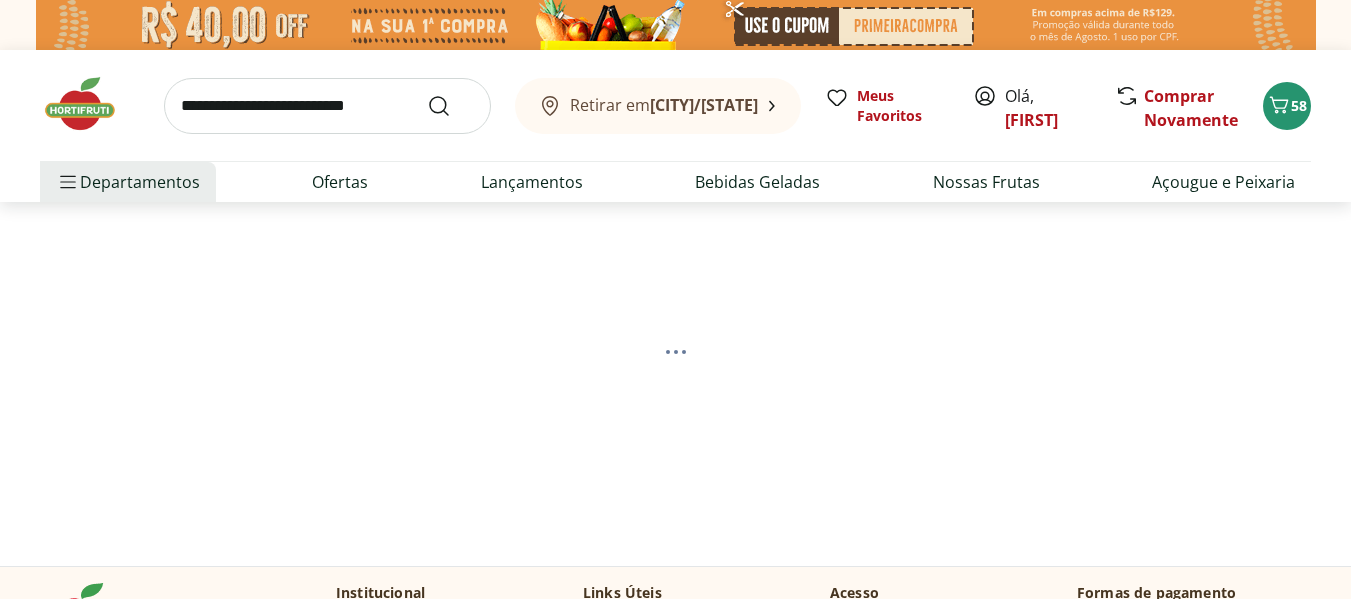select on "**********" 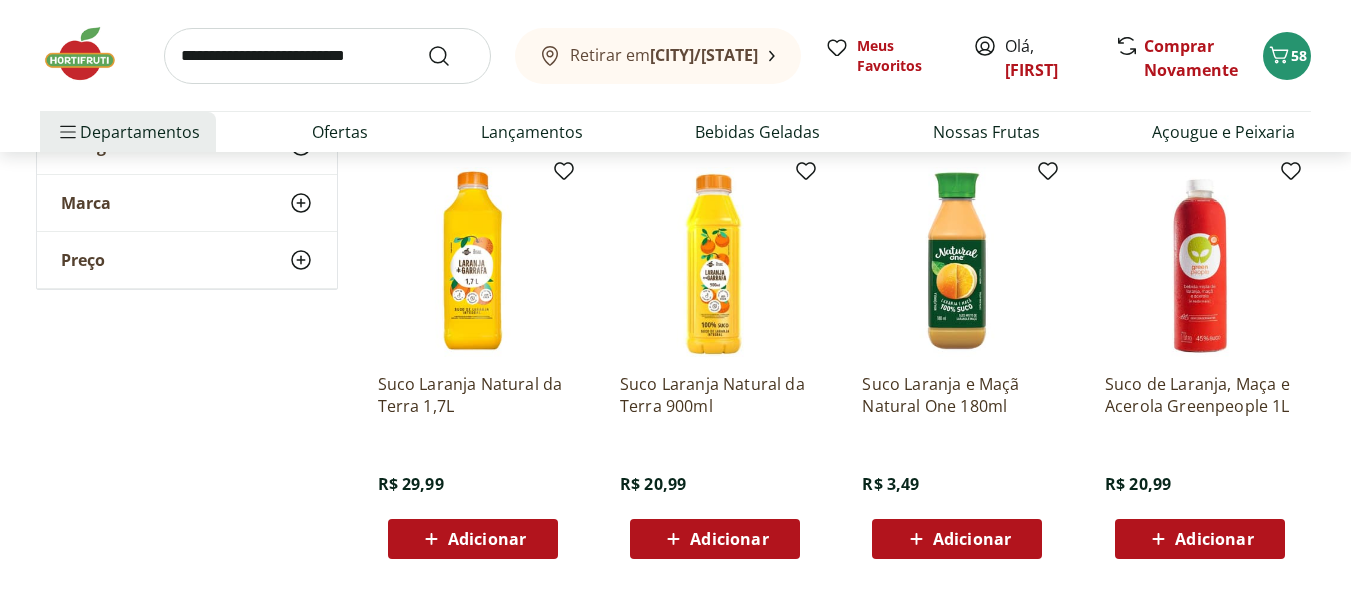 scroll, scrollTop: 700, scrollLeft: 0, axis: vertical 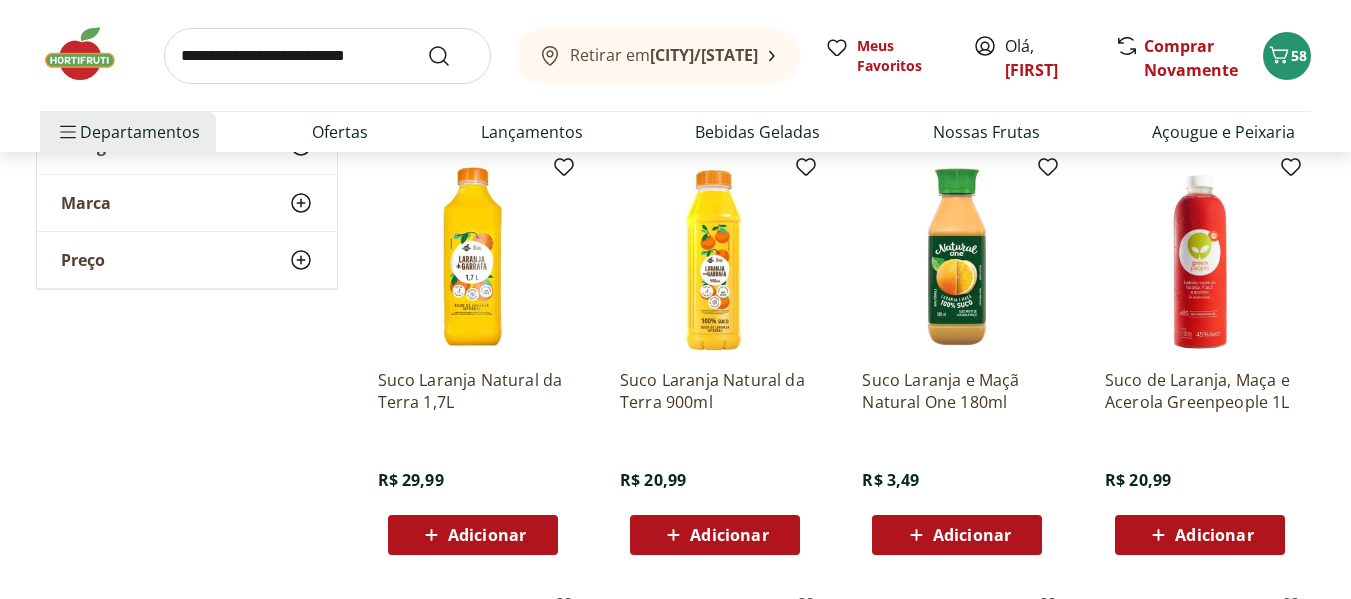 click on "Adicionar" at bounding box center [729, 535] 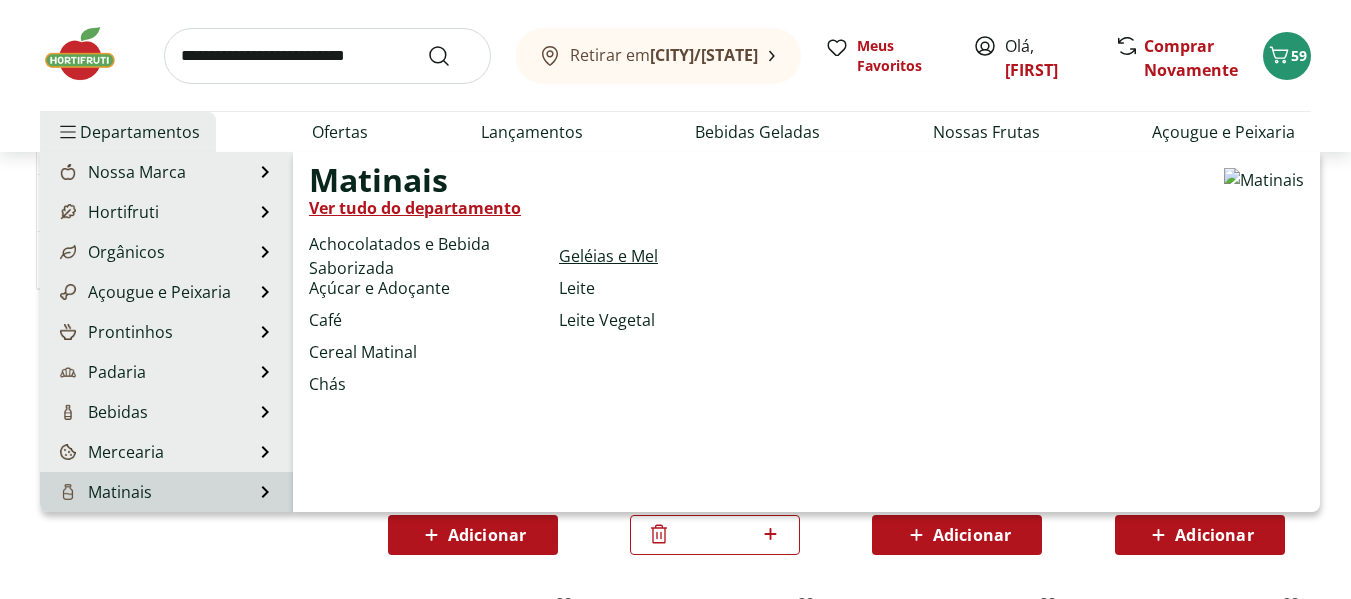click on "Geléias e Mel" at bounding box center (608, 256) 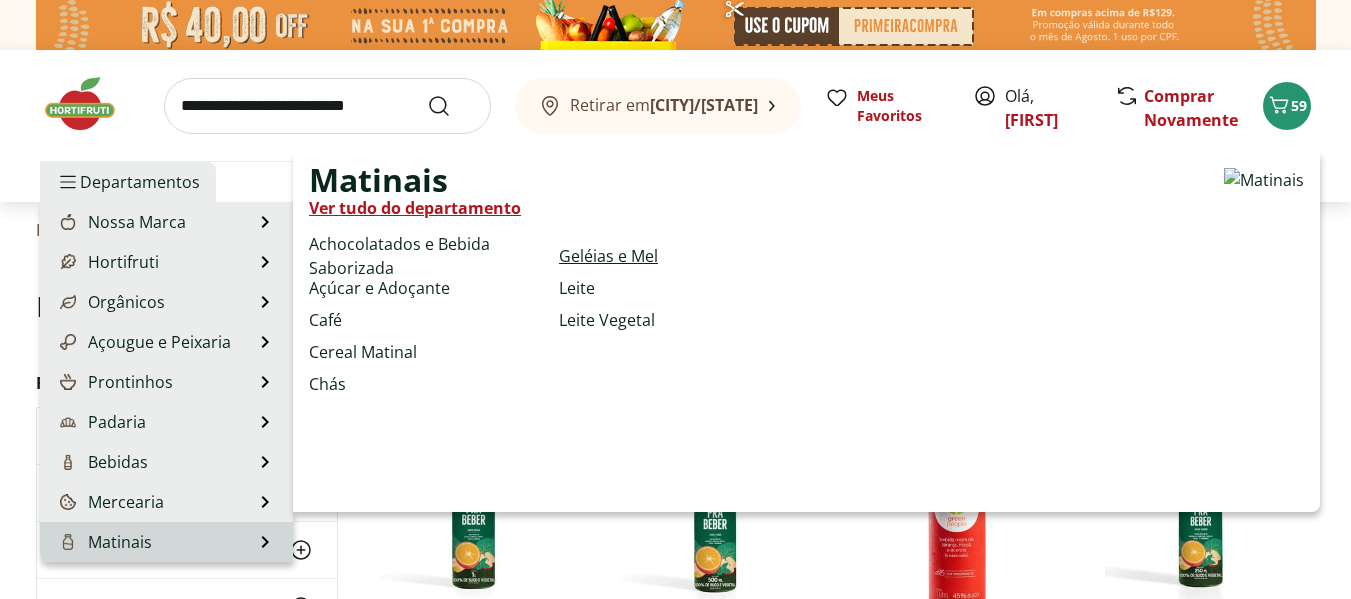 select on "**********" 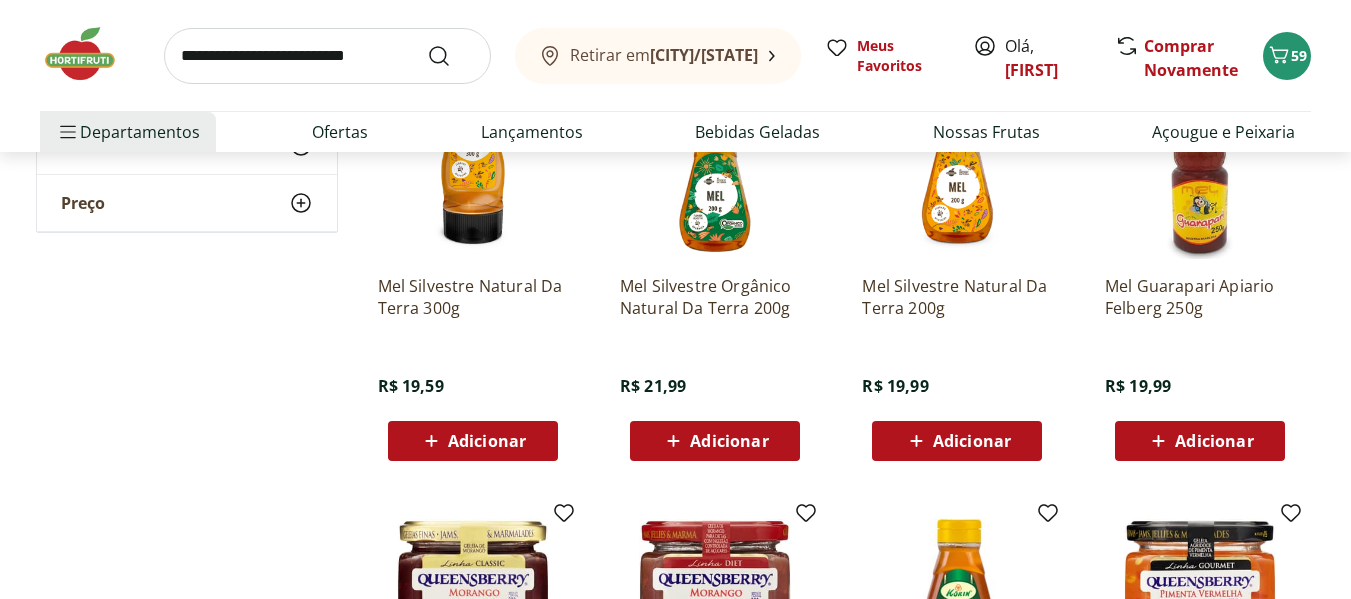 scroll, scrollTop: 200, scrollLeft: 0, axis: vertical 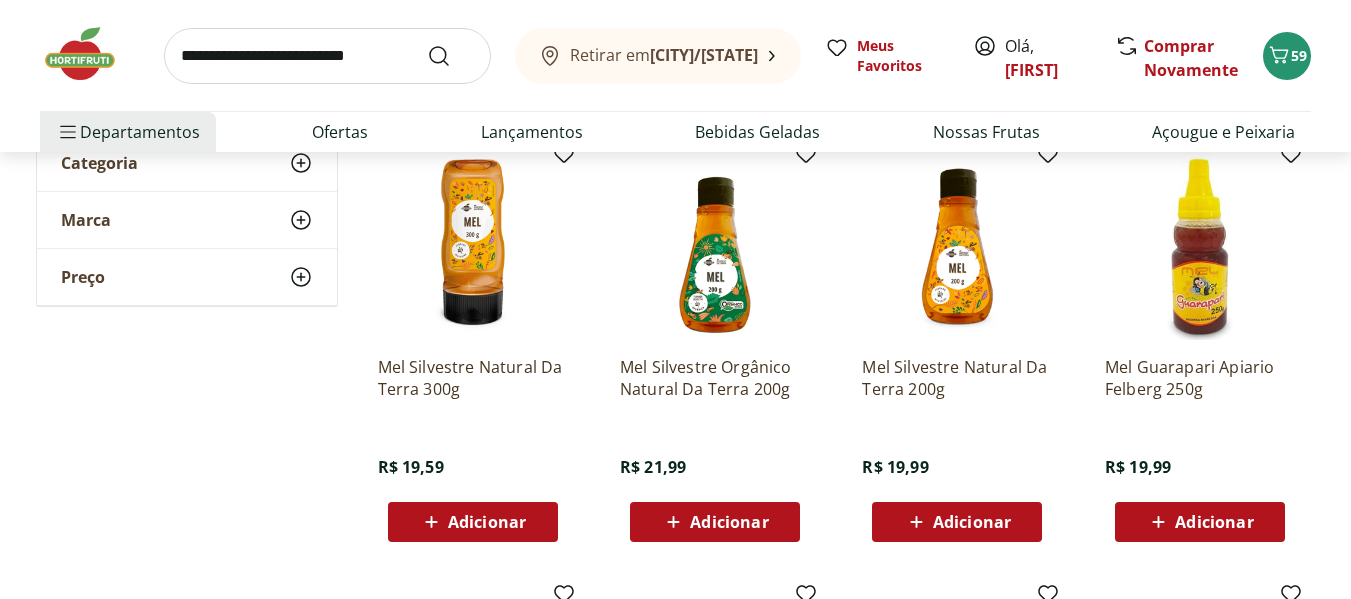 click on "Adicionar" at bounding box center (487, 522) 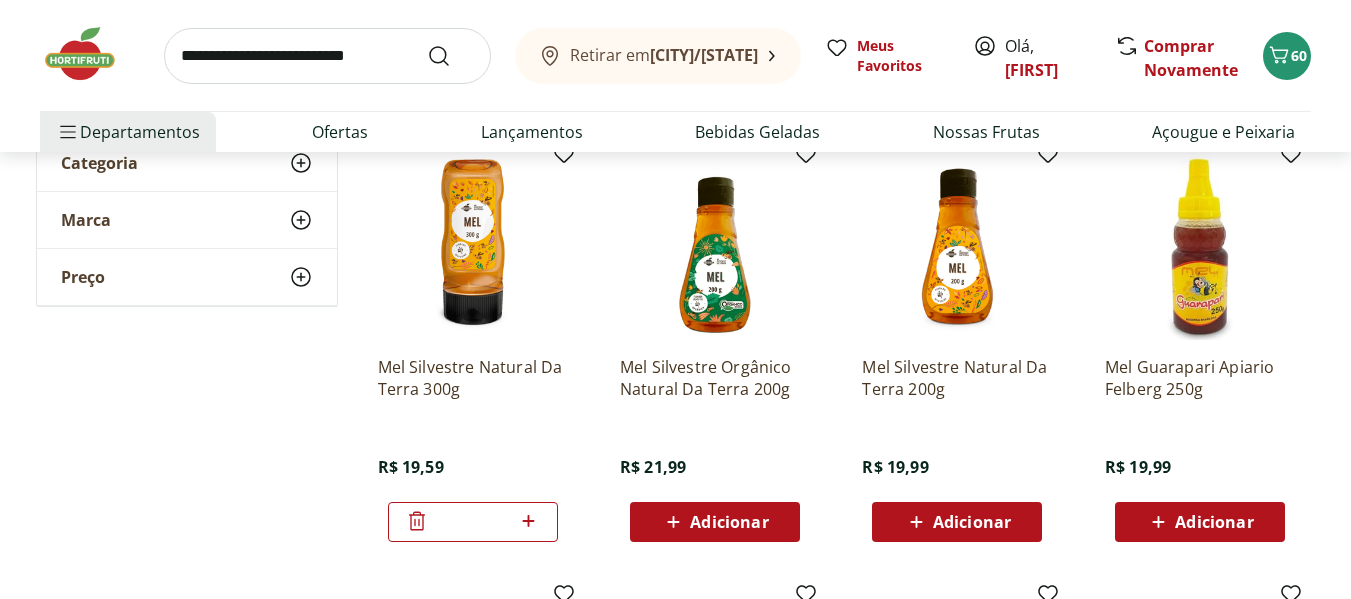 click at bounding box center (327, 56) 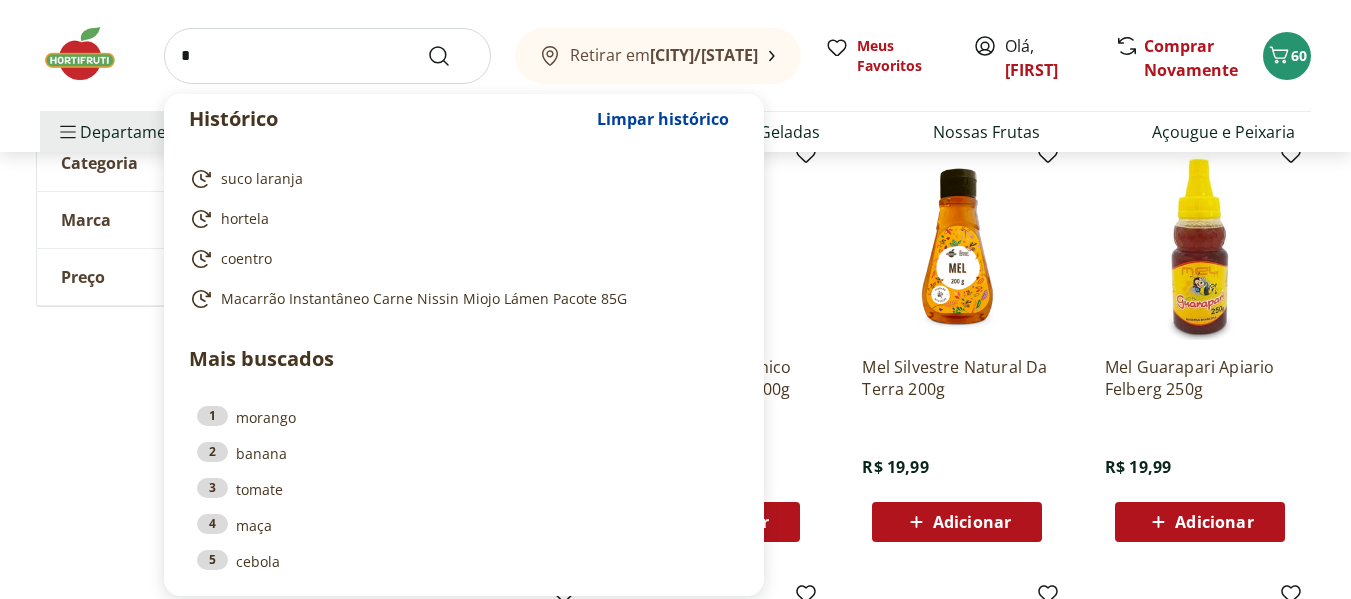 click on "*" at bounding box center (327, 56) 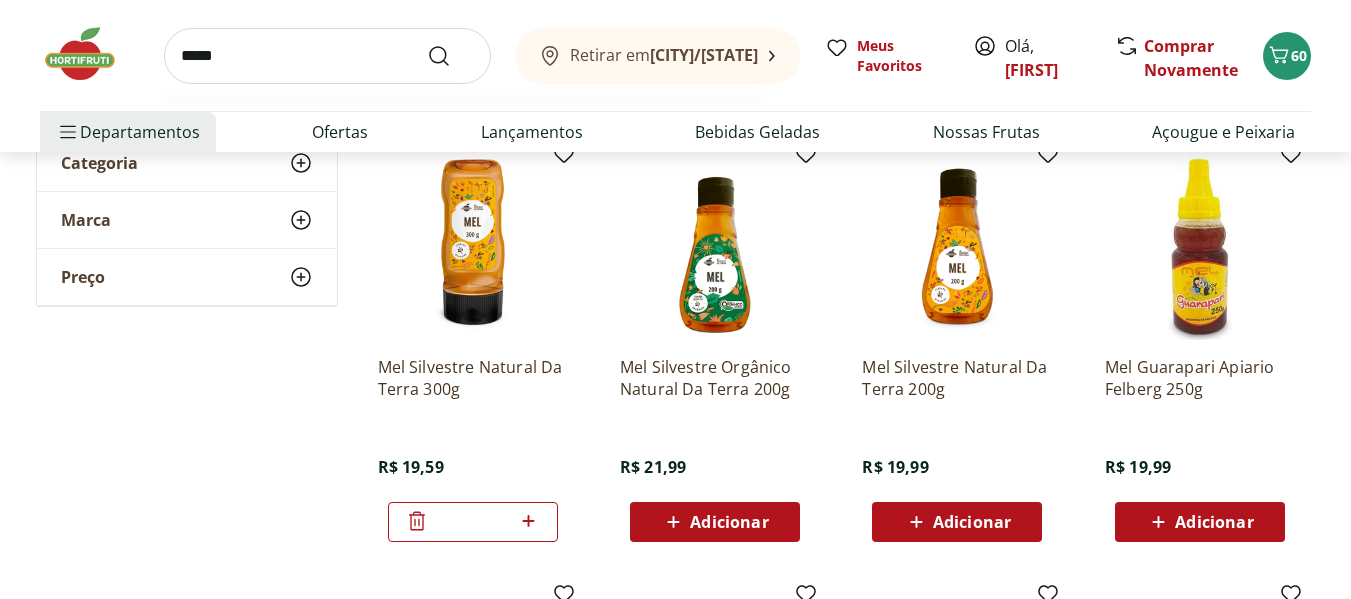 type on "*****" 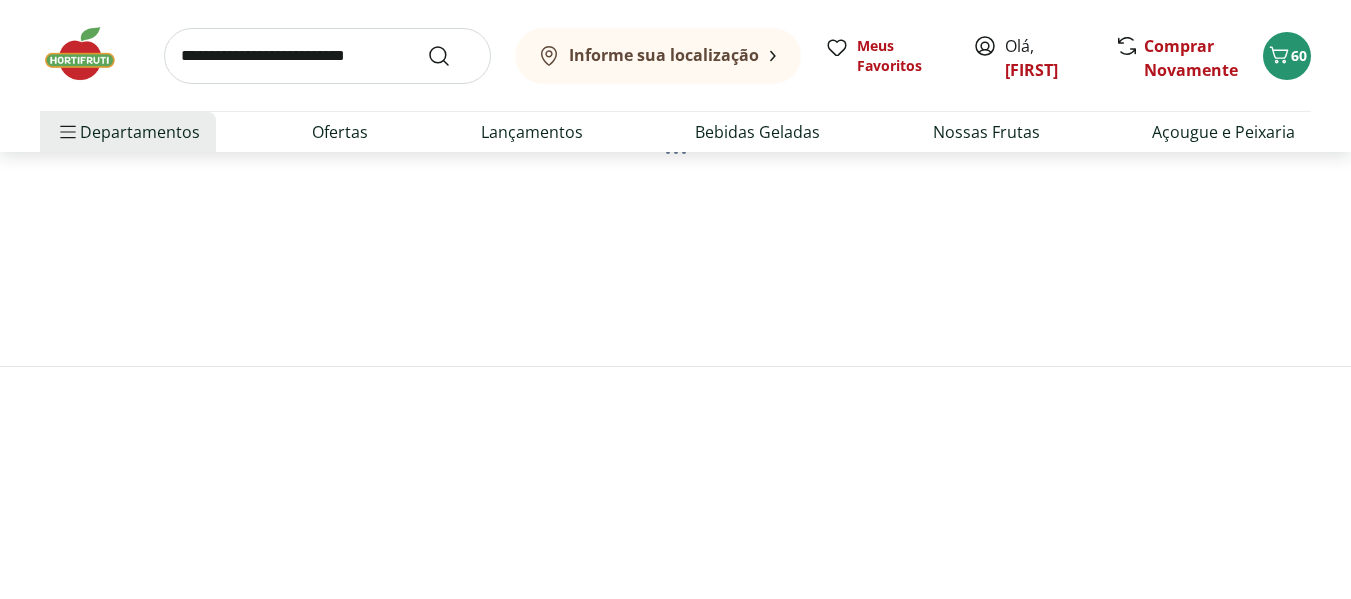 scroll, scrollTop: 0, scrollLeft: 0, axis: both 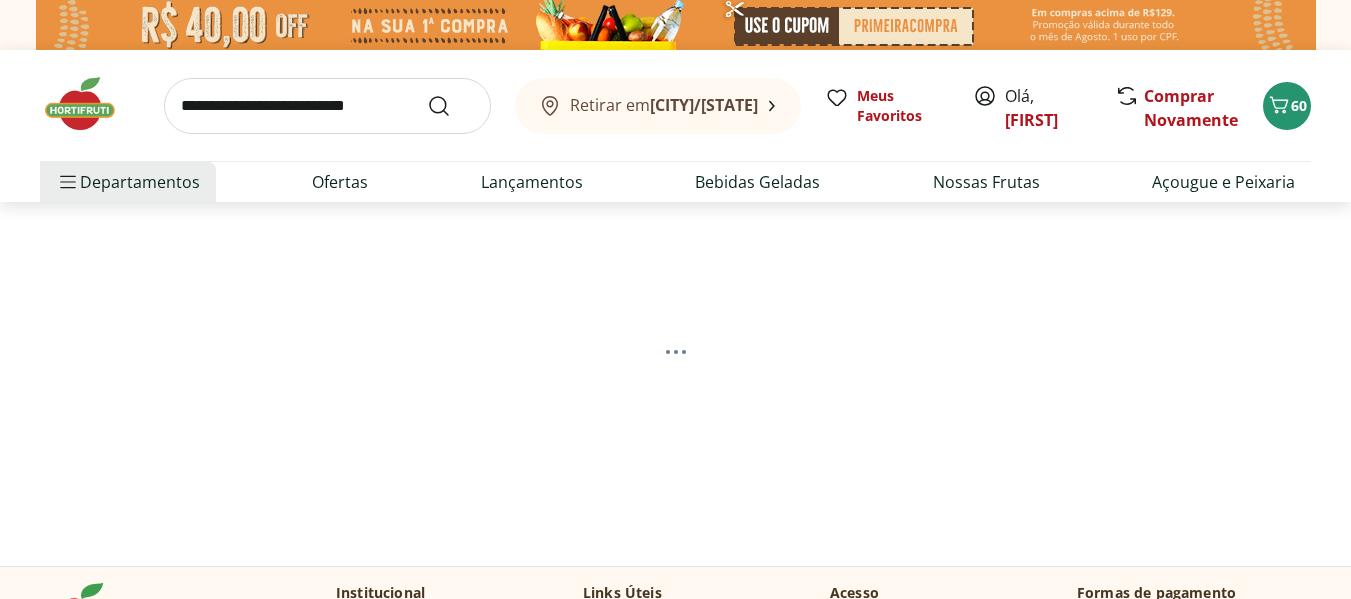 select on "**********" 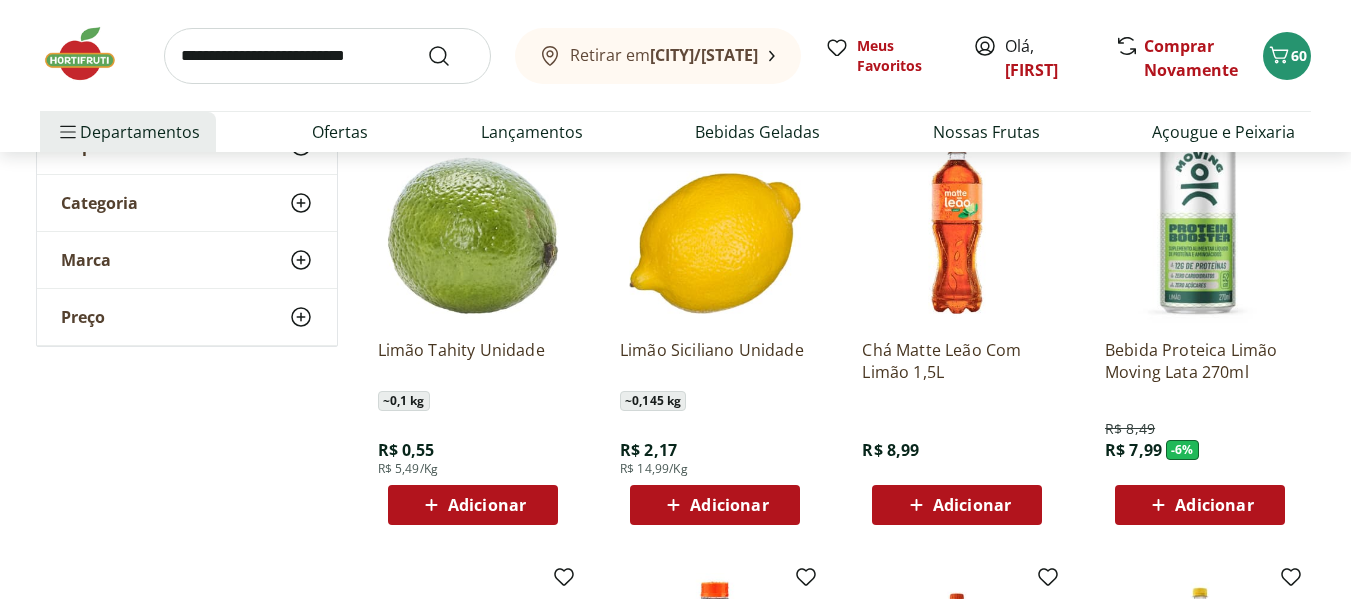 scroll, scrollTop: 400, scrollLeft: 0, axis: vertical 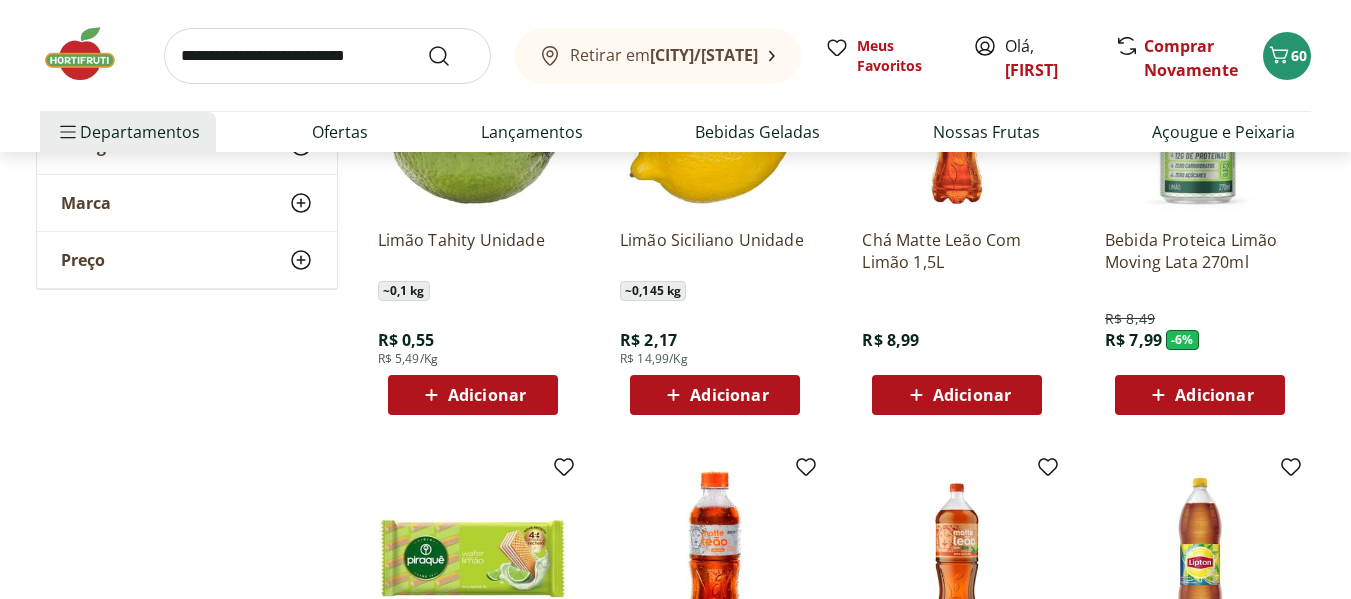 click on "Adicionar" at bounding box center (487, 395) 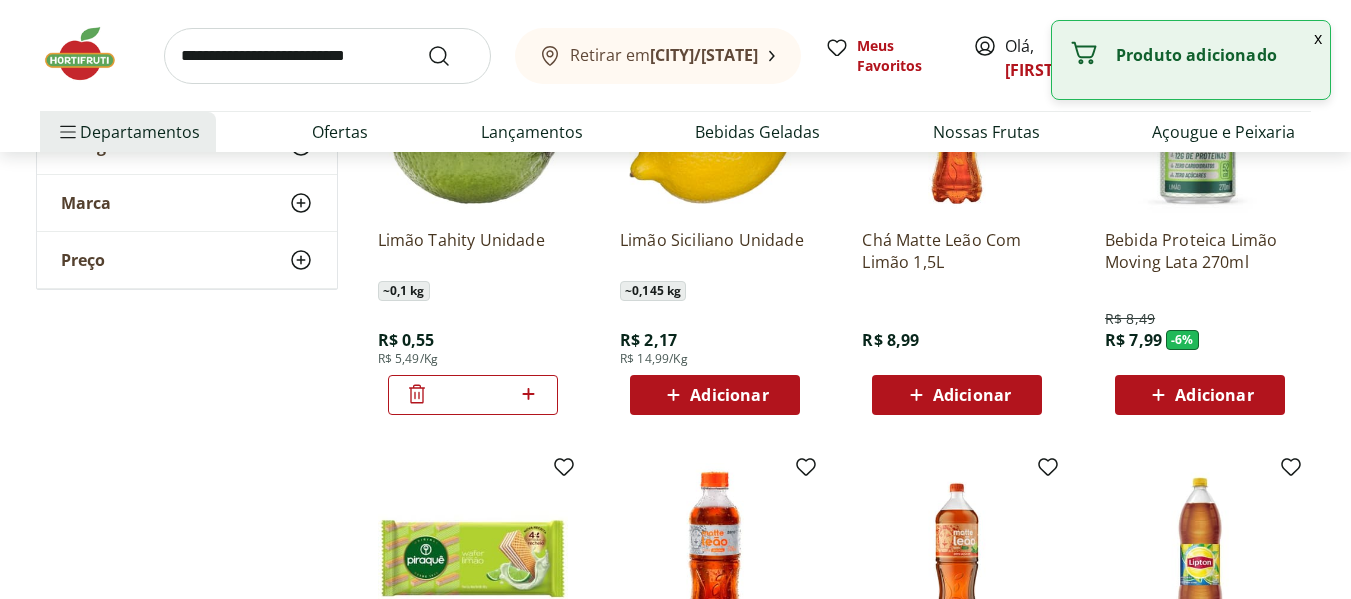 click 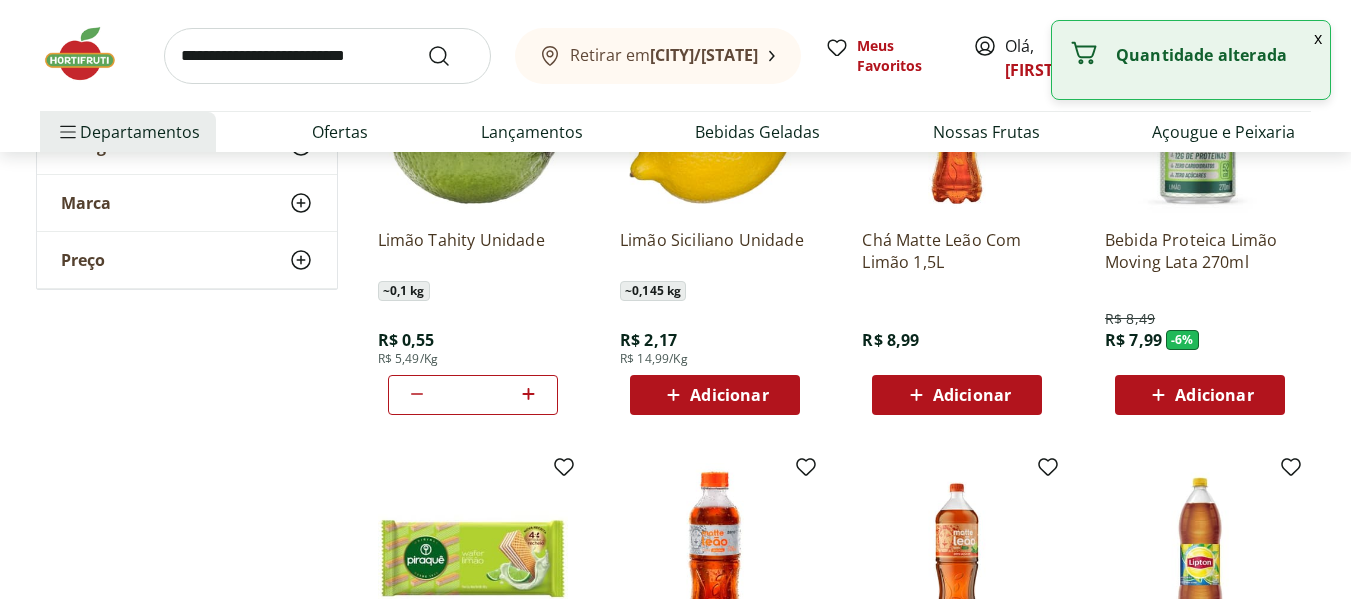 click 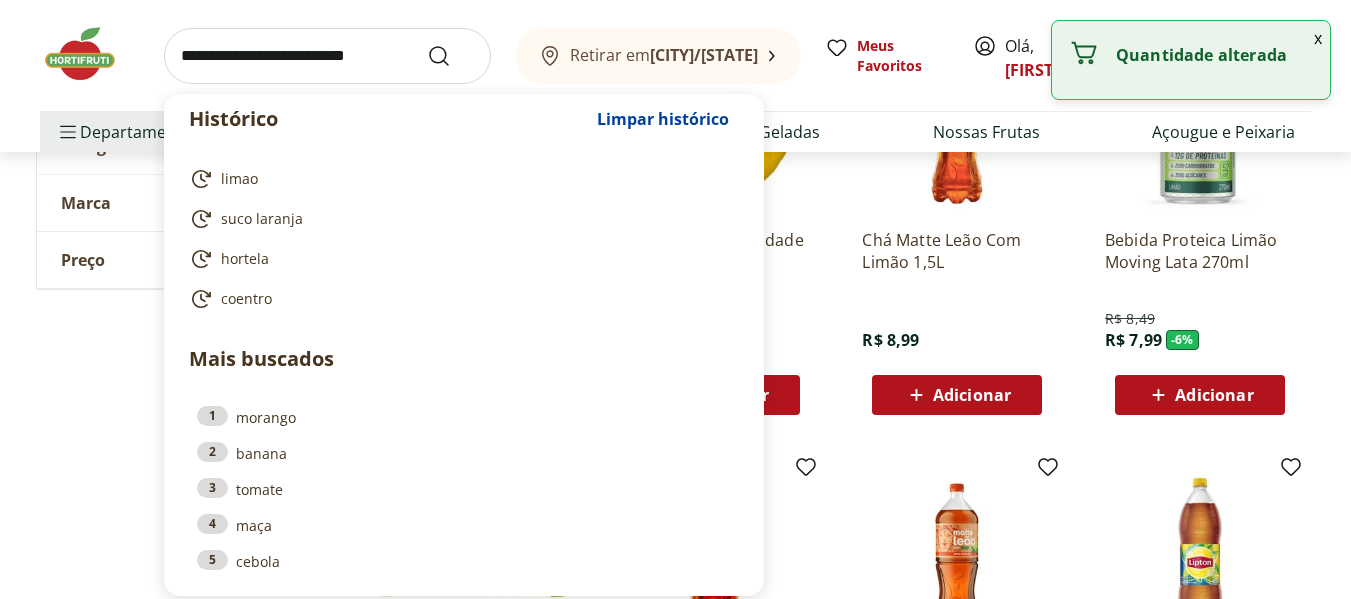 click at bounding box center (327, 56) 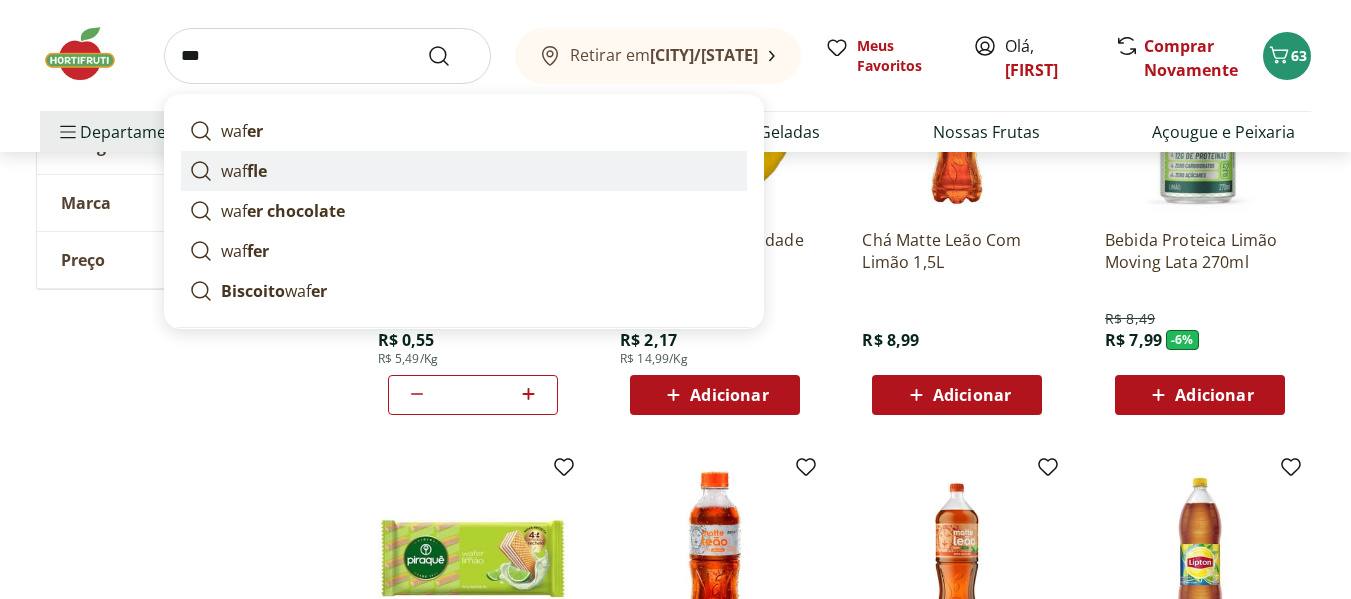click on "fle" at bounding box center [257, 171] 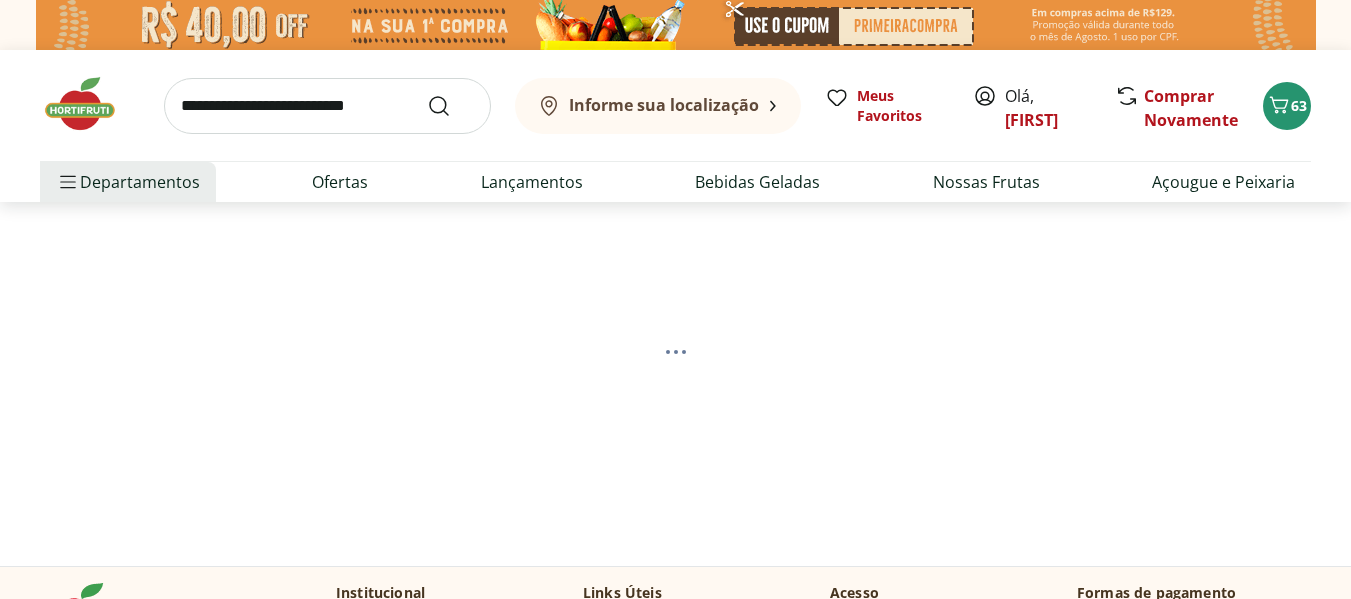 scroll, scrollTop: 0, scrollLeft: 0, axis: both 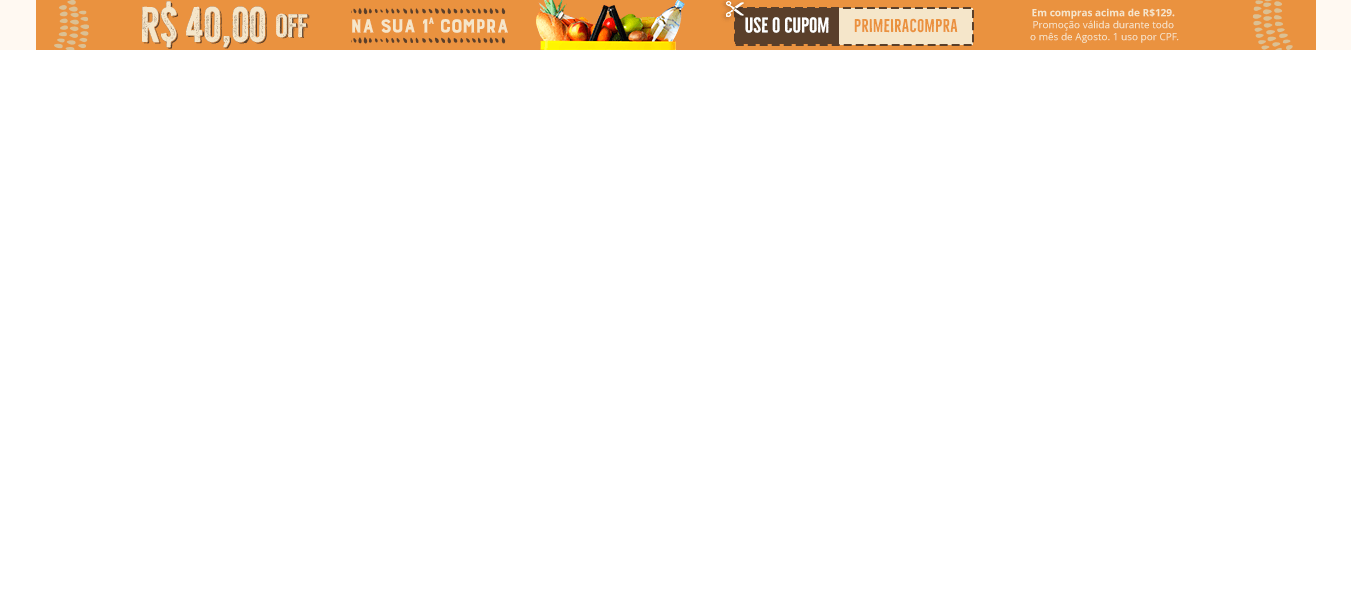select on "**********" 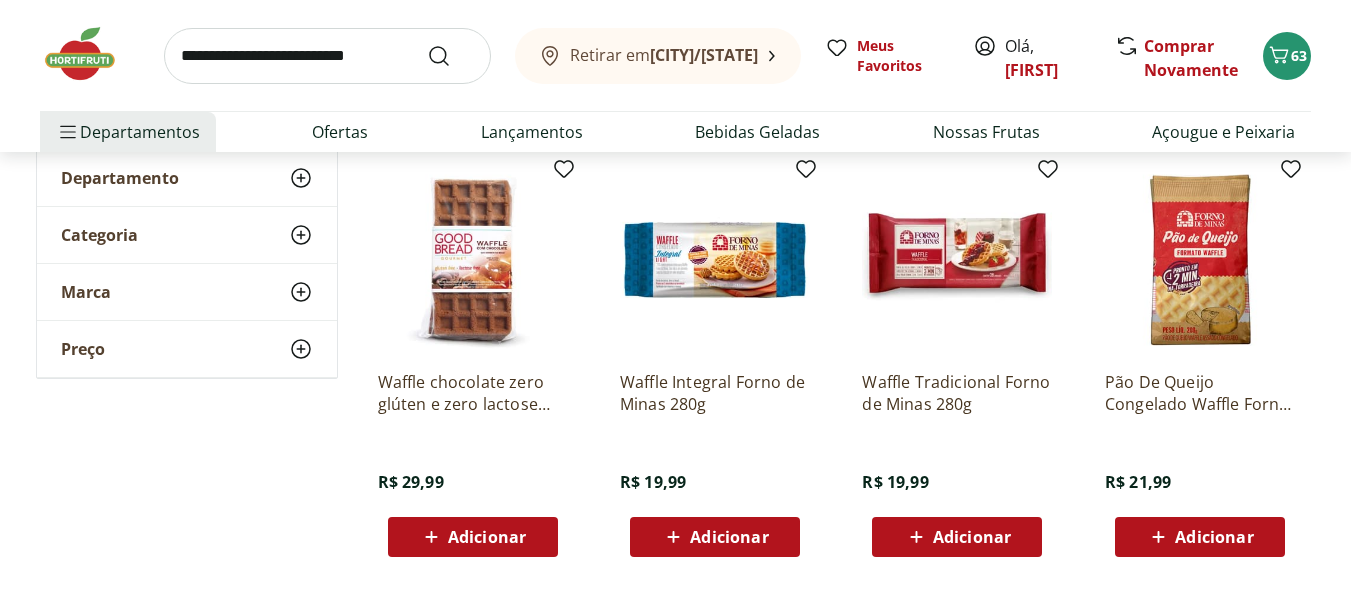 scroll, scrollTop: 300, scrollLeft: 0, axis: vertical 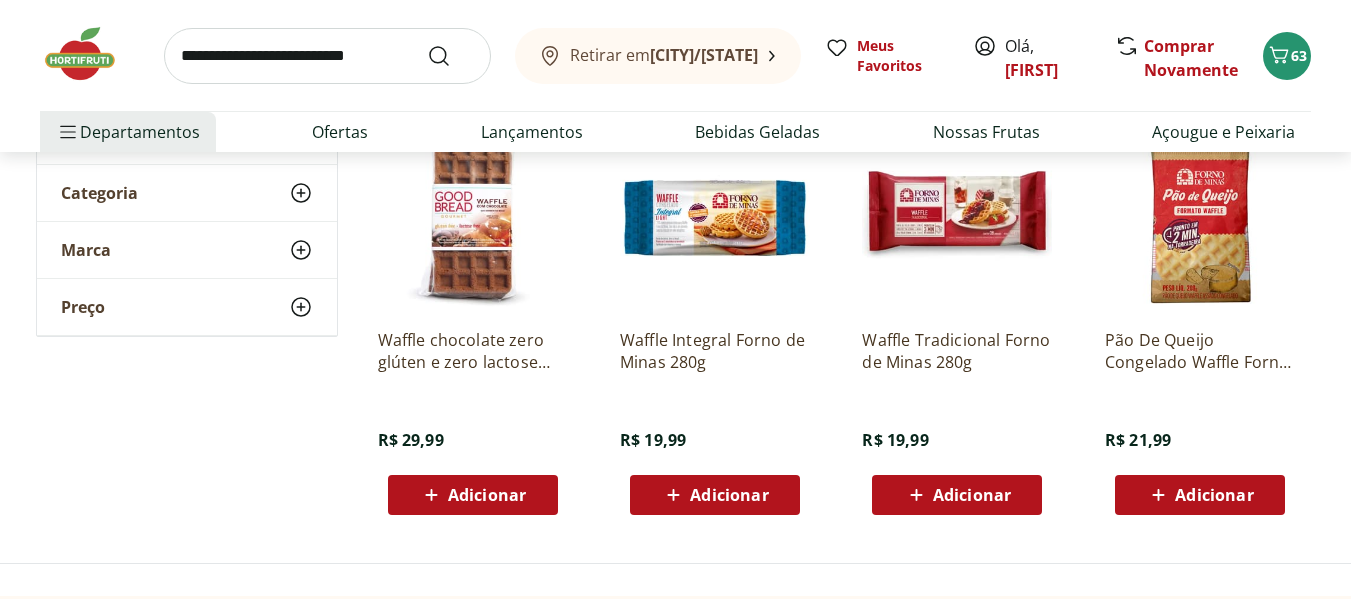 click on "Adicionar" at bounding box center [972, 495] 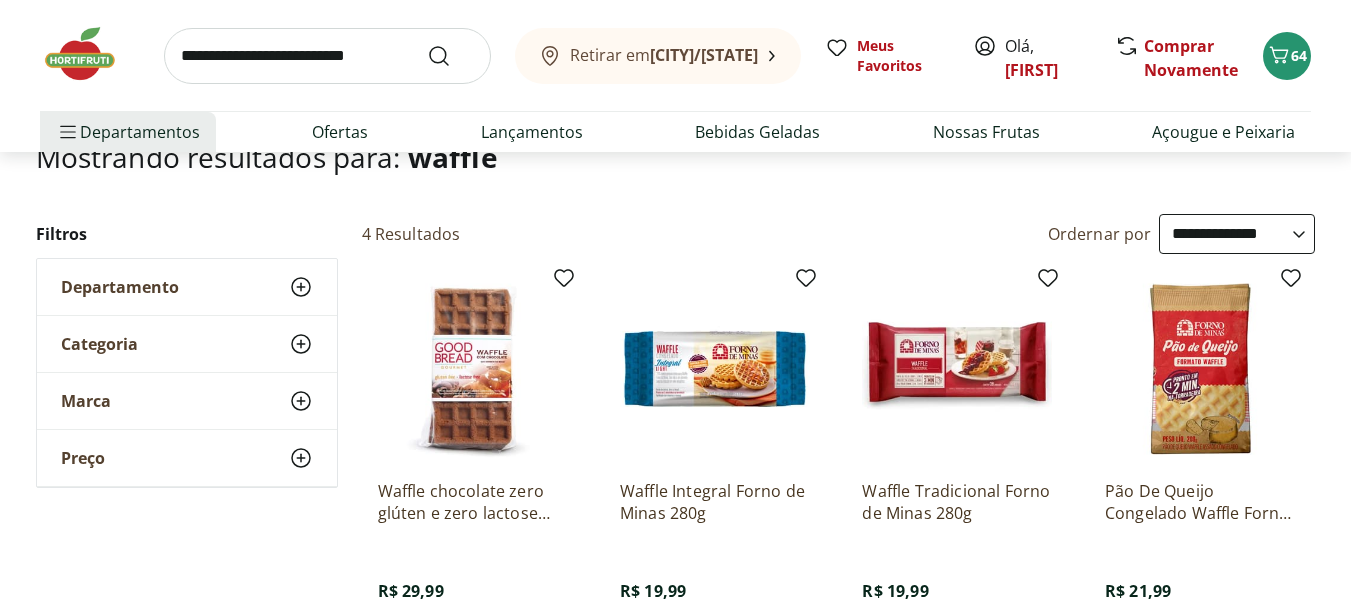 scroll, scrollTop: 0, scrollLeft: 0, axis: both 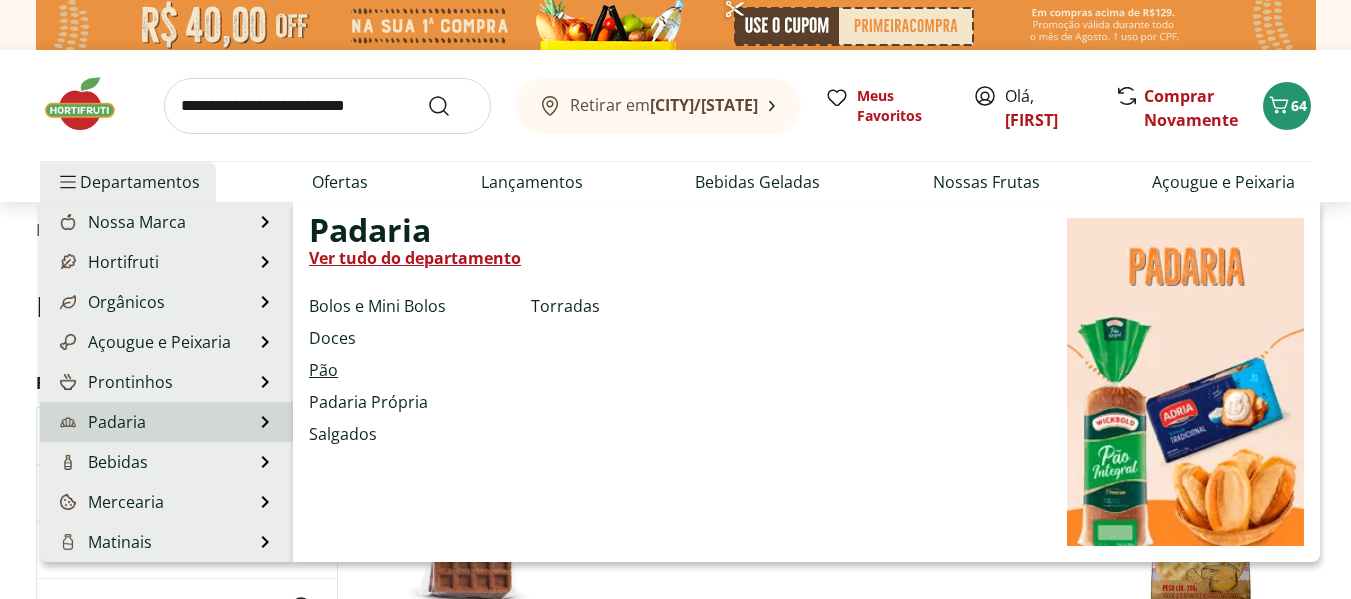 click on "Pão" at bounding box center [323, 370] 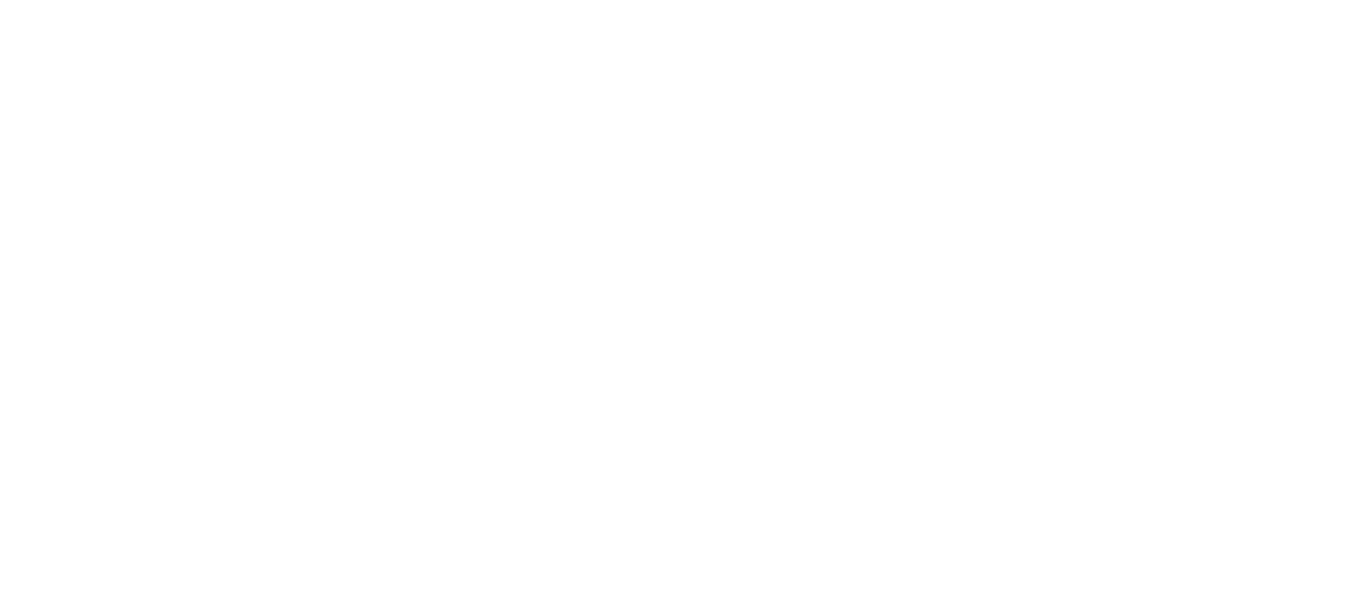 select on "**********" 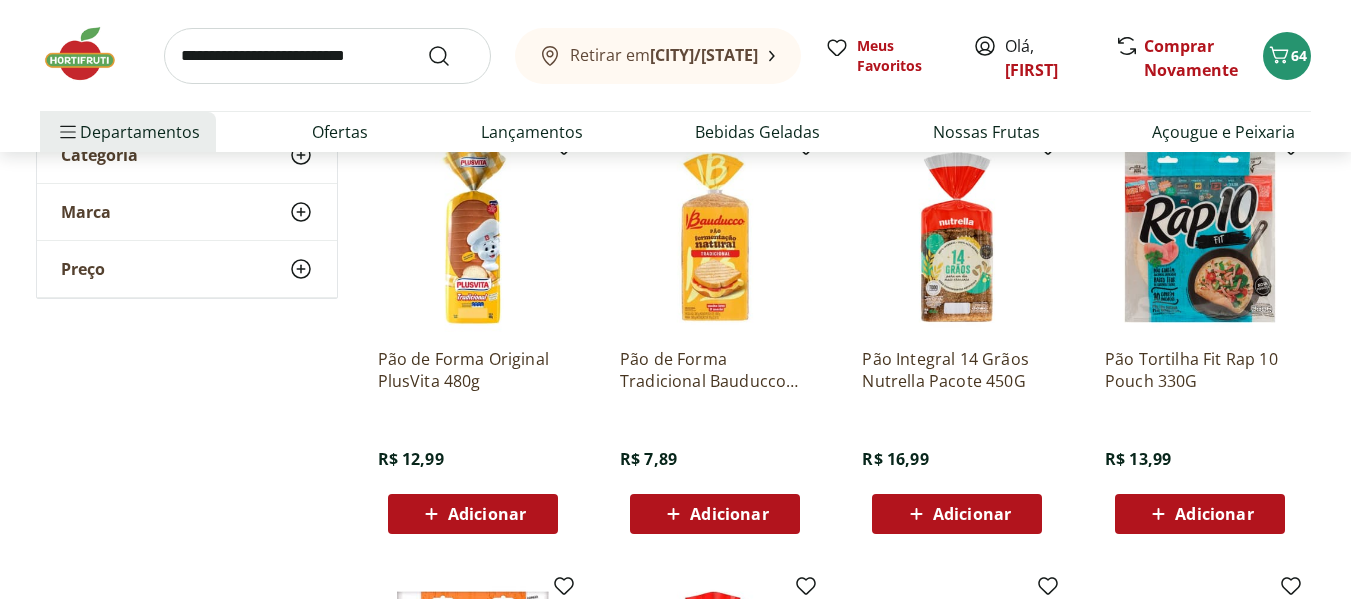scroll, scrollTop: 200, scrollLeft: 0, axis: vertical 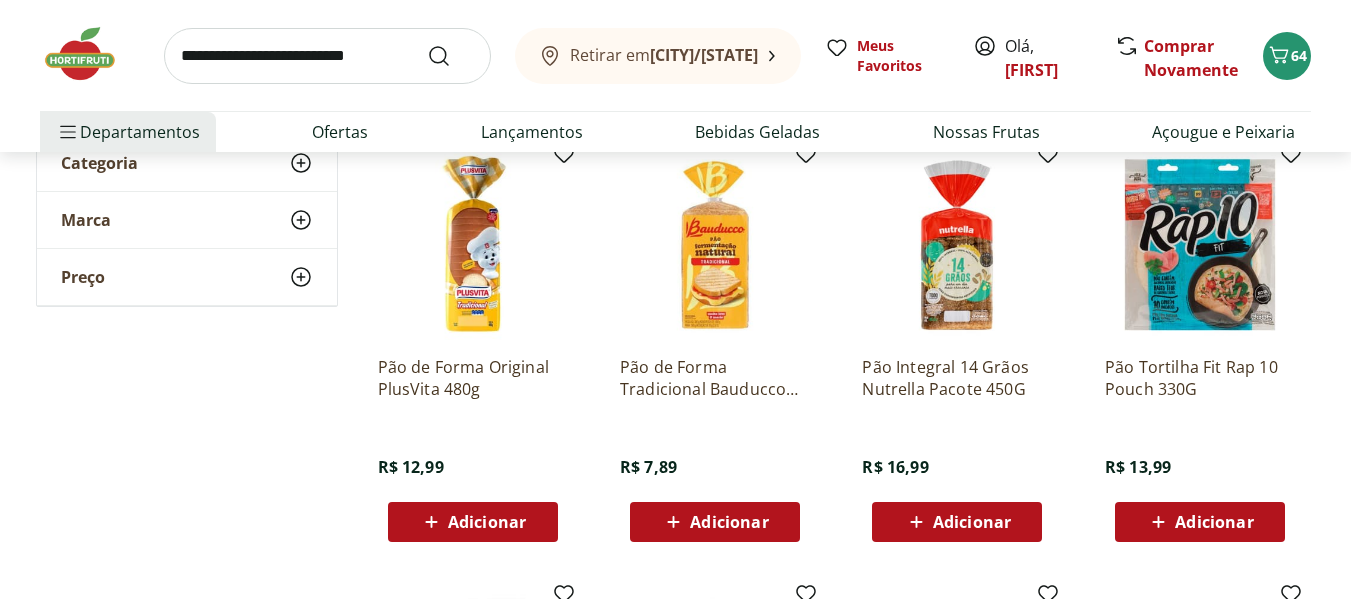 click on "Adicionar" at bounding box center (972, 522) 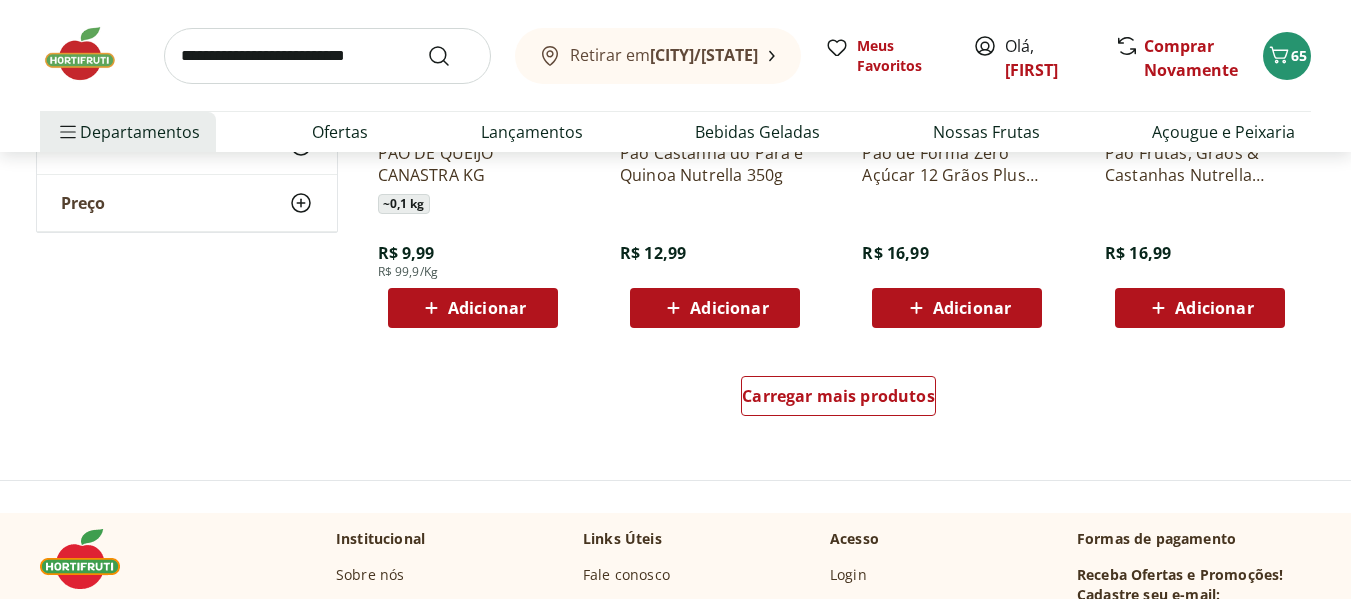 scroll, scrollTop: 1300, scrollLeft: 0, axis: vertical 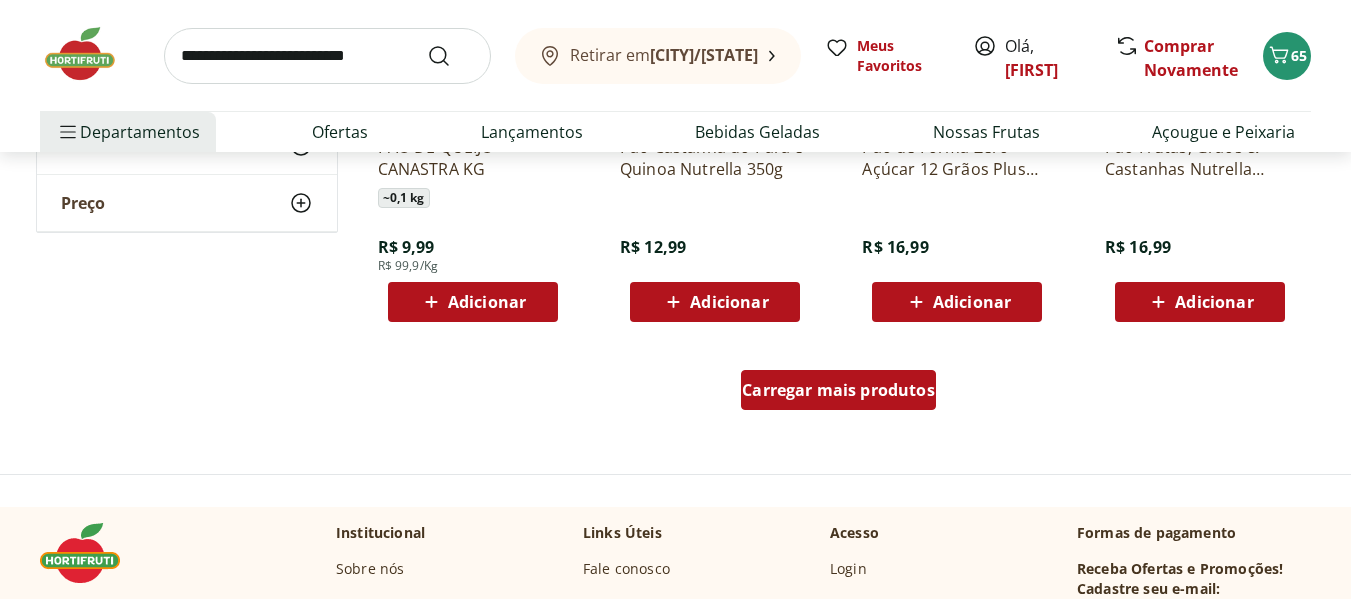click on "Carregar mais produtos" at bounding box center (838, 390) 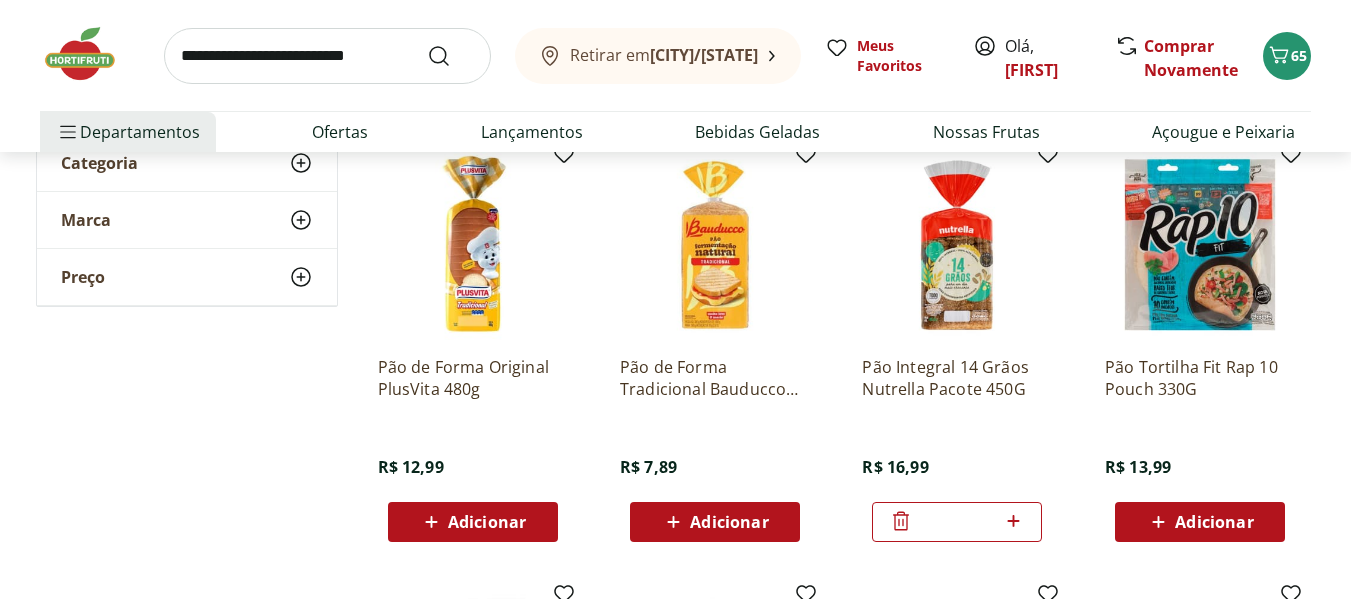 scroll, scrollTop: 0, scrollLeft: 0, axis: both 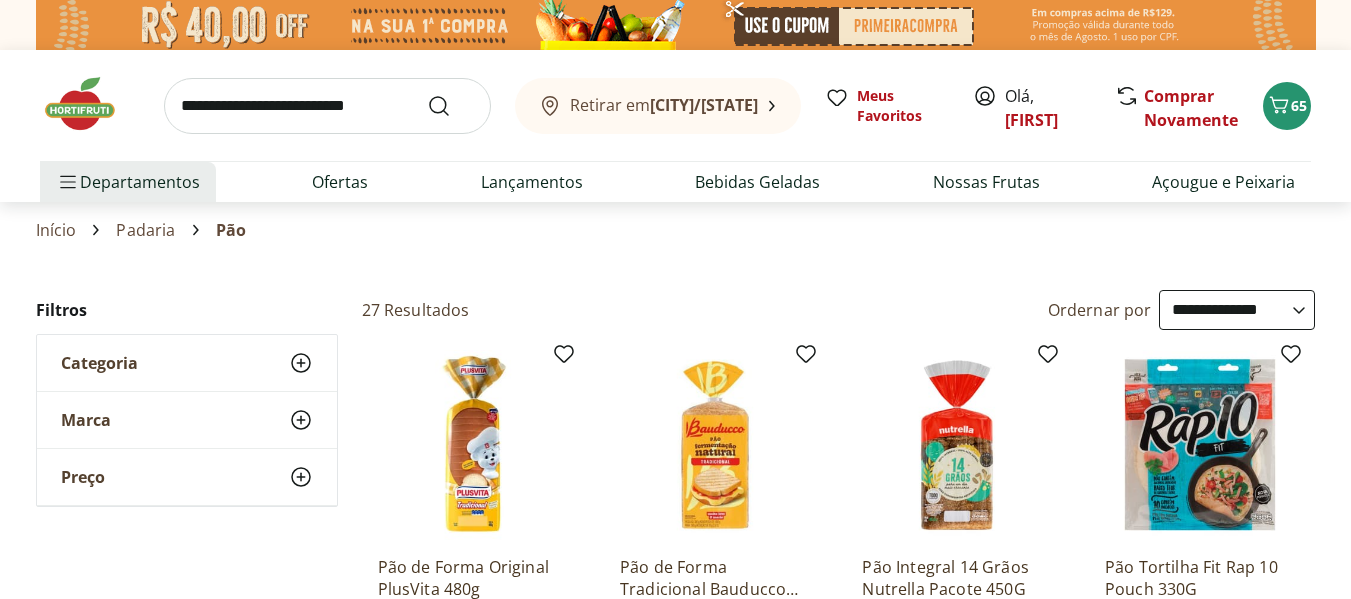 click at bounding box center [327, 106] 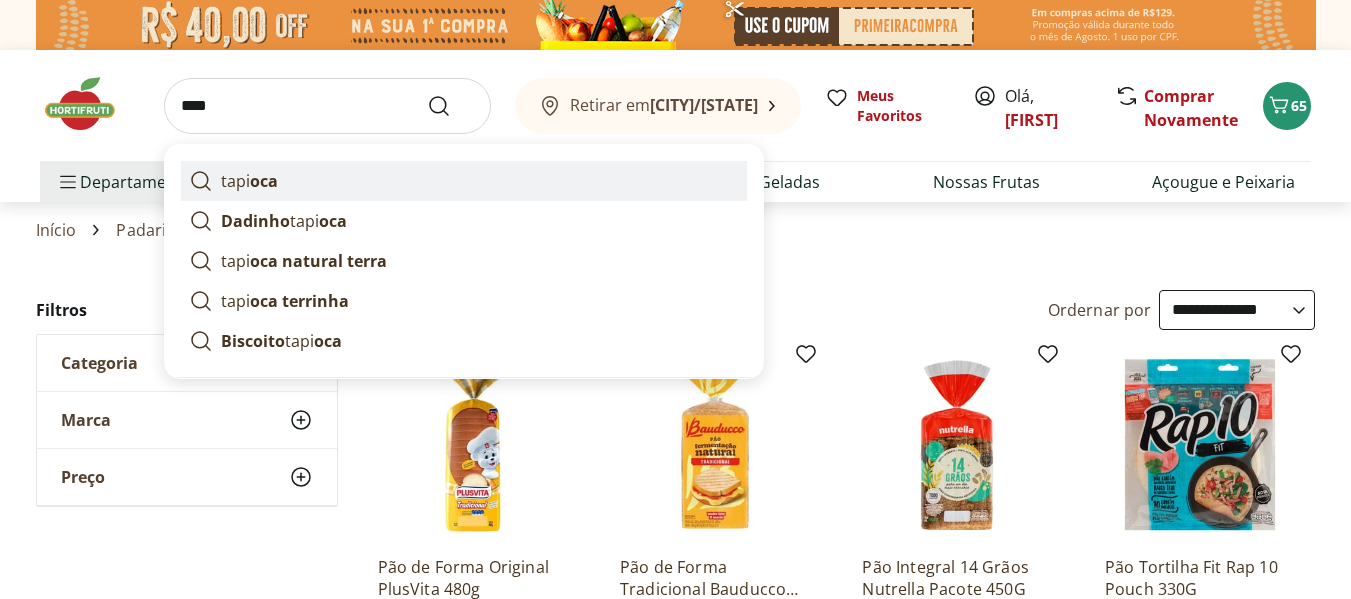 click on "tapi oca" at bounding box center (464, 181) 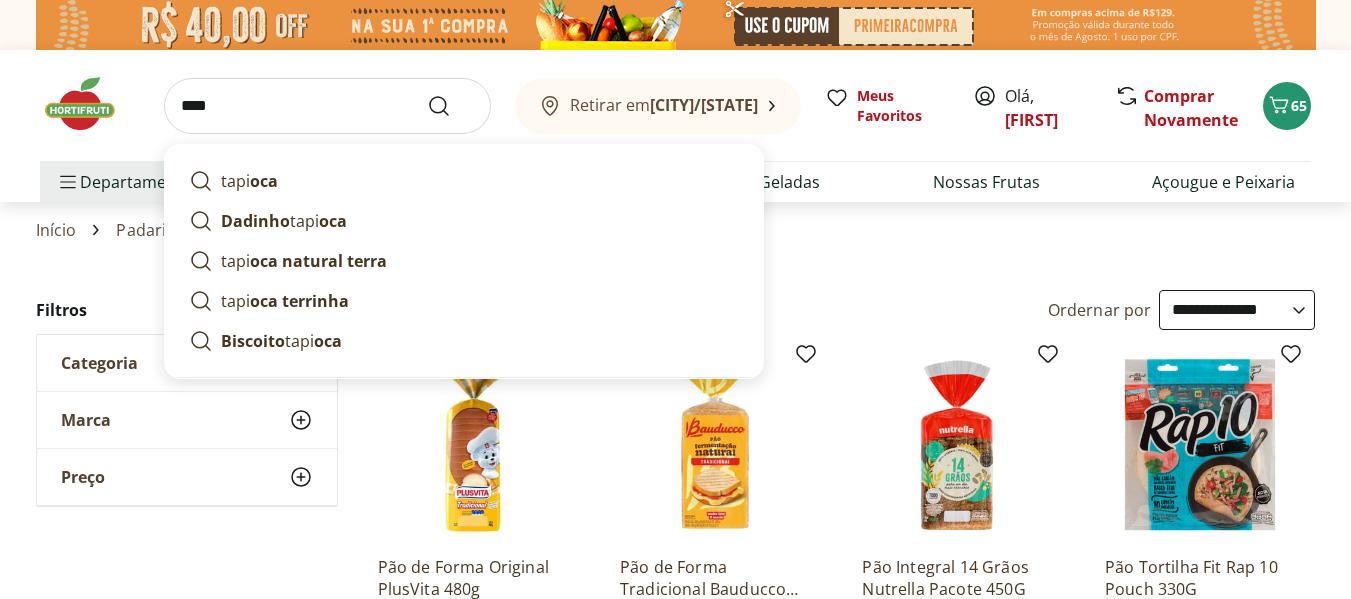 type on "*******" 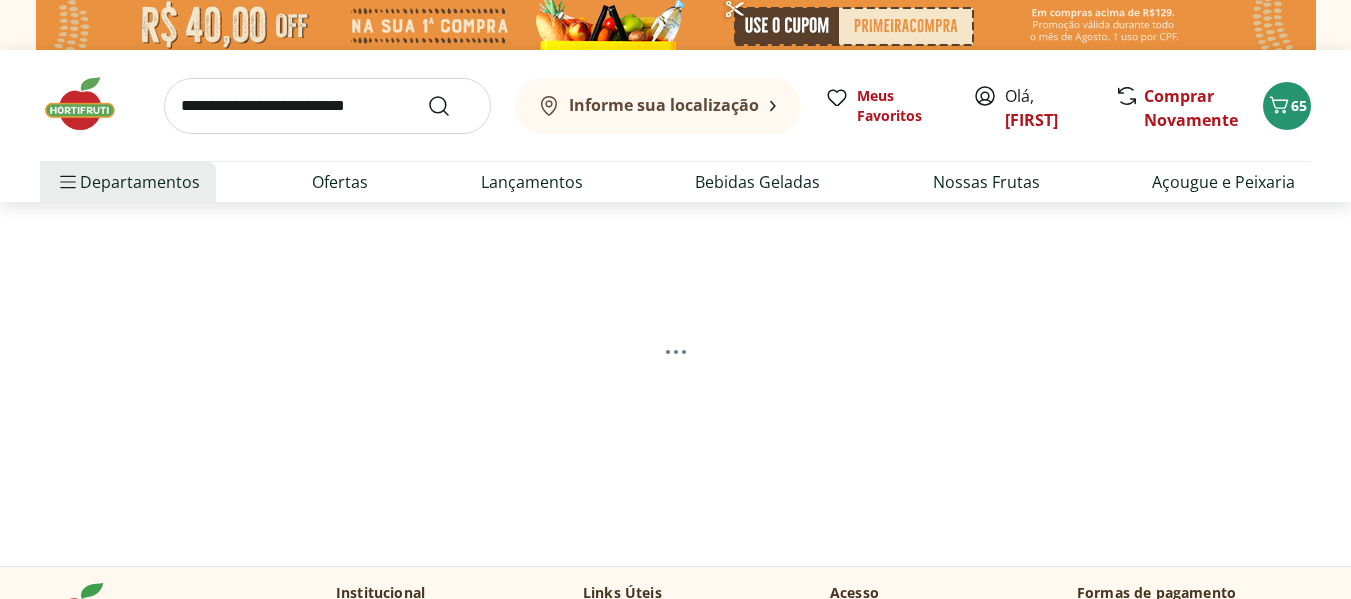 scroll, scrollTop: 0, scrollLeft: 0, axis: both 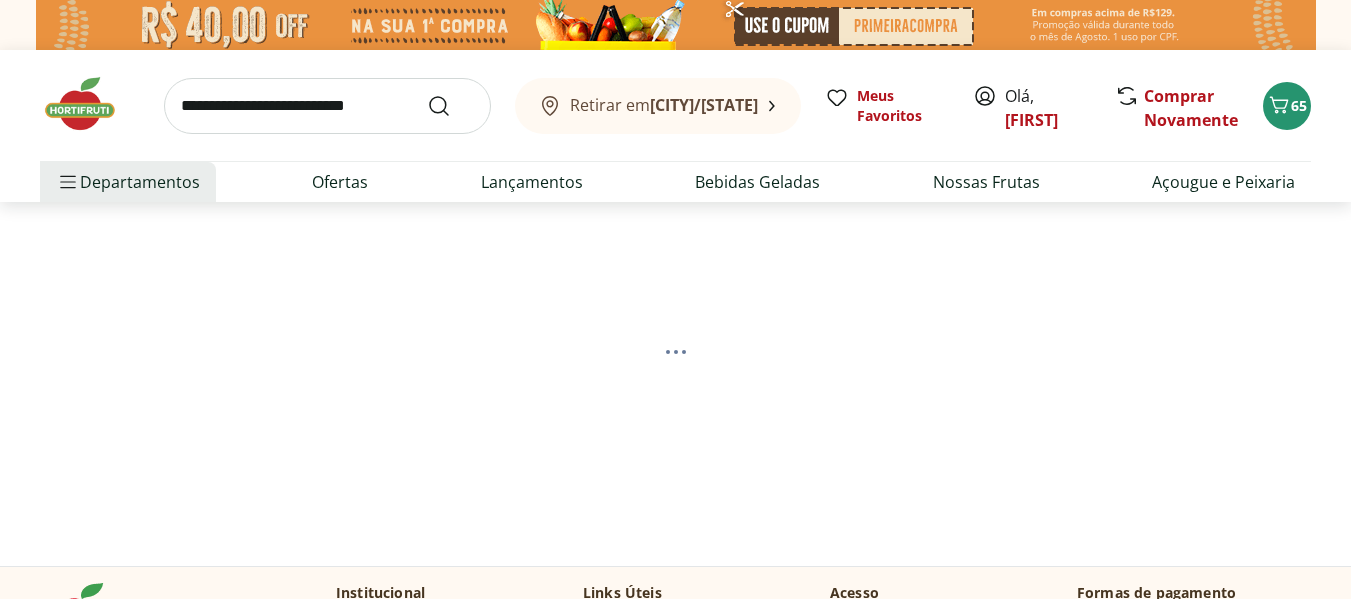 select on "**********" 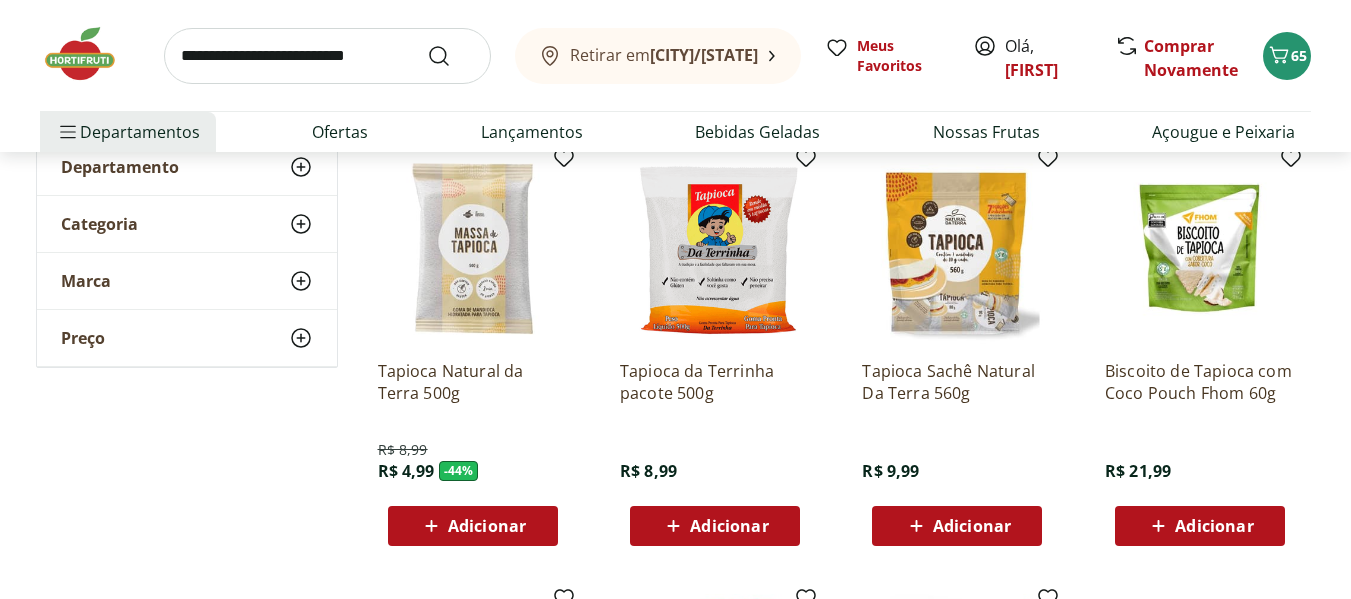 scroll, scrollTop: 300, scrollLeft: 0, axis: vertical 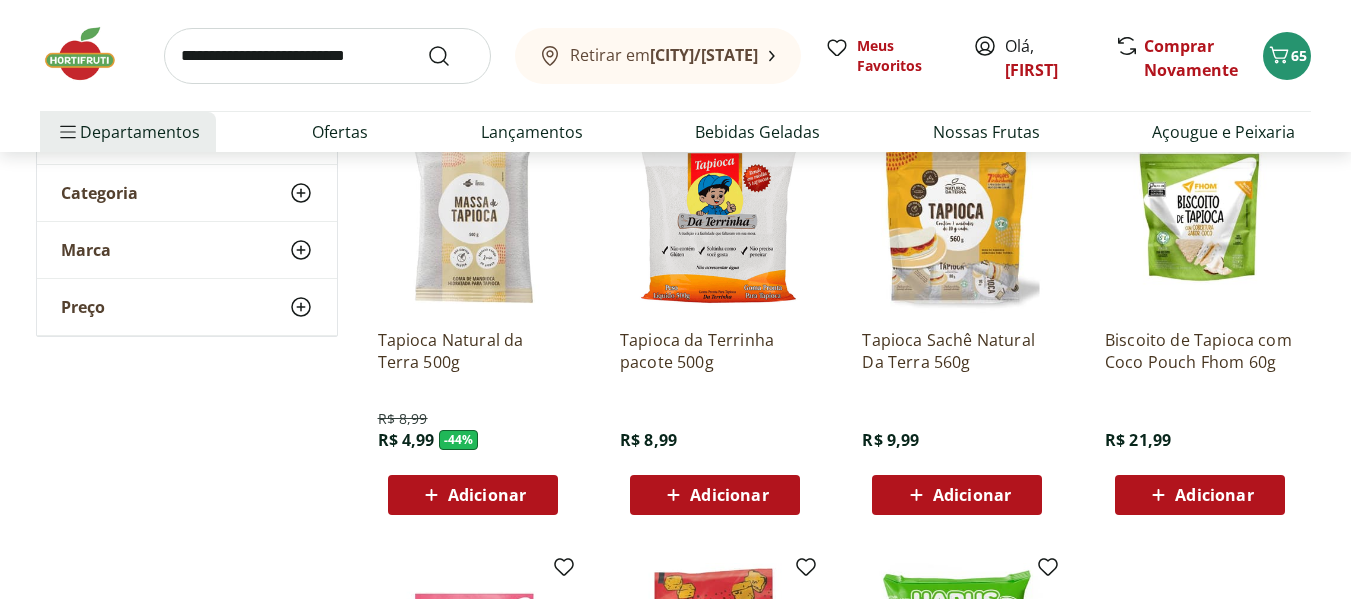 click on "Adicionar" at bounding box center (487, 495) 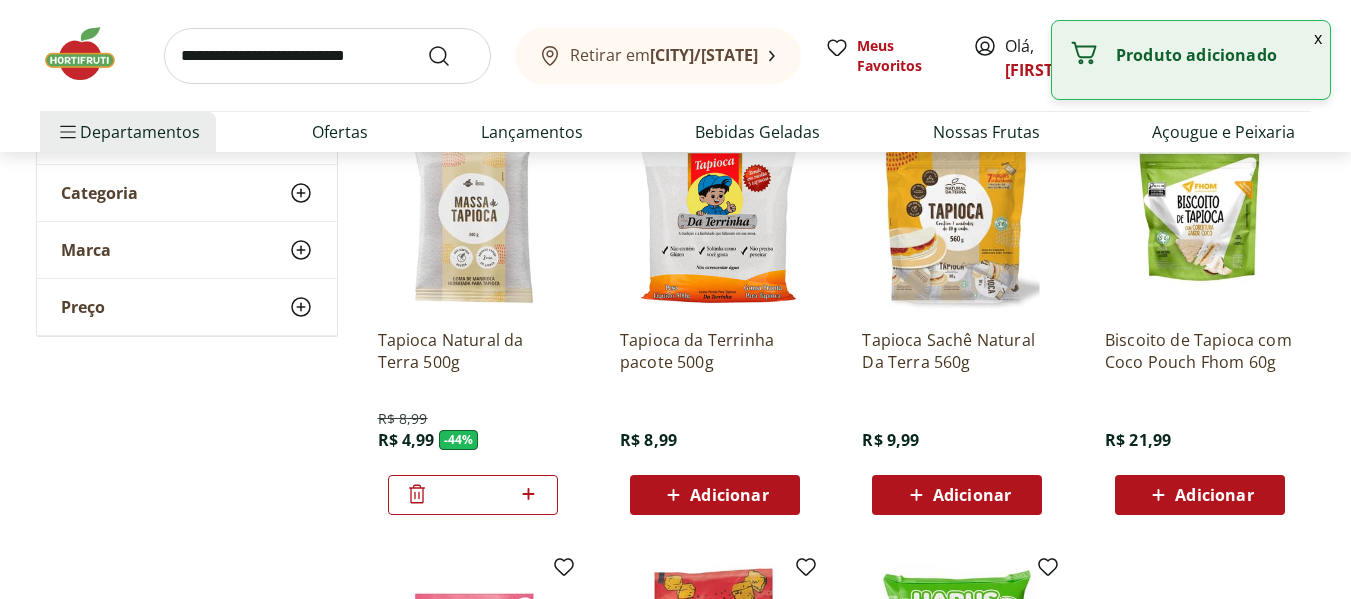click at bounding box center (327, 56) 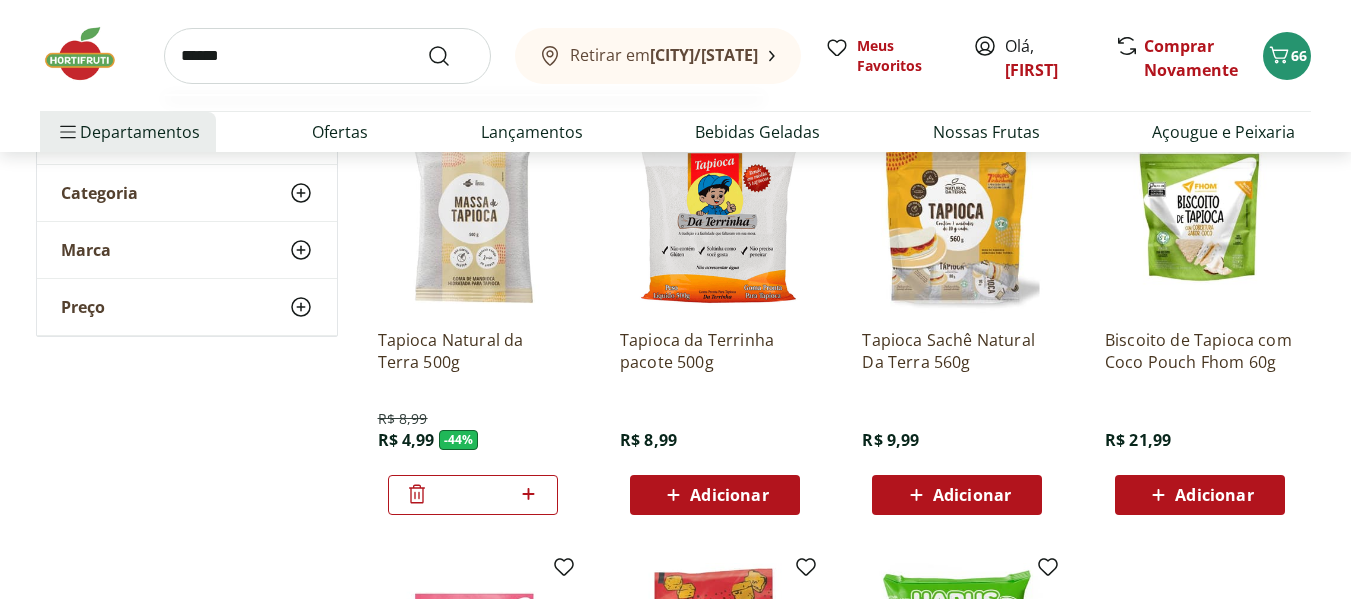 type on "******" 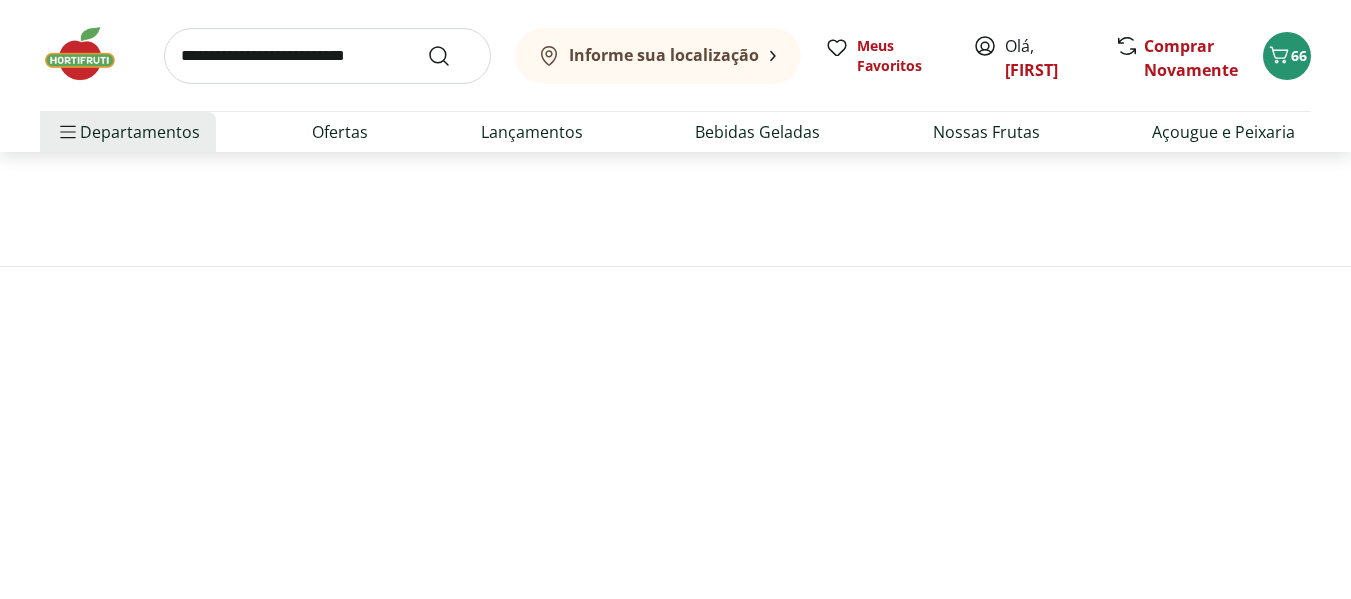 scroll, scrollTop: 0, scrollLeft: 0, axis: both 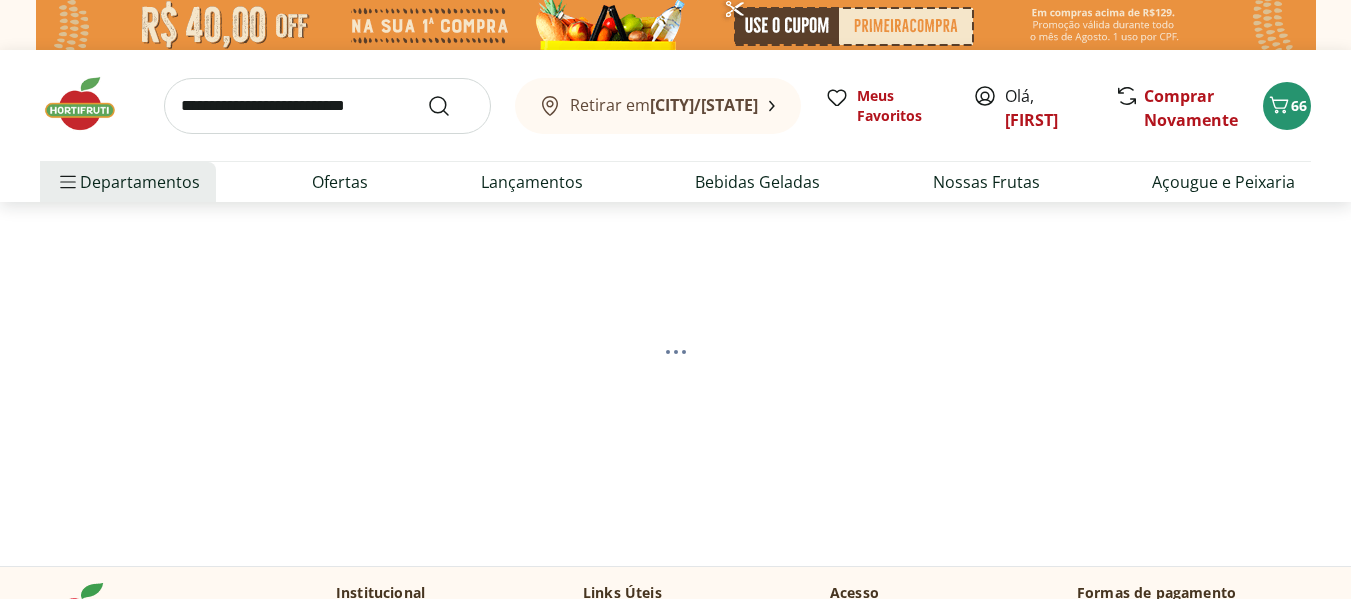 select on "**********" 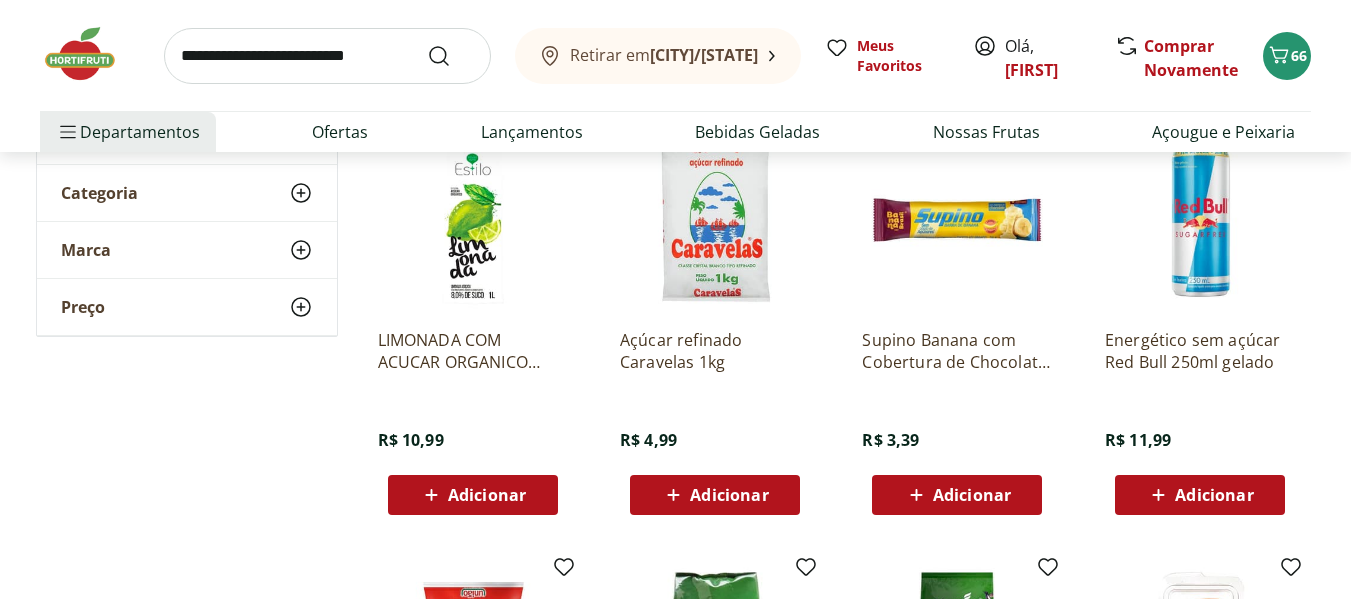 scroll, scrollTop: 400, scrollLeft: 0, axis: vertical 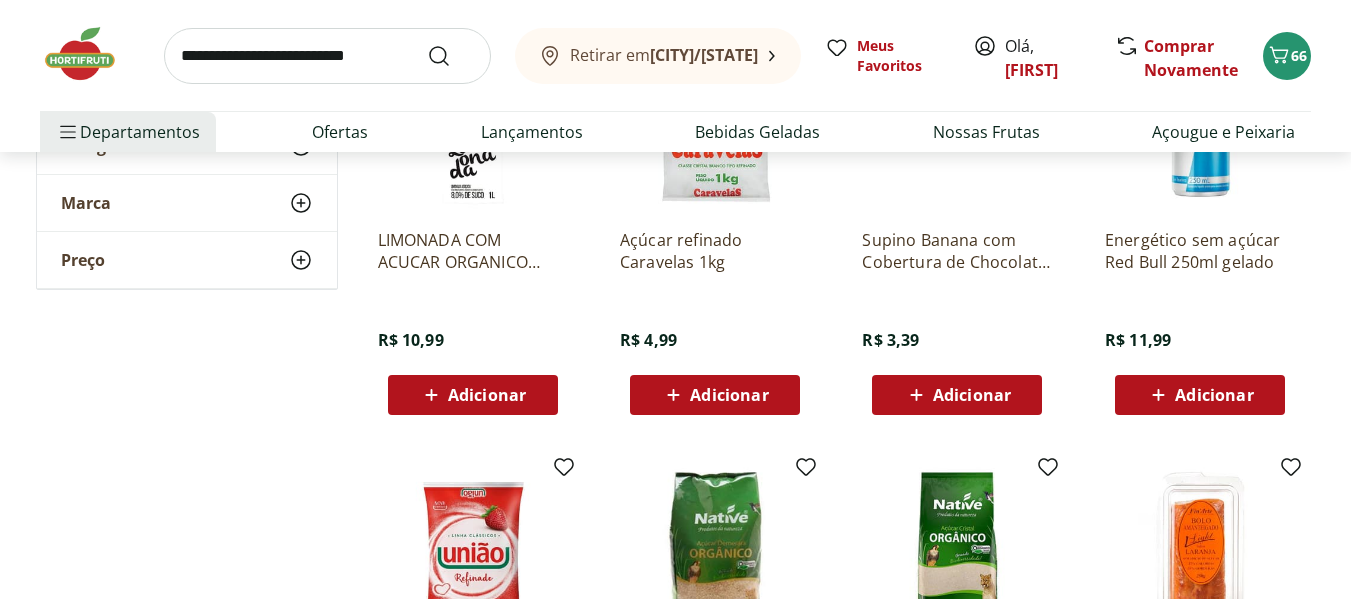 click on "Adicionar" at bounding box center (729, 395) 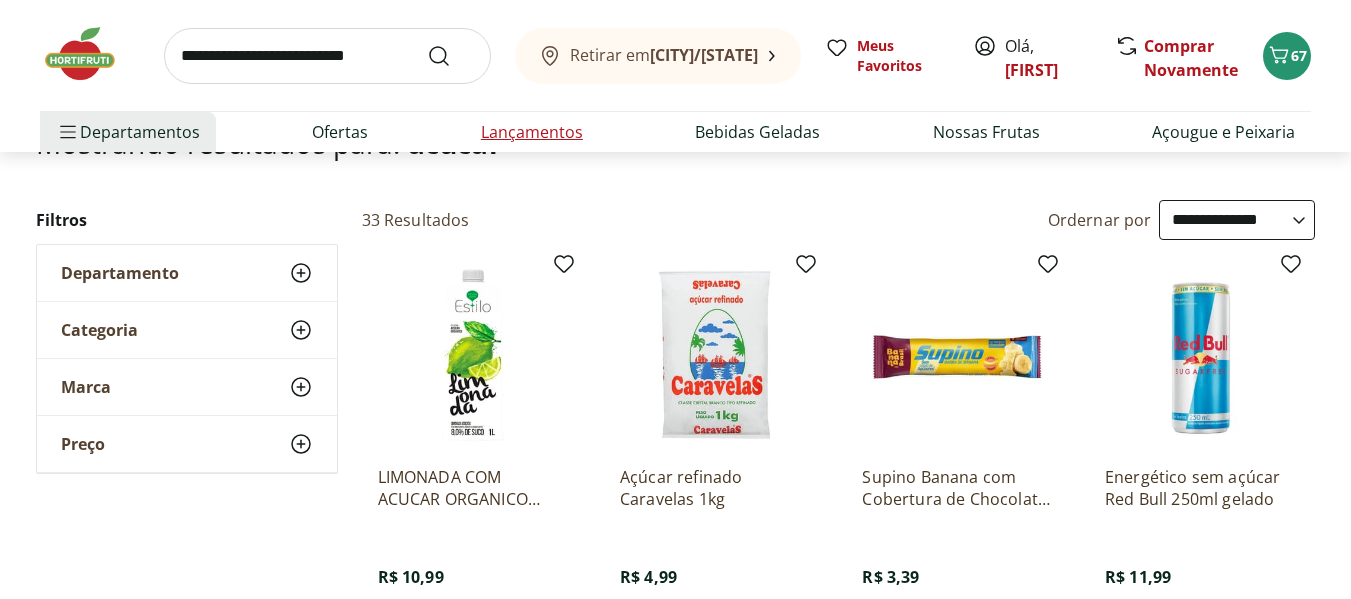 scroll, scrollTop: 0, scrollLeft: 0, axis: both 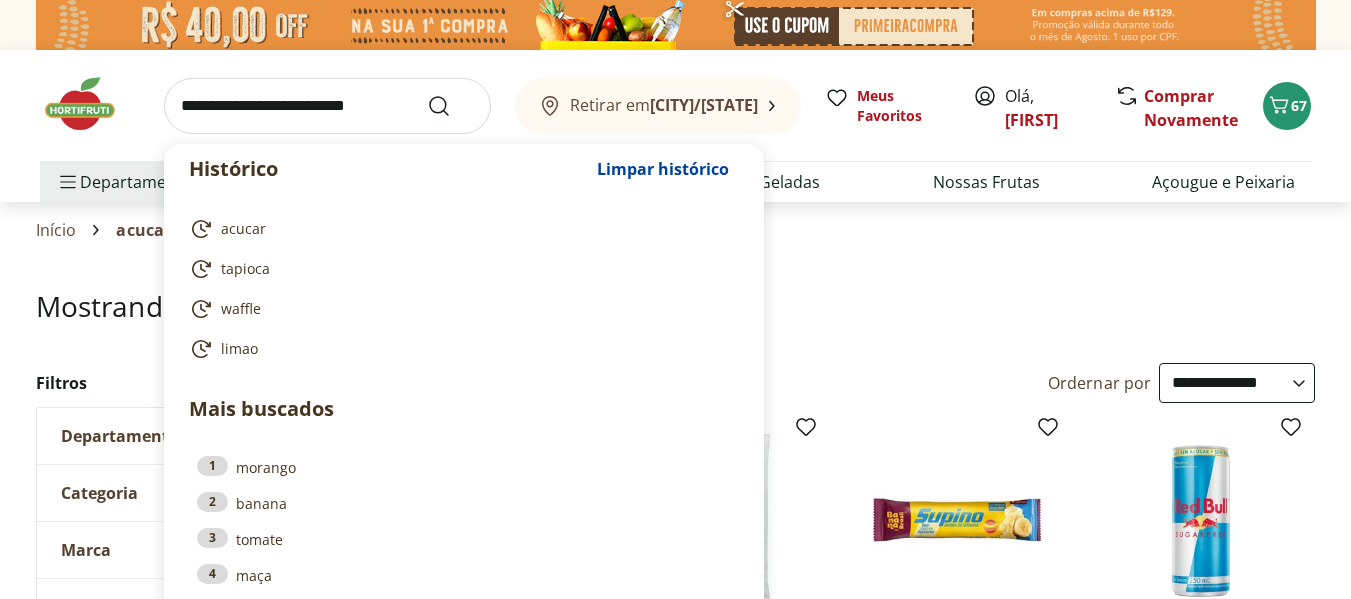 click at bounding box center (327, 106) 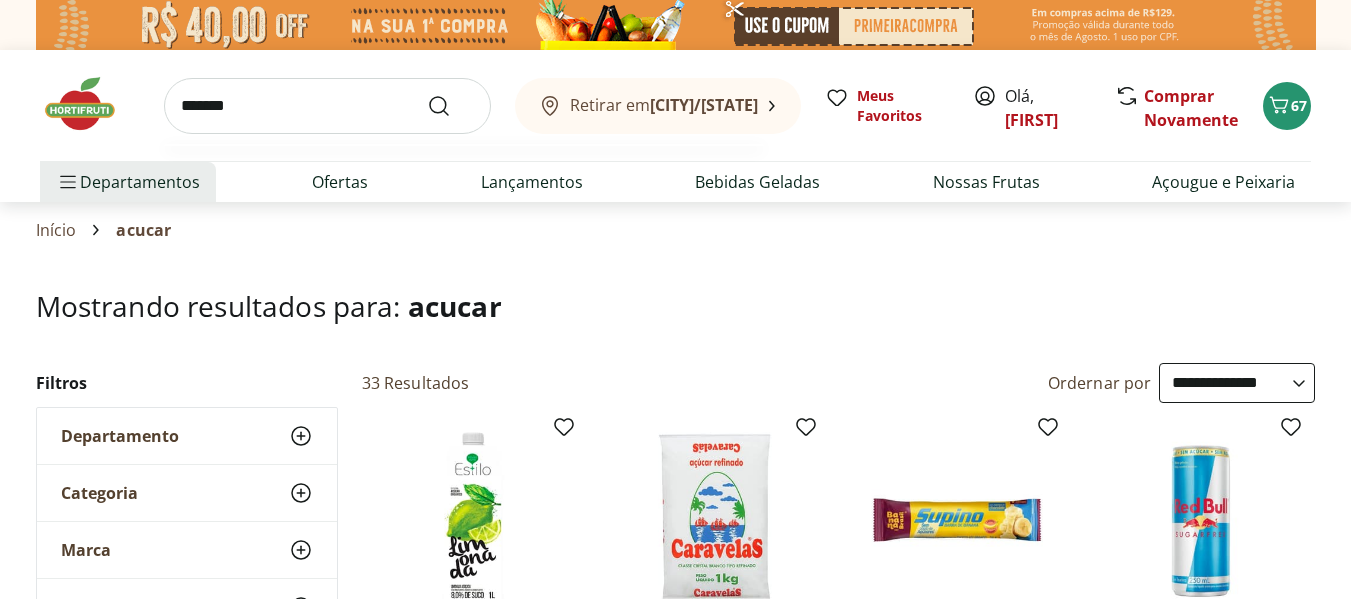 type on "*******" 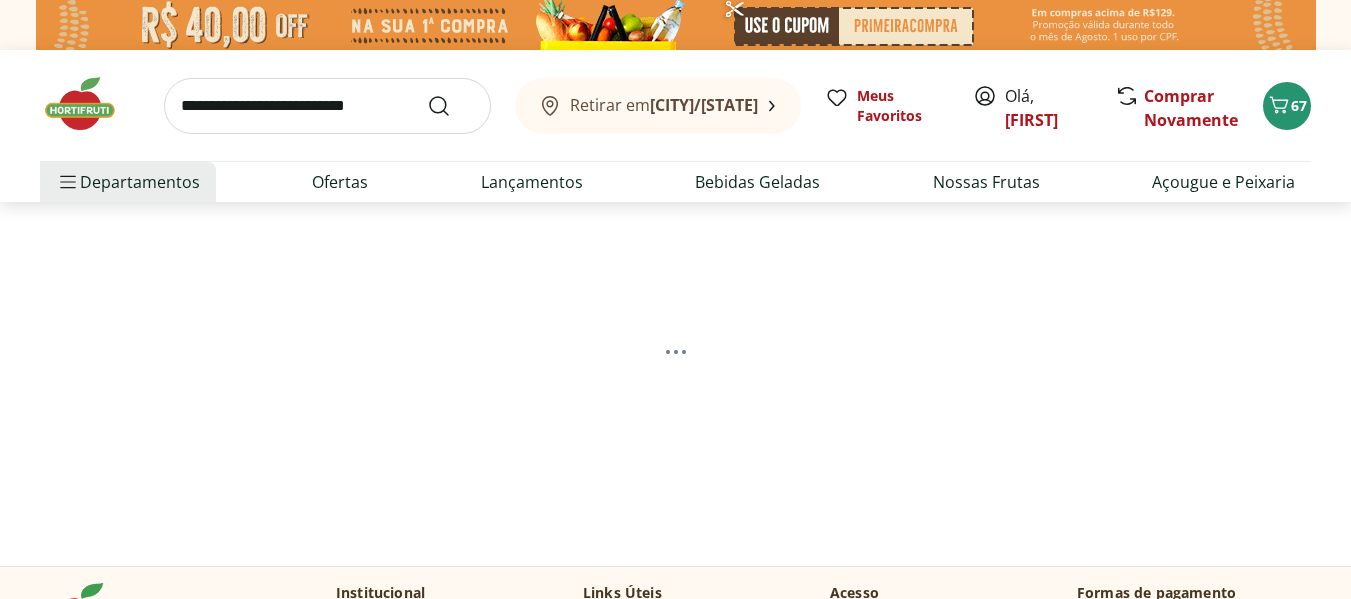 select on "**********" 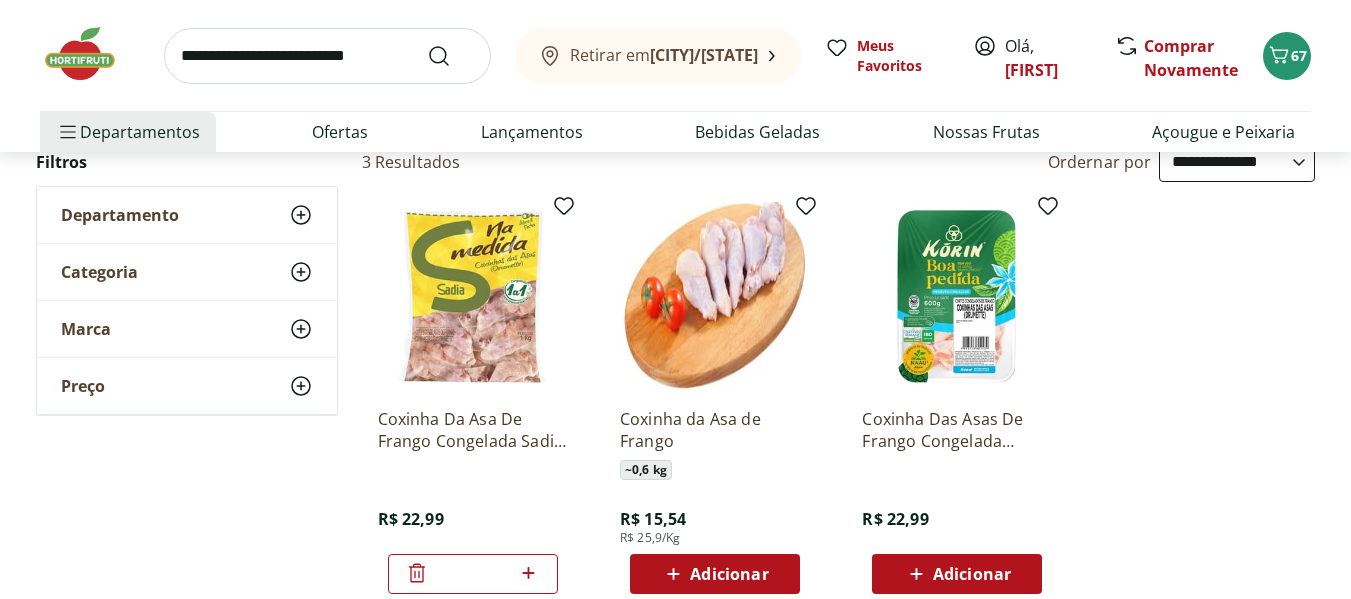 scroll, scrollTop: 200, scrollLeft: 0, axis: vertical 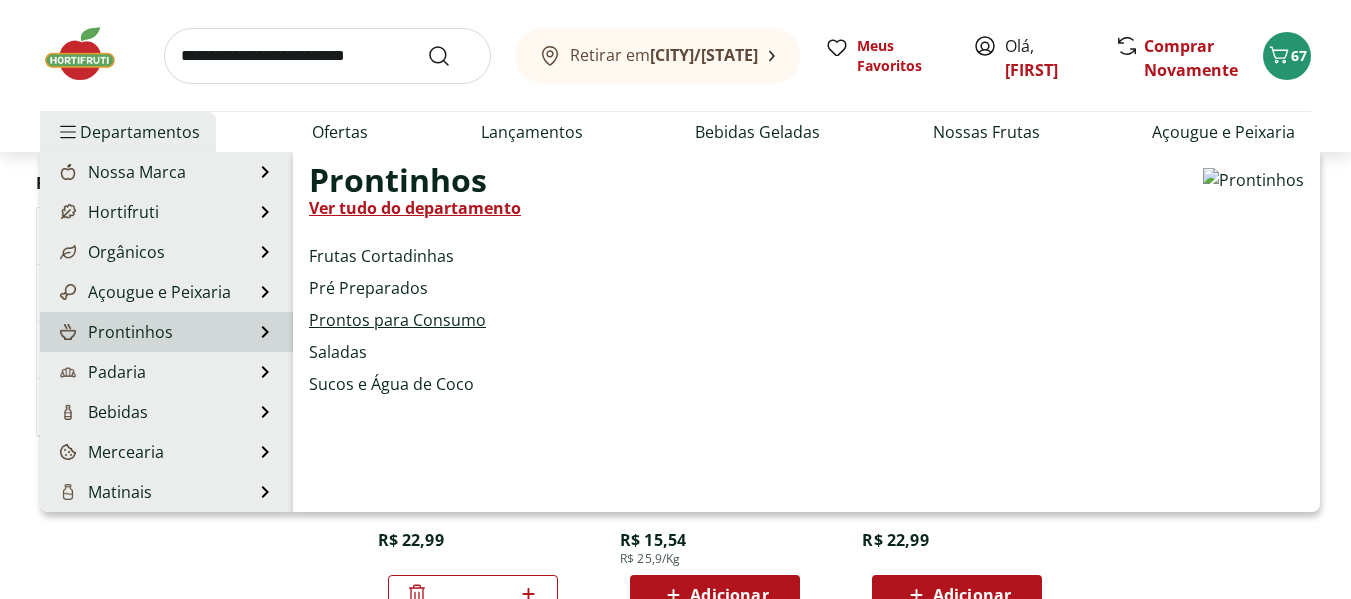 click on "Prontos para Consumo" at bounding box center (397, 320) 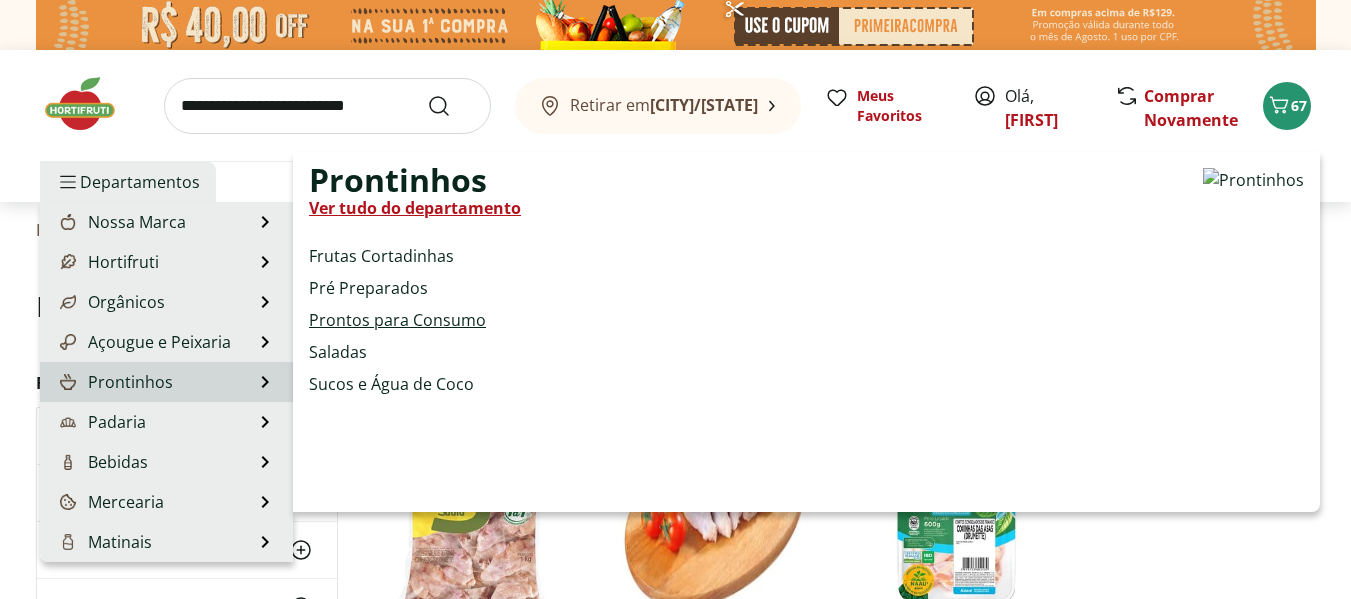 select on "**********" 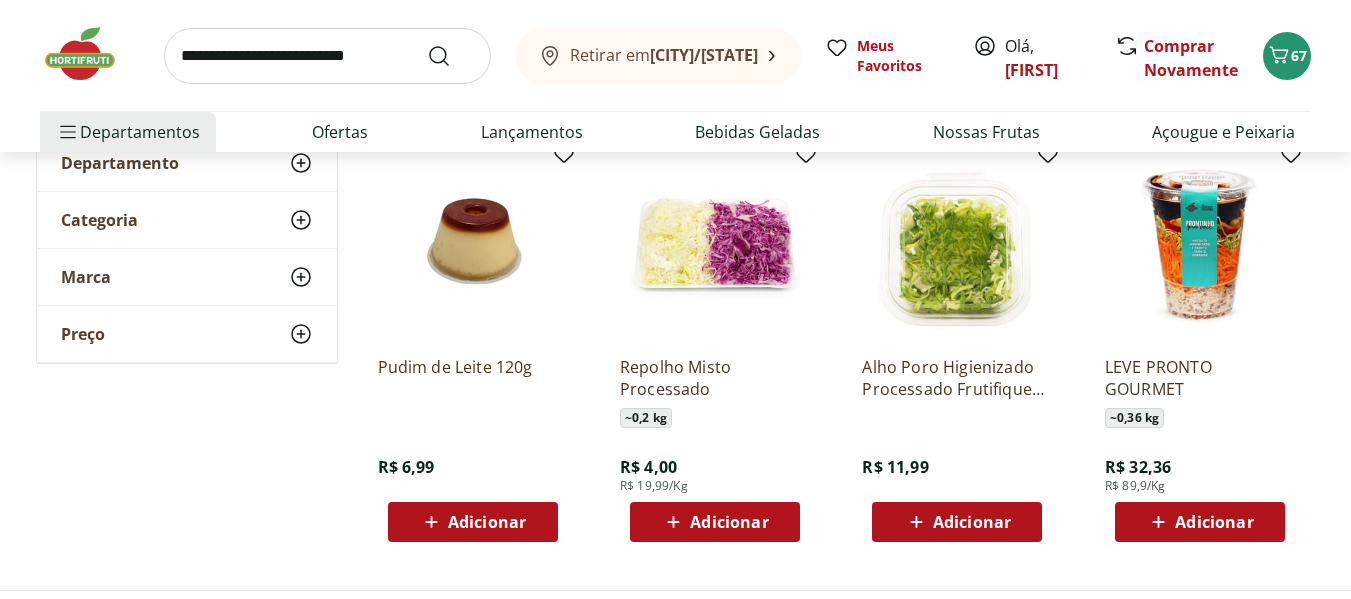 scroll, scrollTop: 0, scrollLeft: 0, axis: both 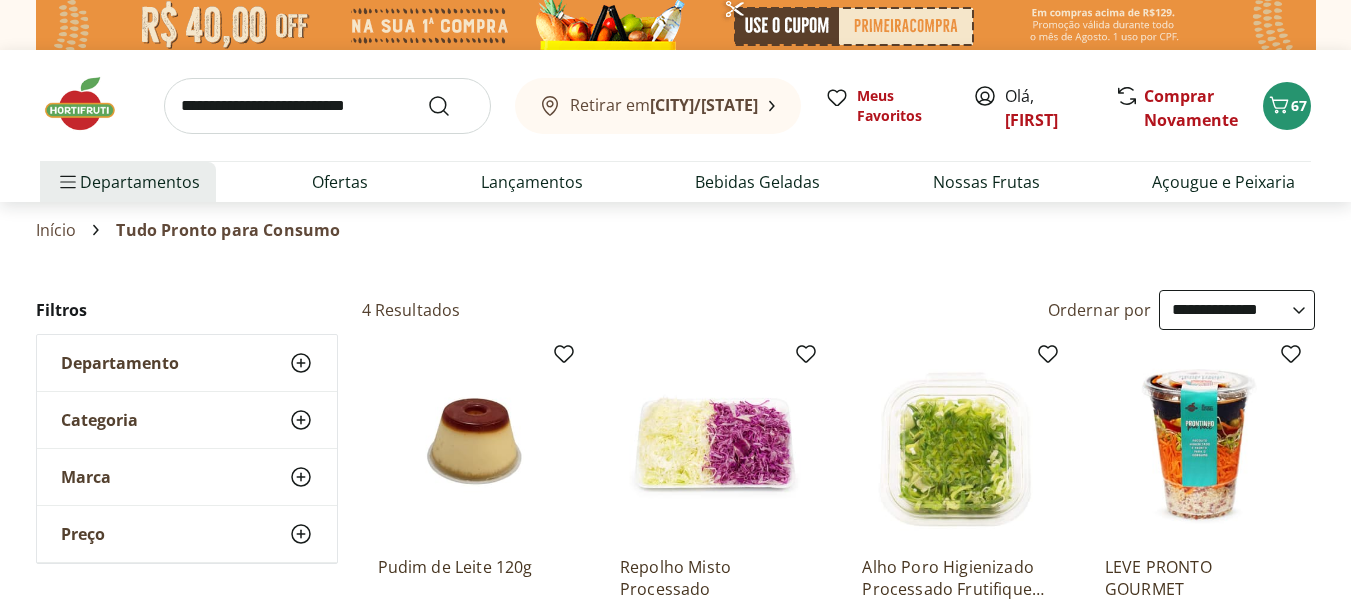 click at bounding box center [327, 106] 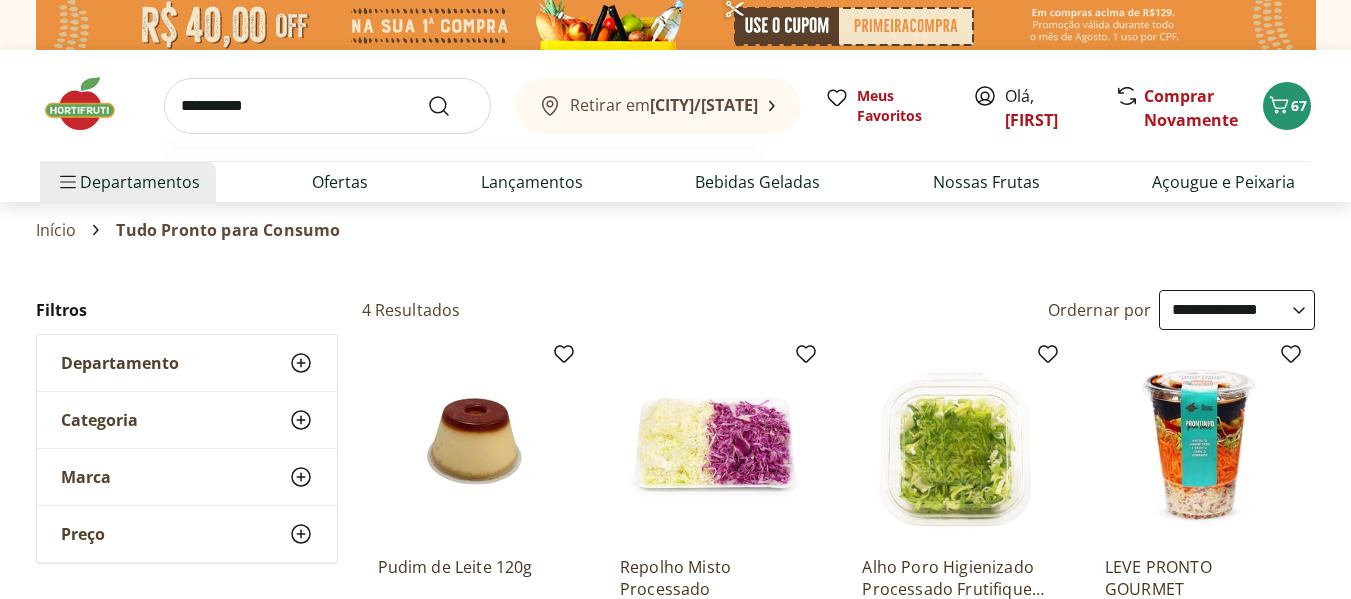 type on "**********" 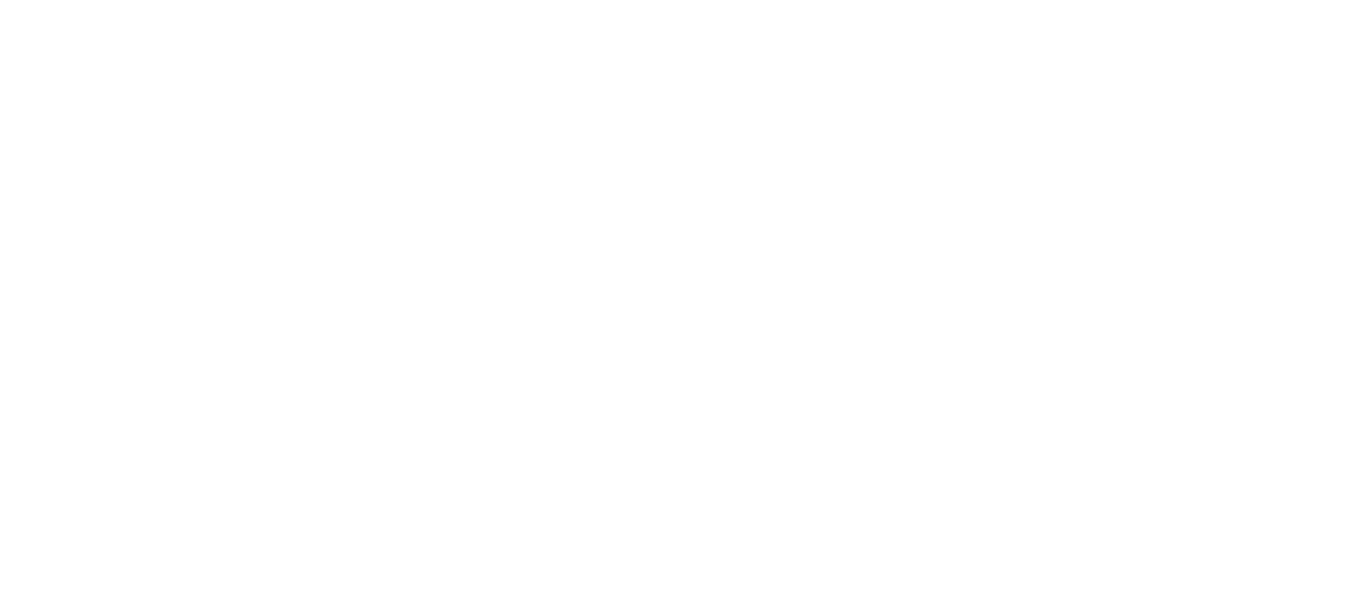 select on "**********" 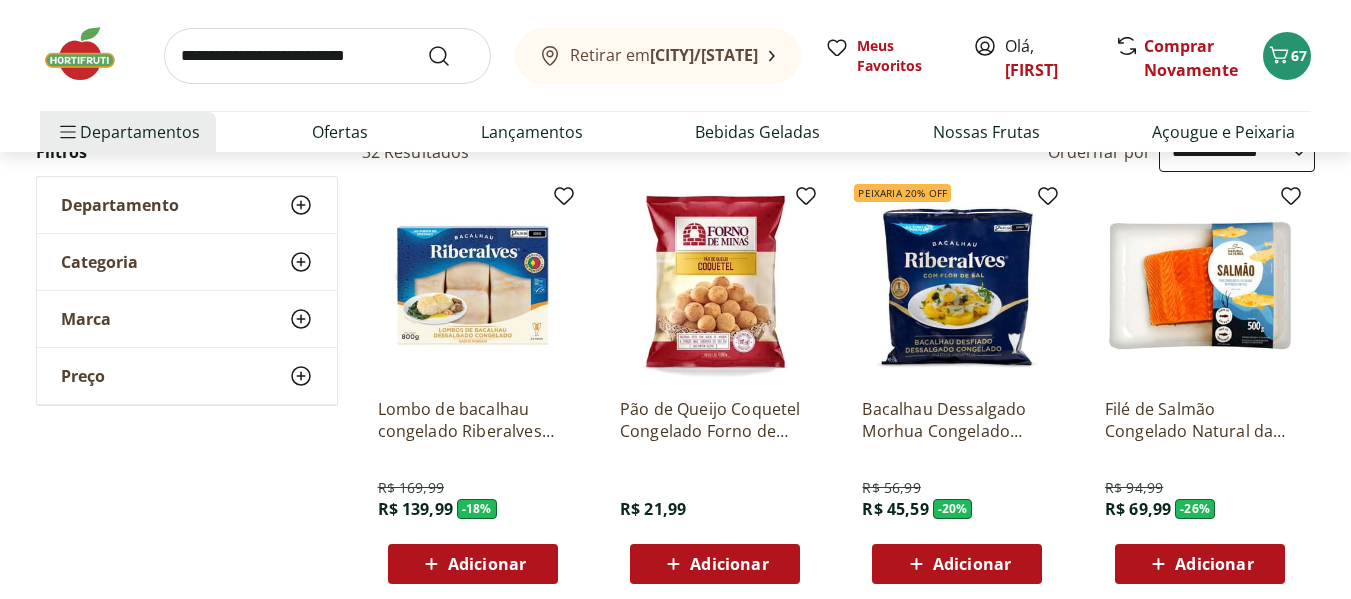 scroll, scrollTop: 200, scrollLeft: 0, axis: vertical 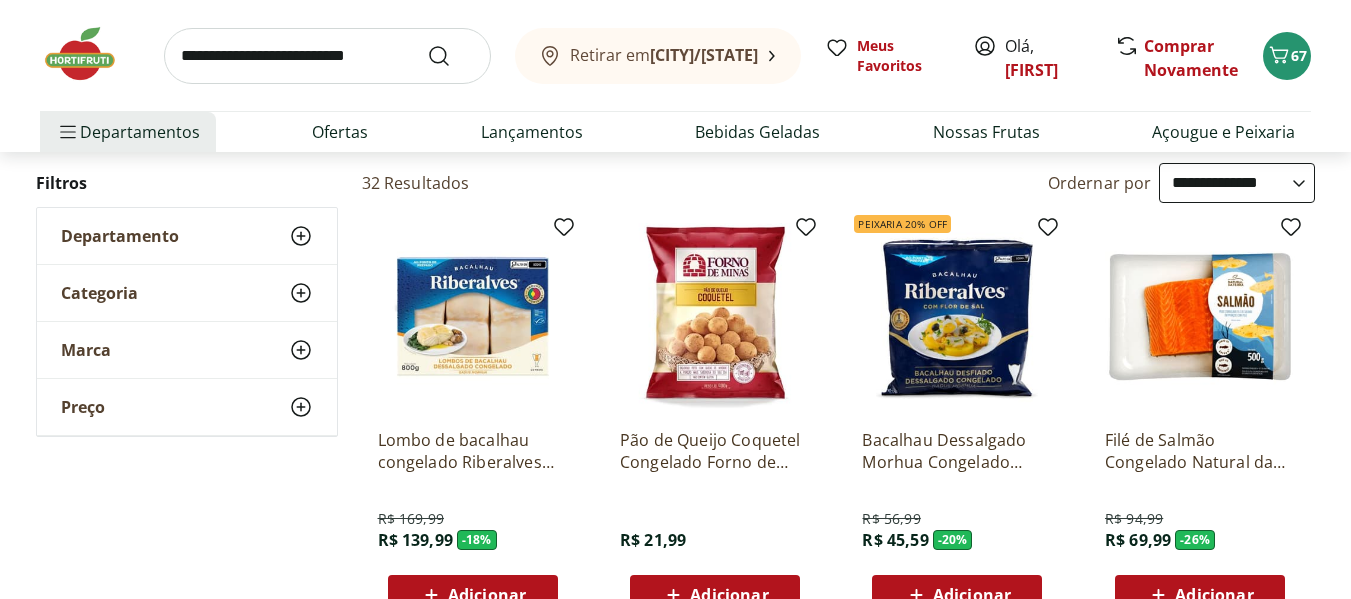 click on "Pão de Queijo Coquetel Congelado Forno de Minas 400g" at bounding box center (715, 451) 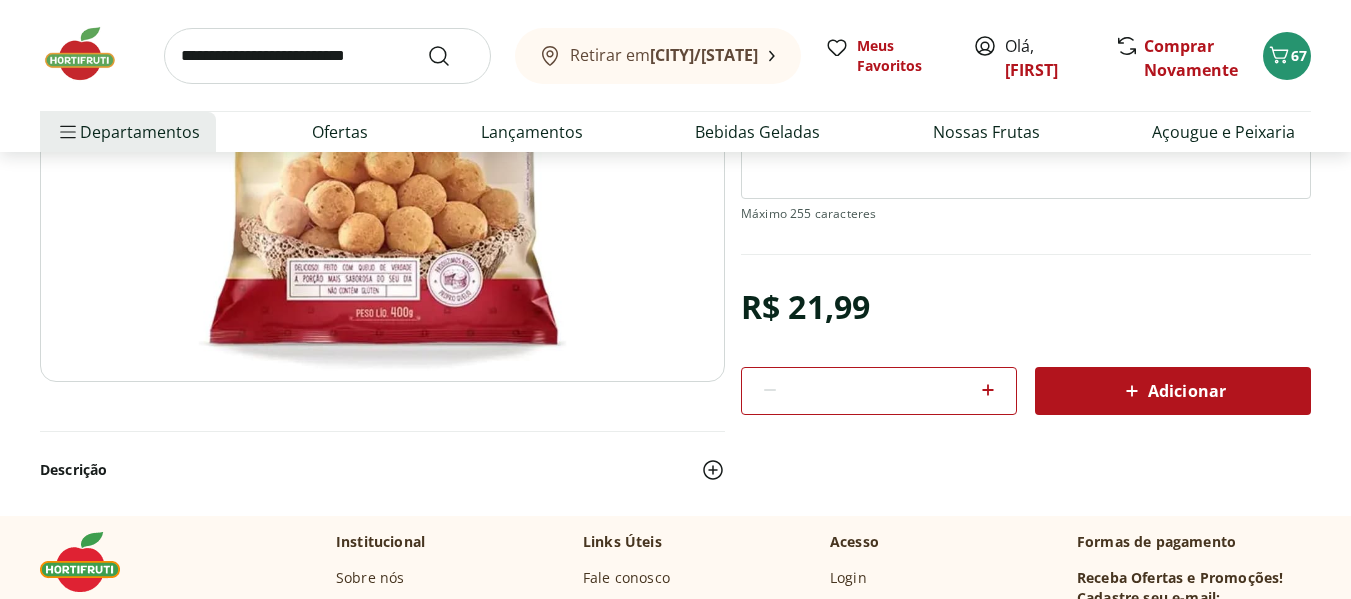 scroll, scrollTop: 400, scrollLeft: 0, axis: vertical 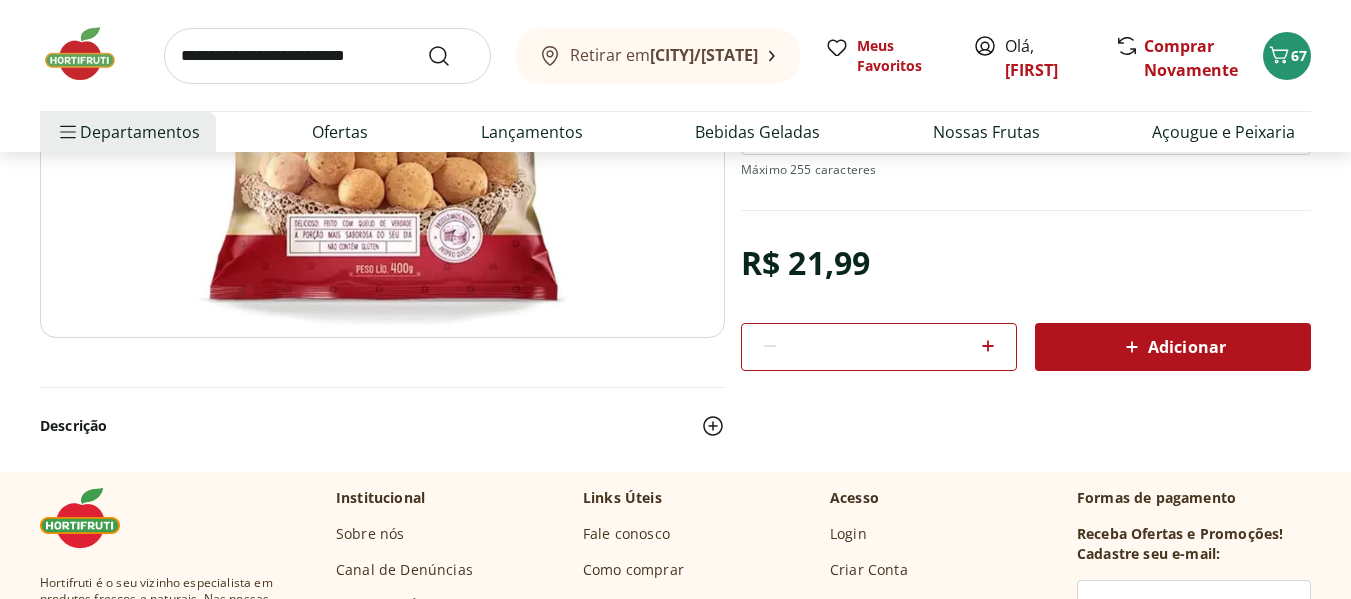 click on "Adicionar" at bounding box center (1173, 347) 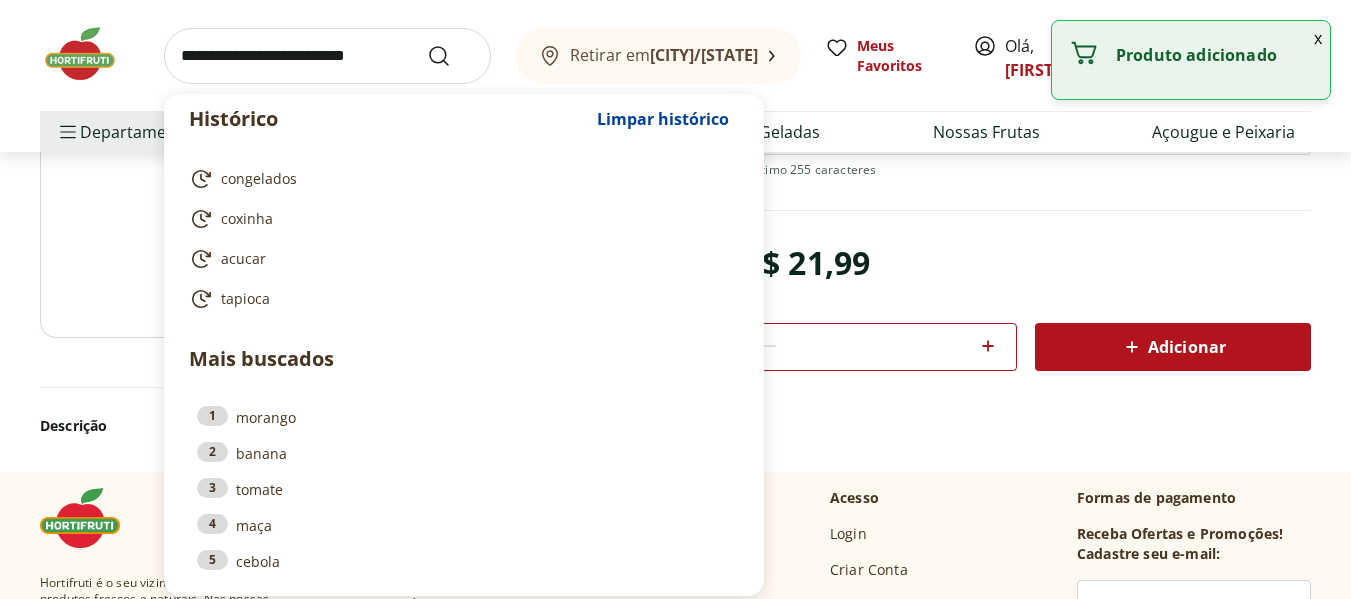click at bounding box center (327, 56) 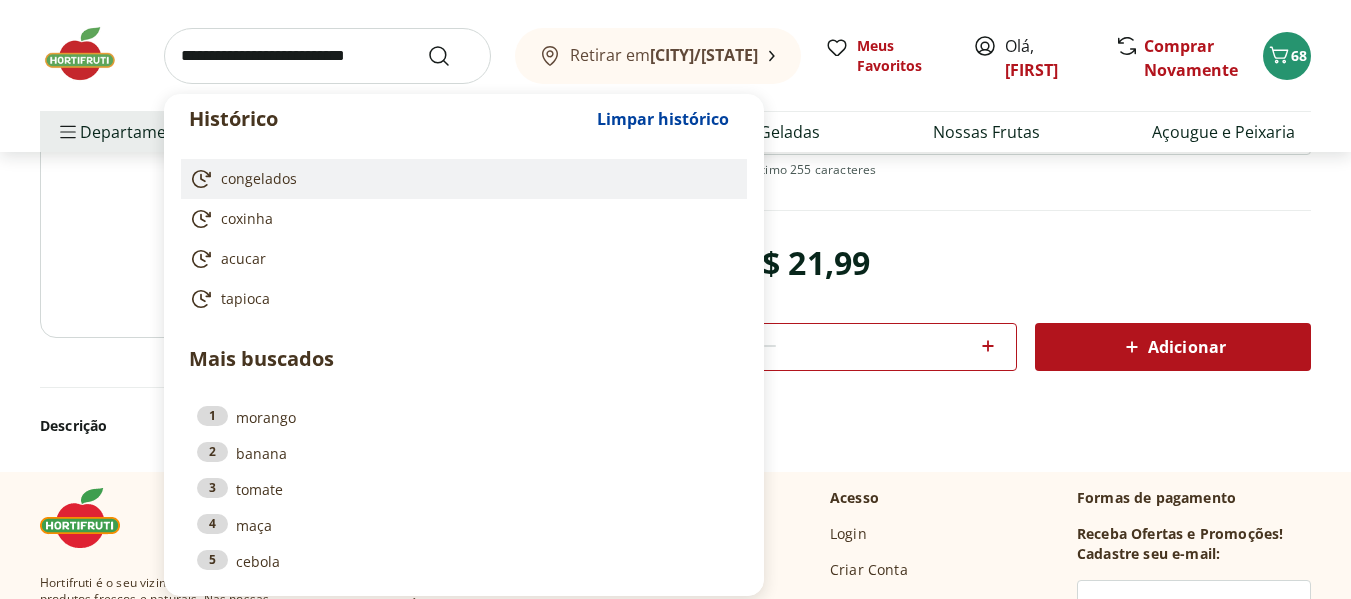 click on "congelados" at bounding box center (259, 179) 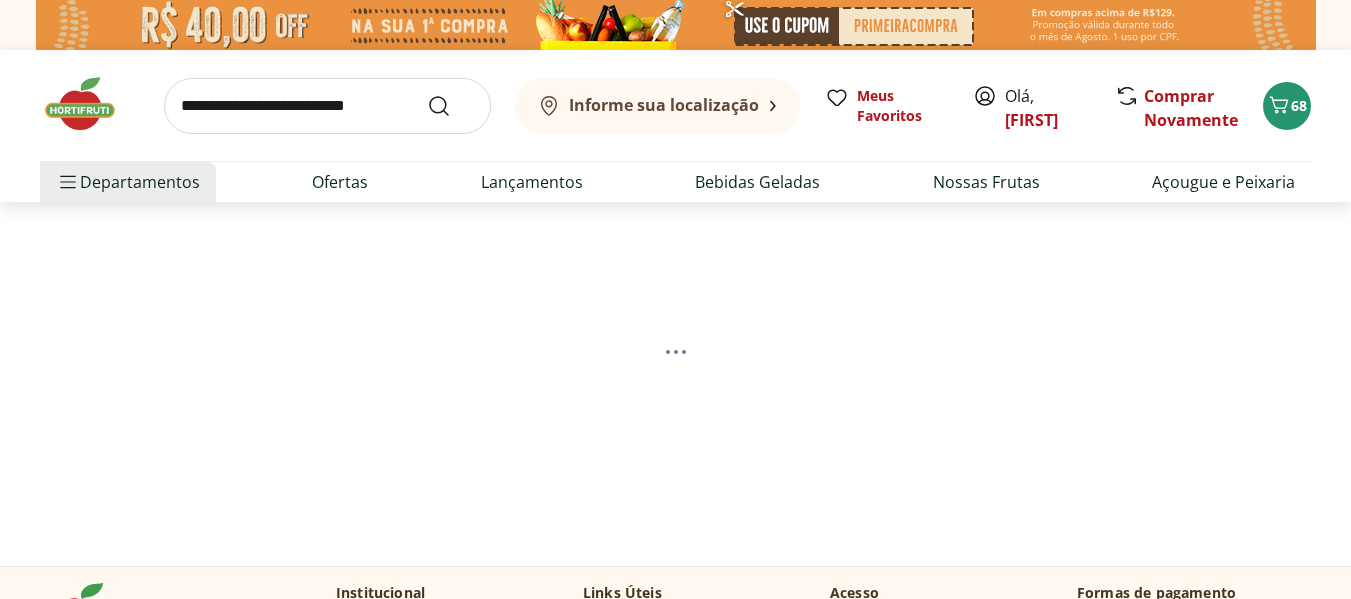scroll, scrollTop: 0, scrollLeft: 0, axis: both 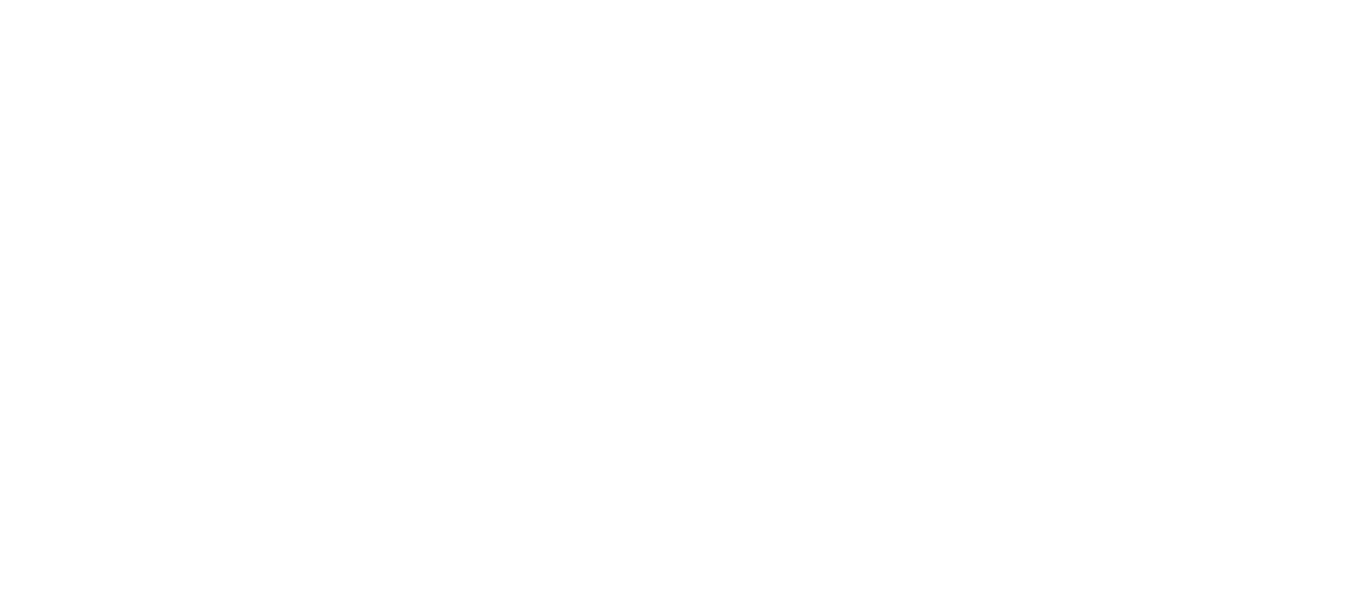 select on "**********" 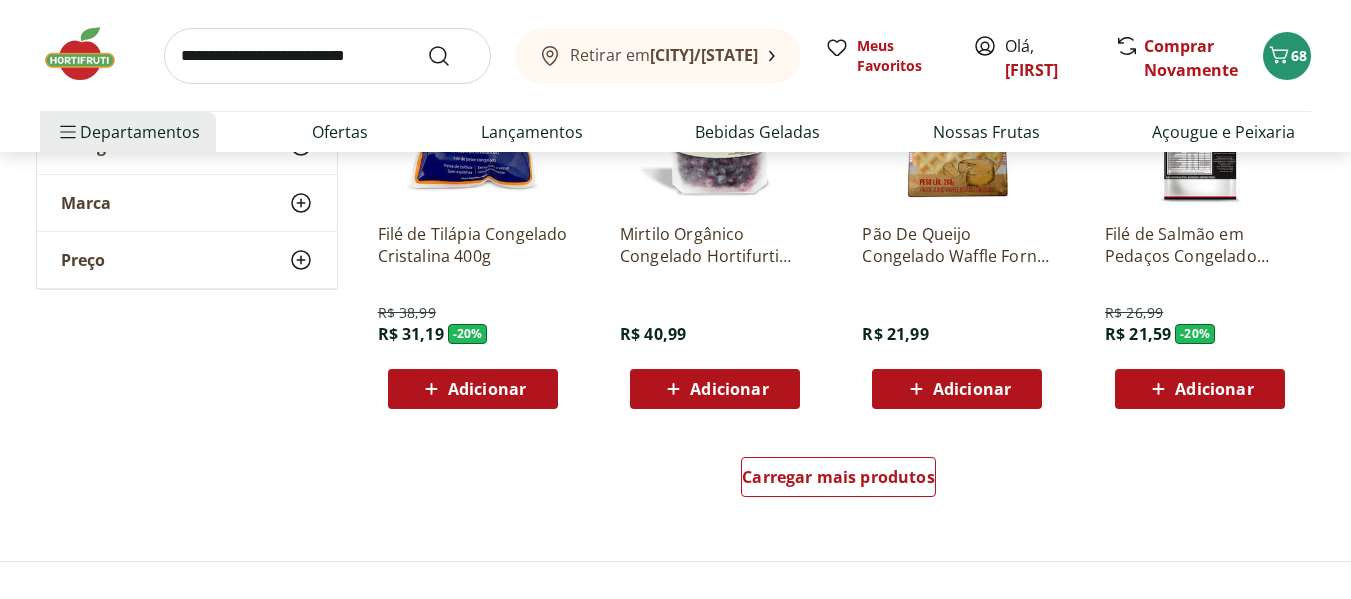 scroll, scrollTop: 1300, scrollLeft: 0, axis: vertical 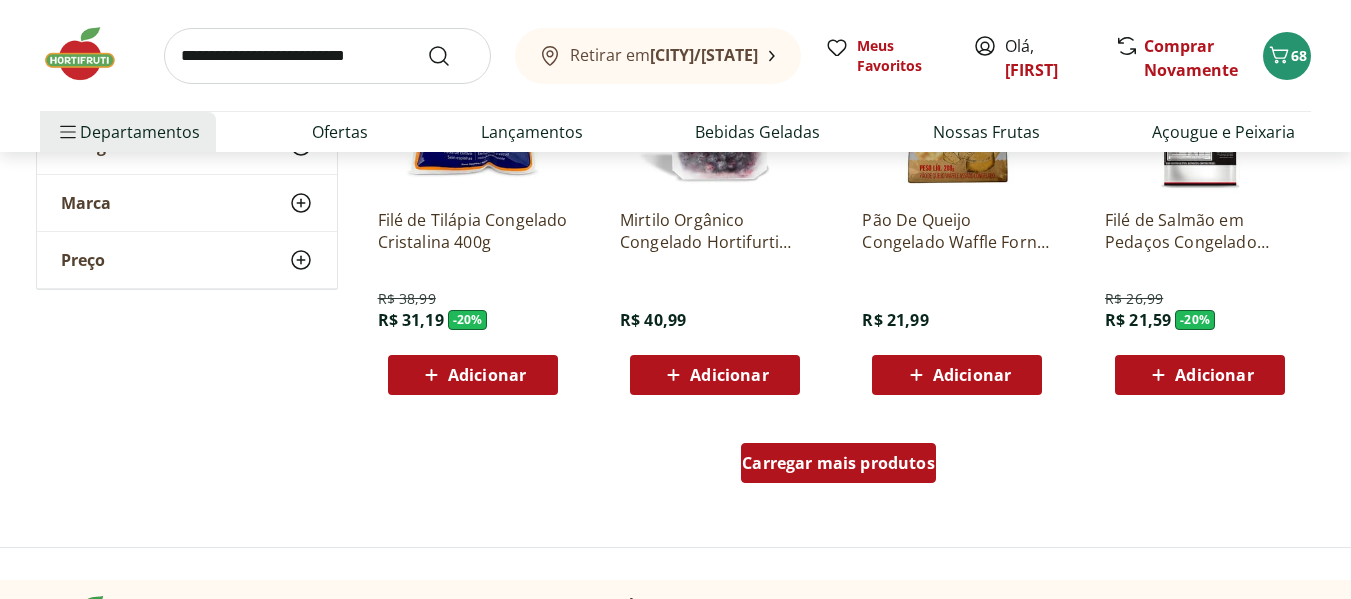 click on "Carregar mais produtos" at bounding box center [838, 463] 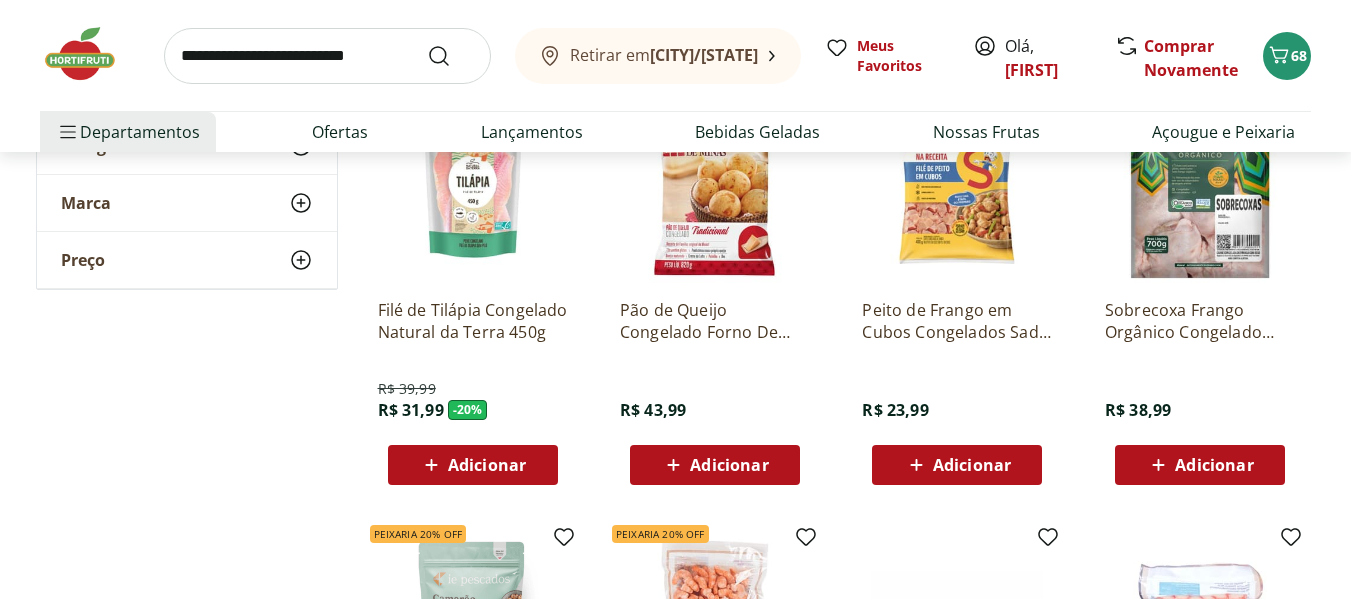 scroll, scrollTop: 1600, scrollLeft: 0, axis: vertical 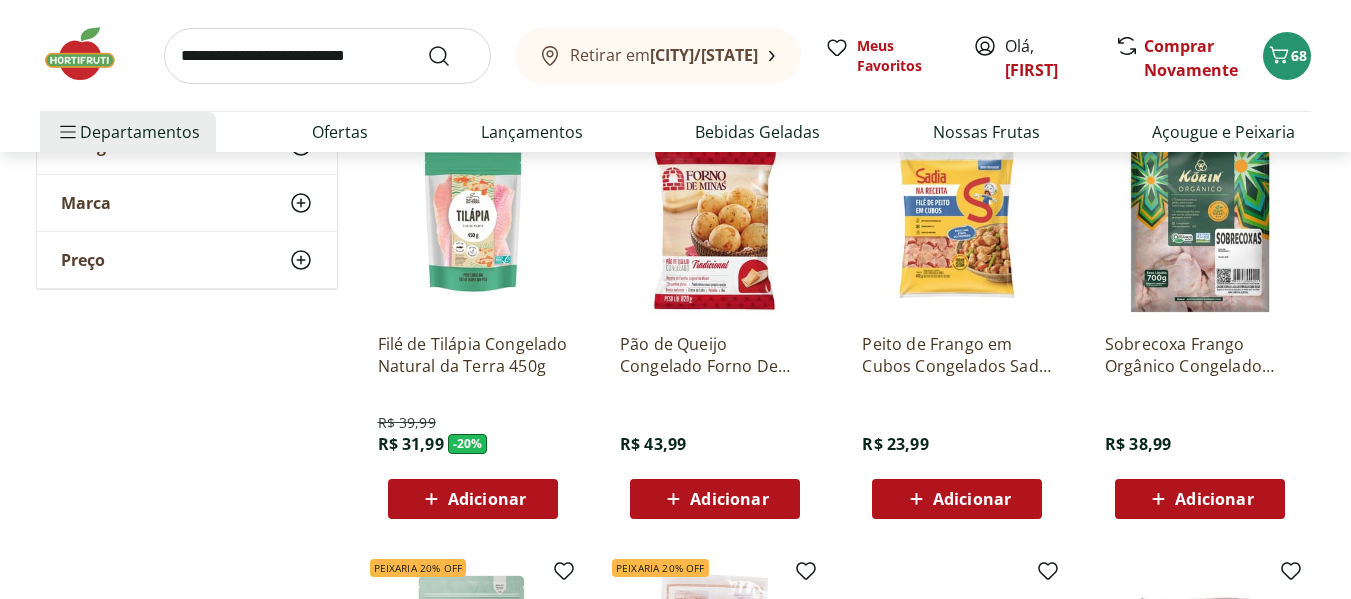 click on "Adicionar" at bounding box center (1214, 499) 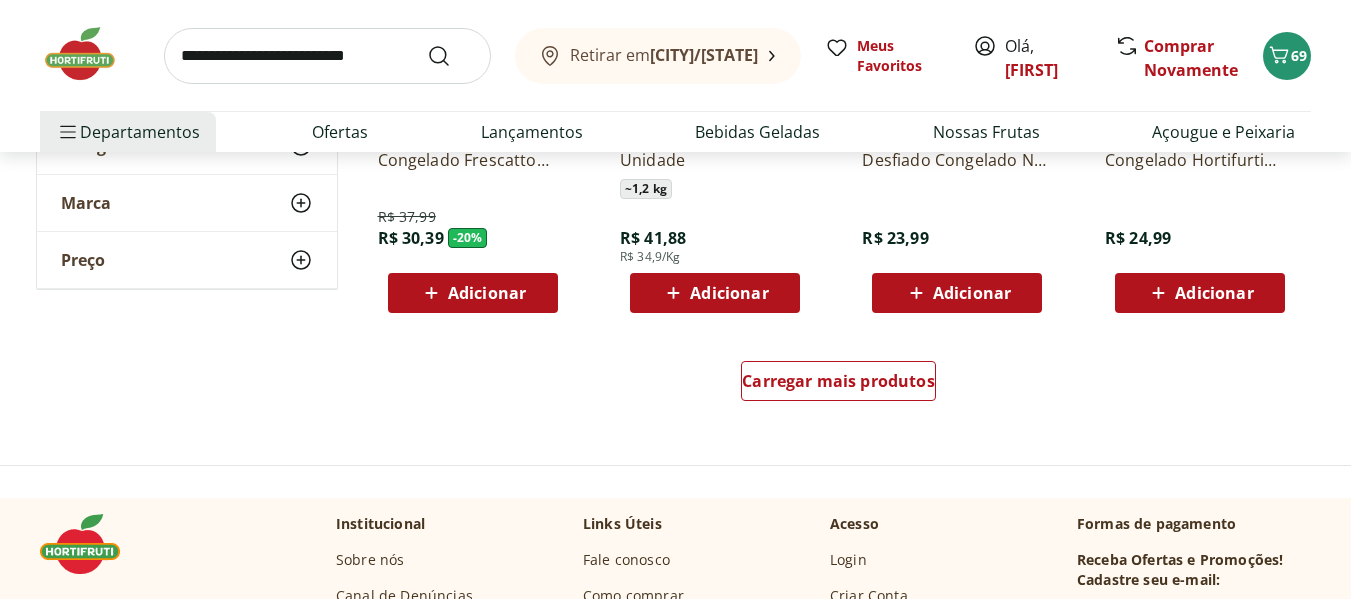 scroll, scrollTop: 2700, scrollLeft: 0, axis: vertical 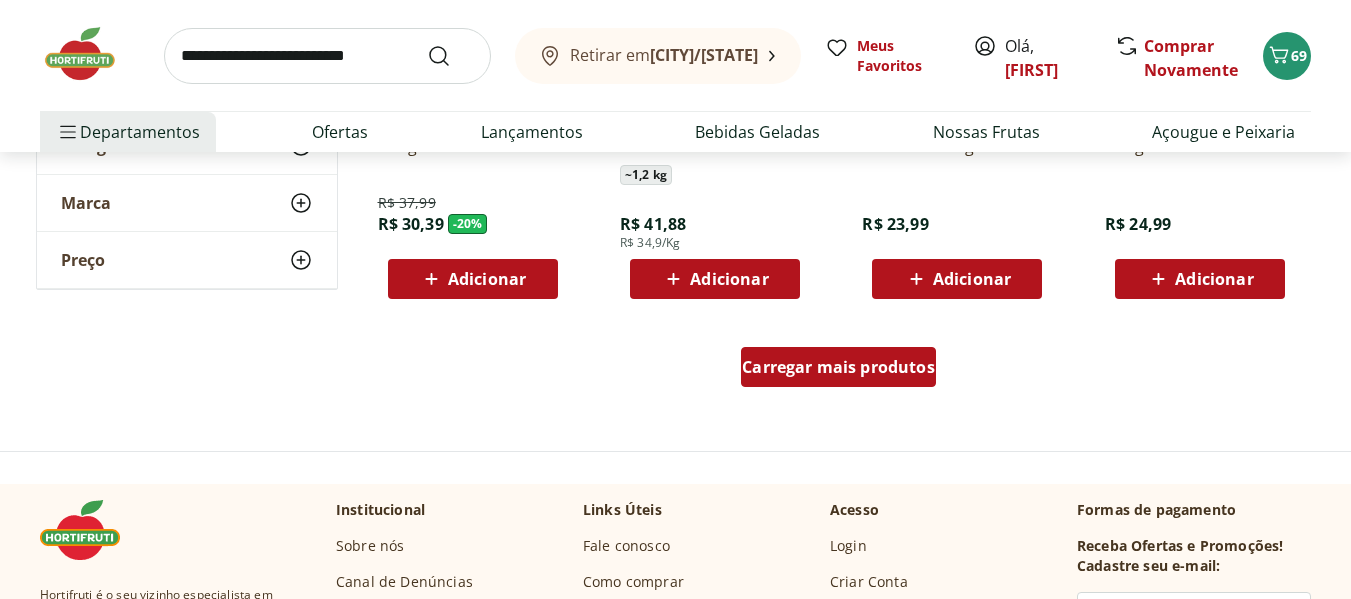 click on "Carregar mais produtos" at bounding box center [838, 367] 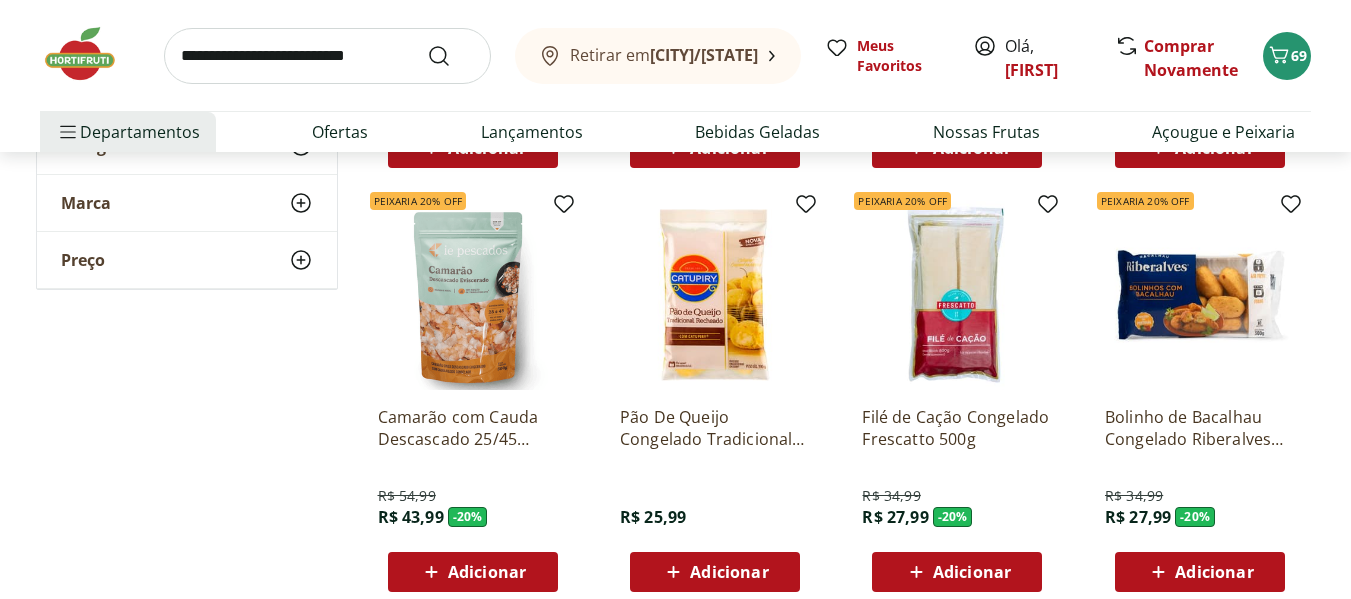 scroll, scrollTop: 2900, scrollLeft: 0, axis: vertical 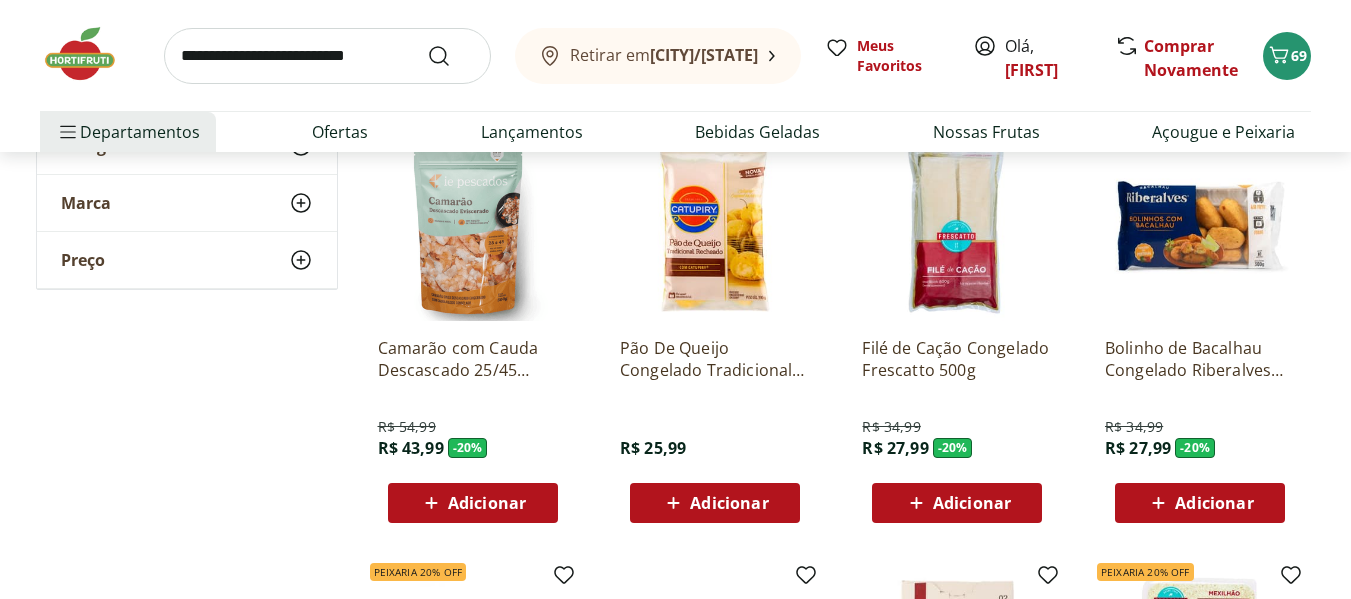click on "Adicionar" at bounding box center [729, 503] 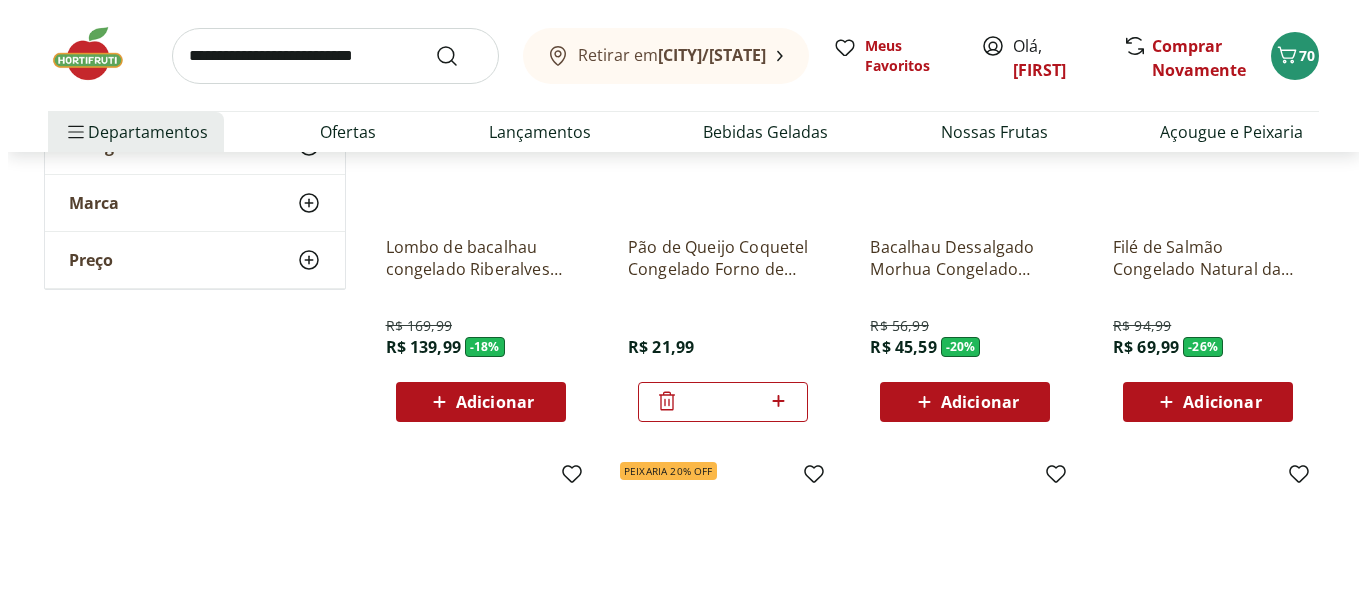 scroll, scrollTop: 0, scrollLeft: 0, axis: both 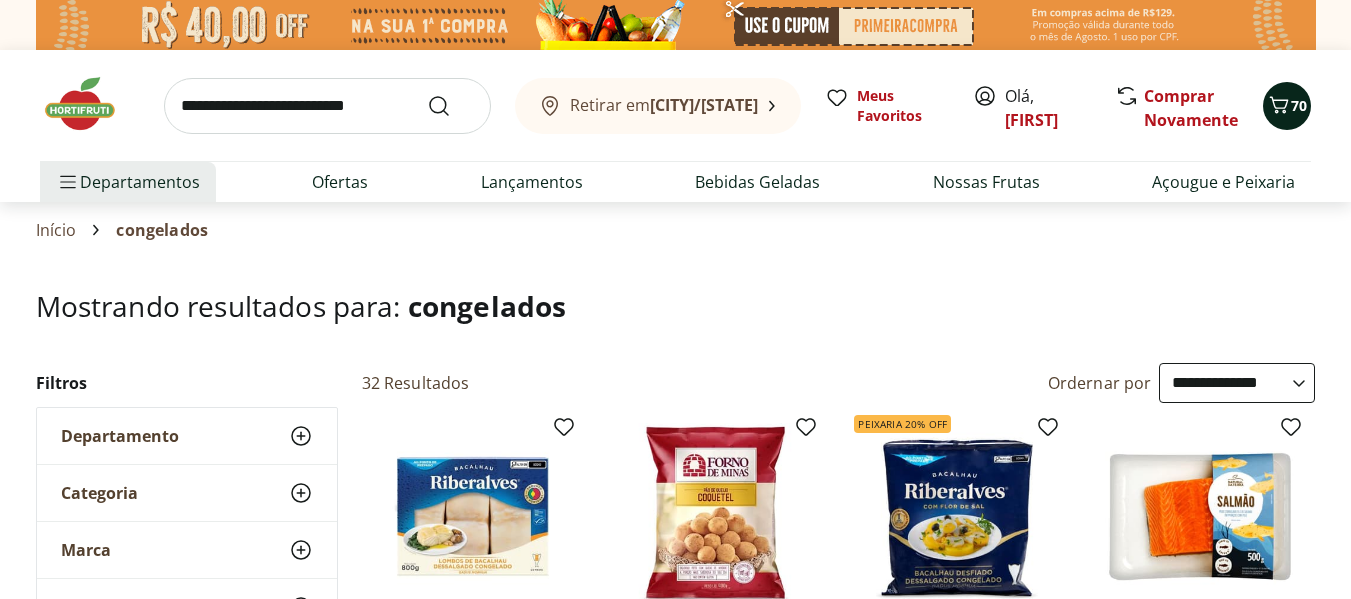 click 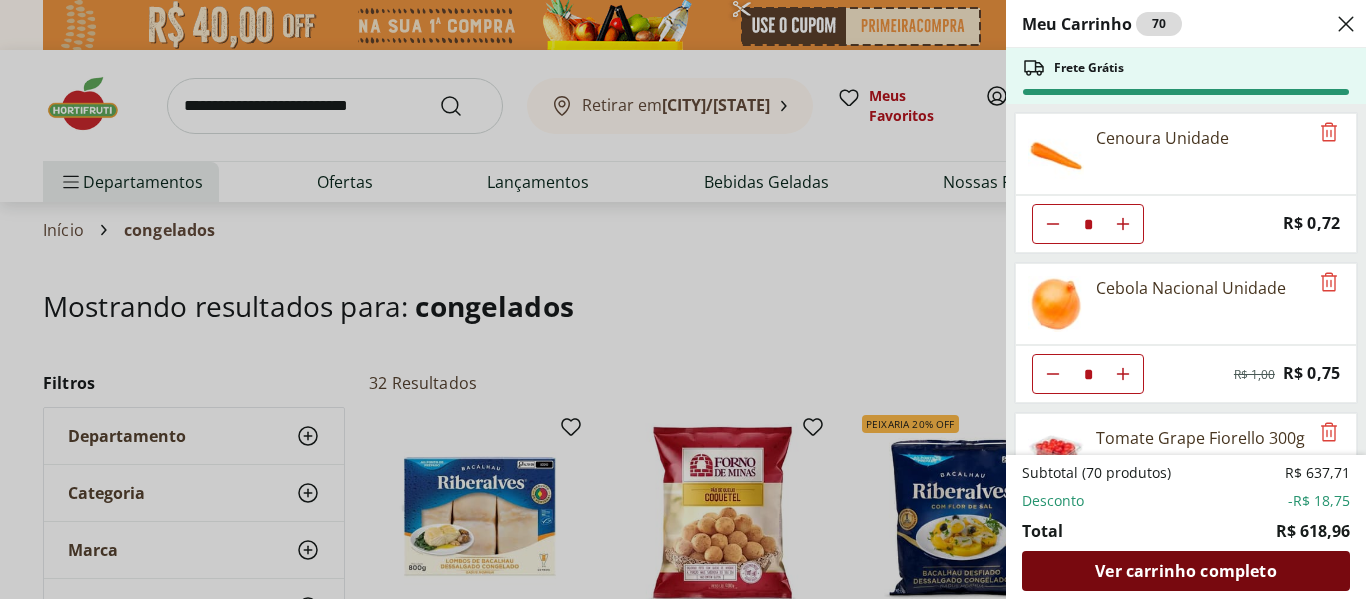 click on "Ver carrinho completo" at bounding box center [1185, 571] 